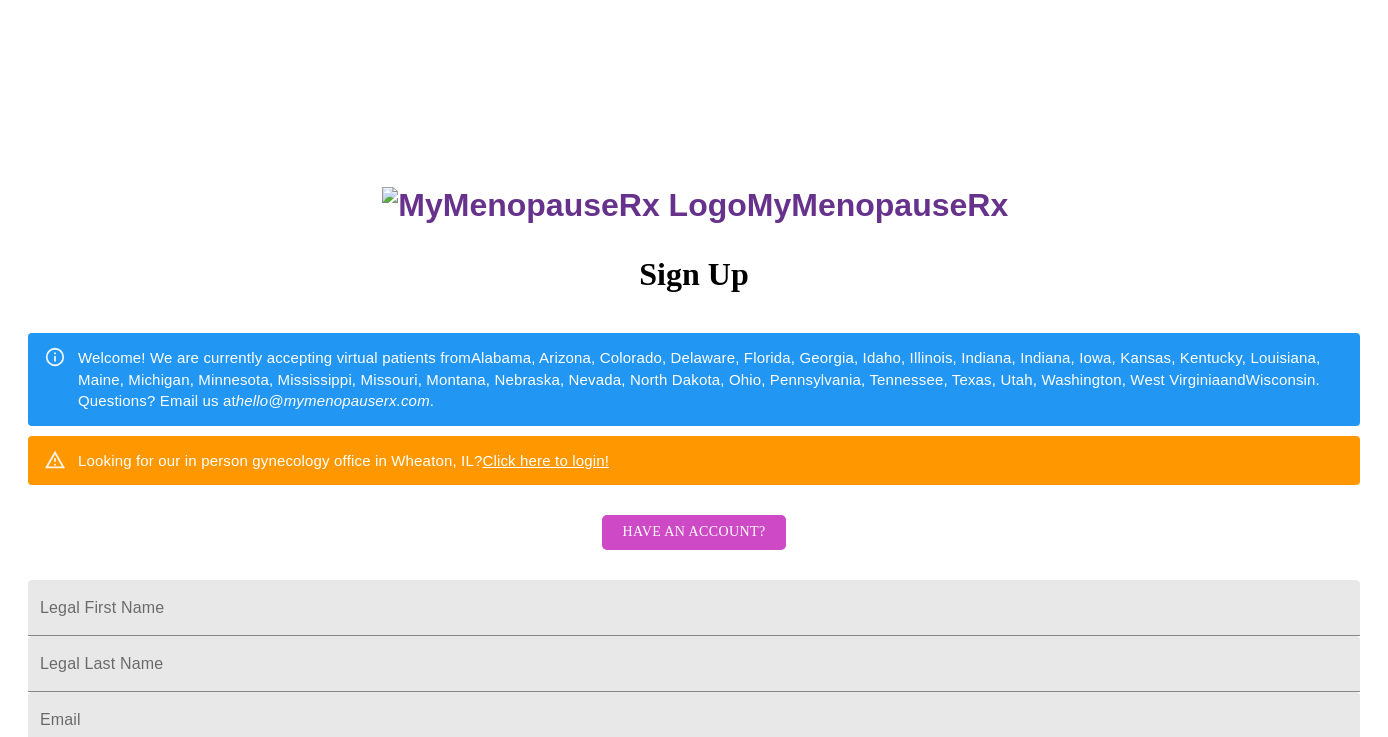 scroll, scrollTop: 345, scrollLeft: 0, axis: vertical 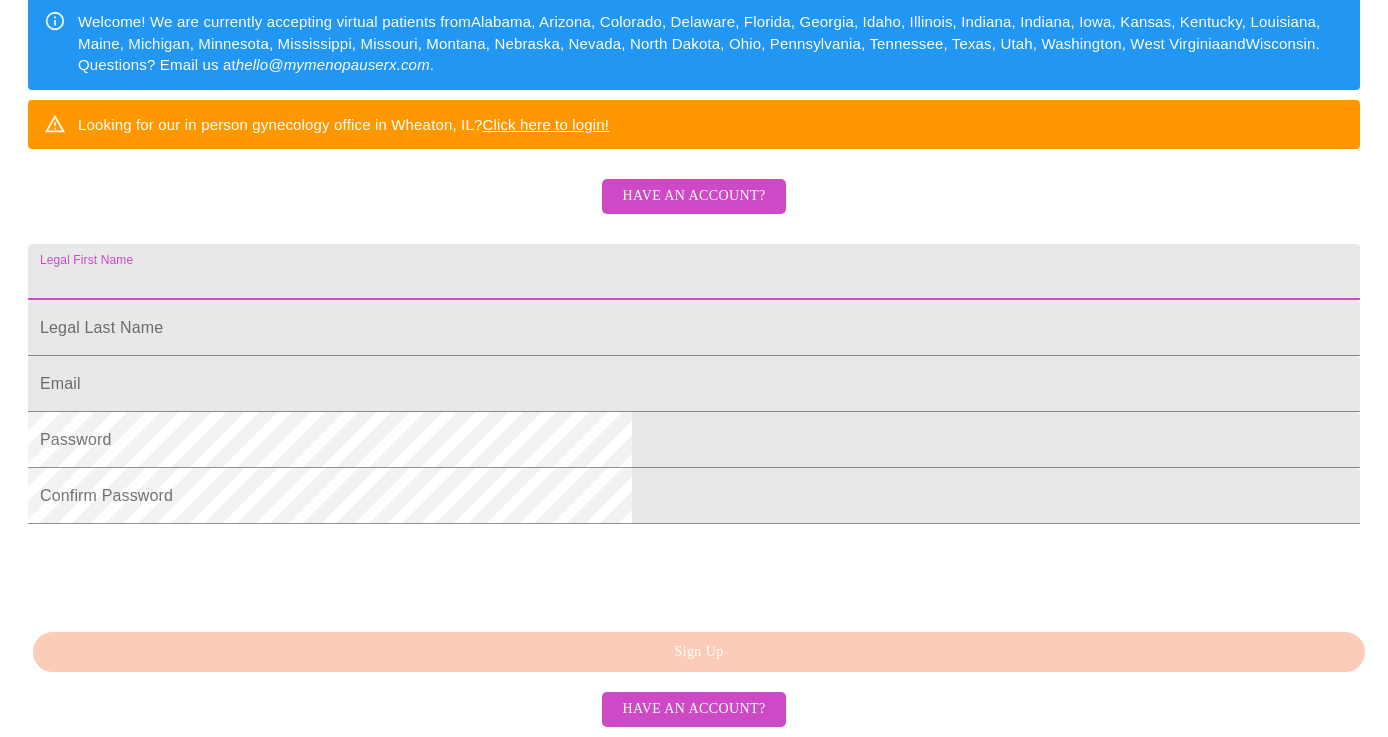 click on "Legal First Name" at bounding box center [694, 272] 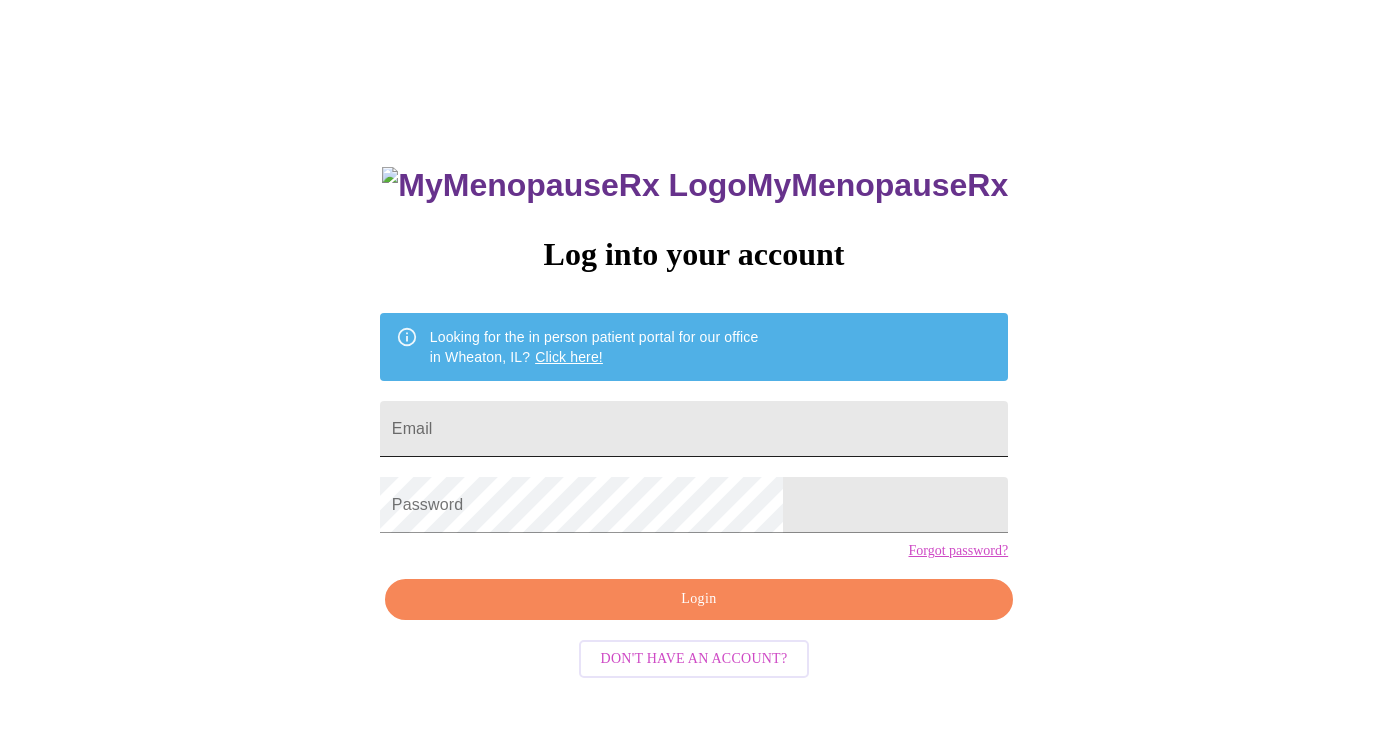 click on "Email" at bounding box center (694, 429) 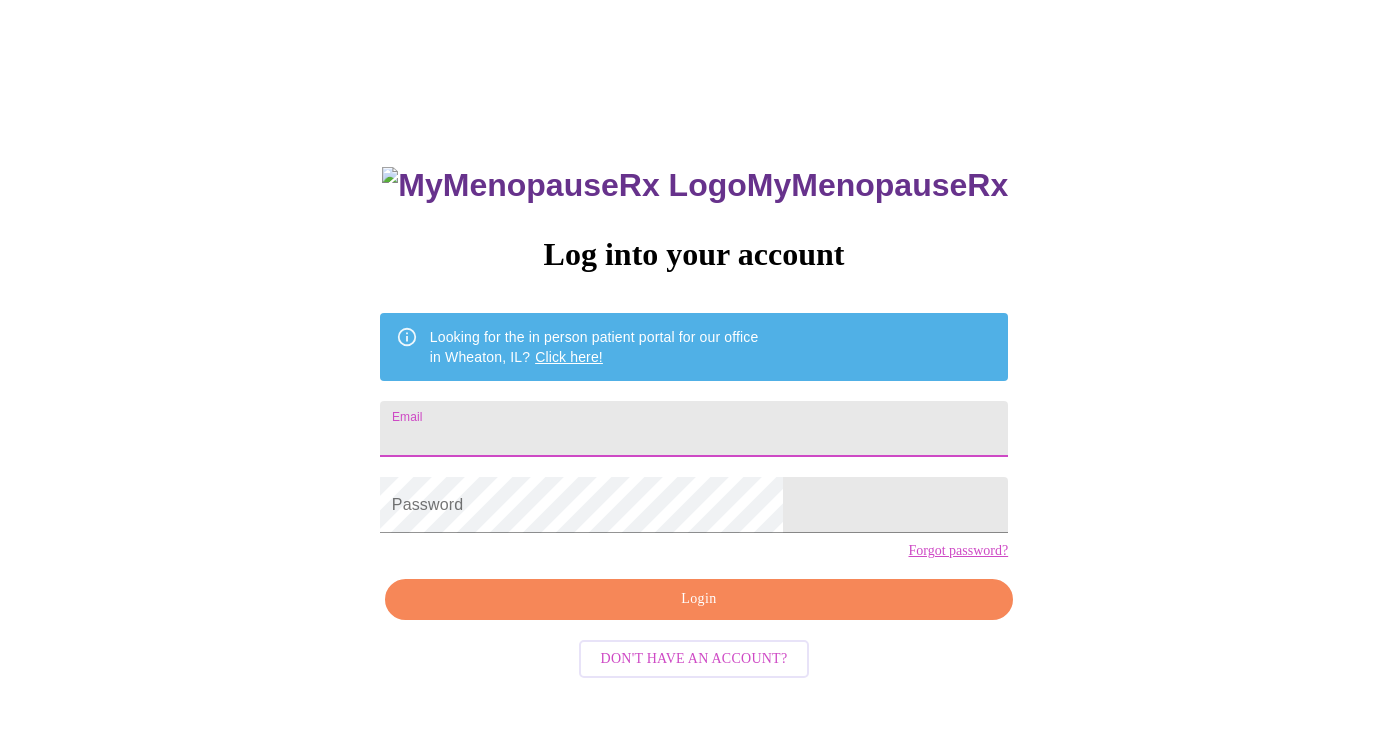 type on "gosiasamosia708@yahoo.com" 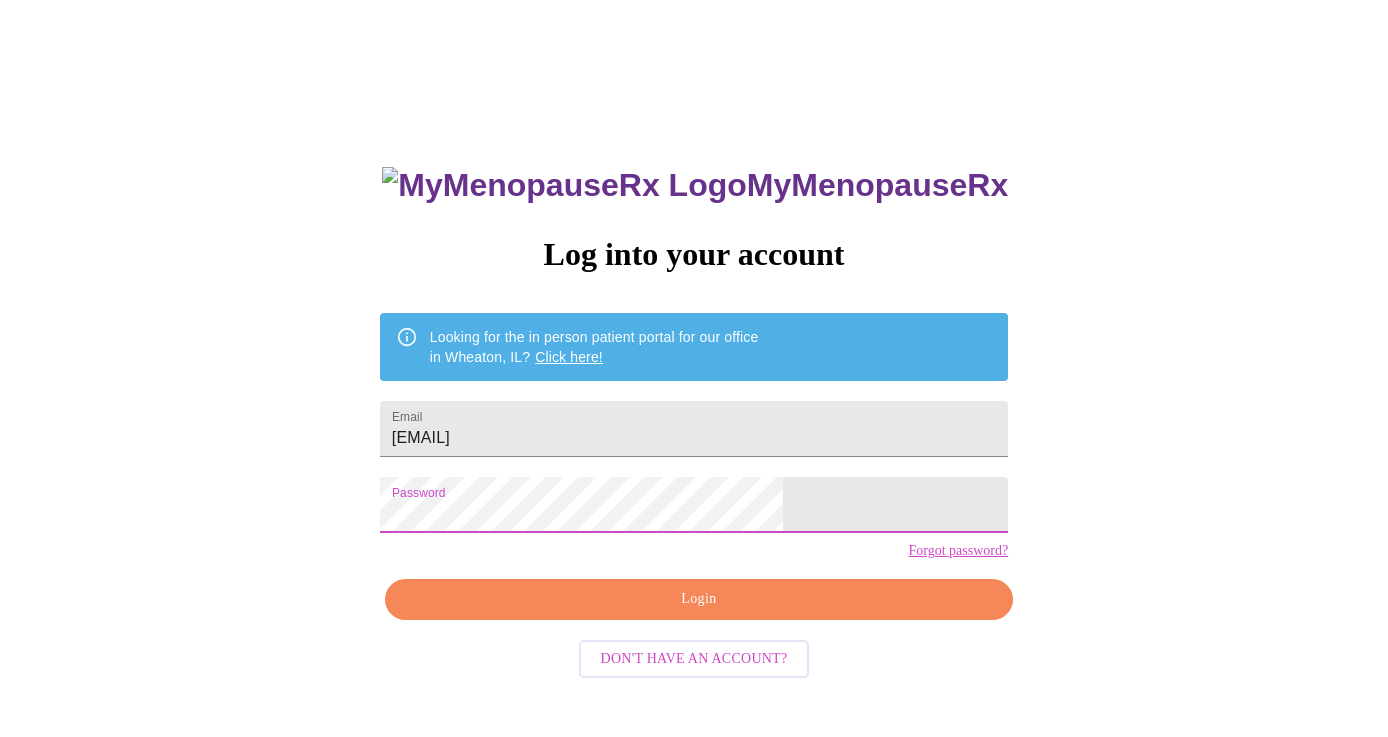 click on "Login" at bounding box center (699, 599) 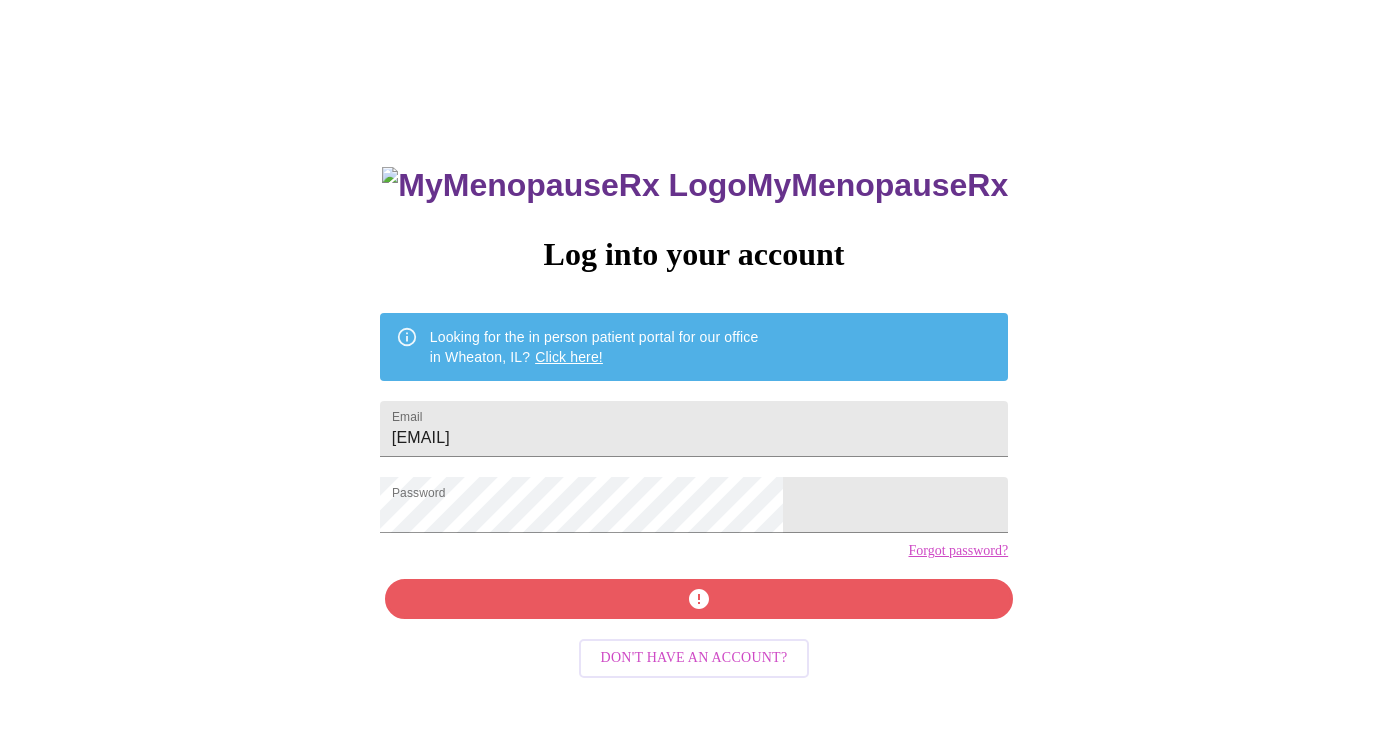click on "MyMenopauseRx Log into your account Looking for the in person patient portal for our office   in Wheaton, IL? Click here! Email gosiasamosia708@yahoo.com Password Forgot password? Don't have an account?" at bounding box center [694, 503] 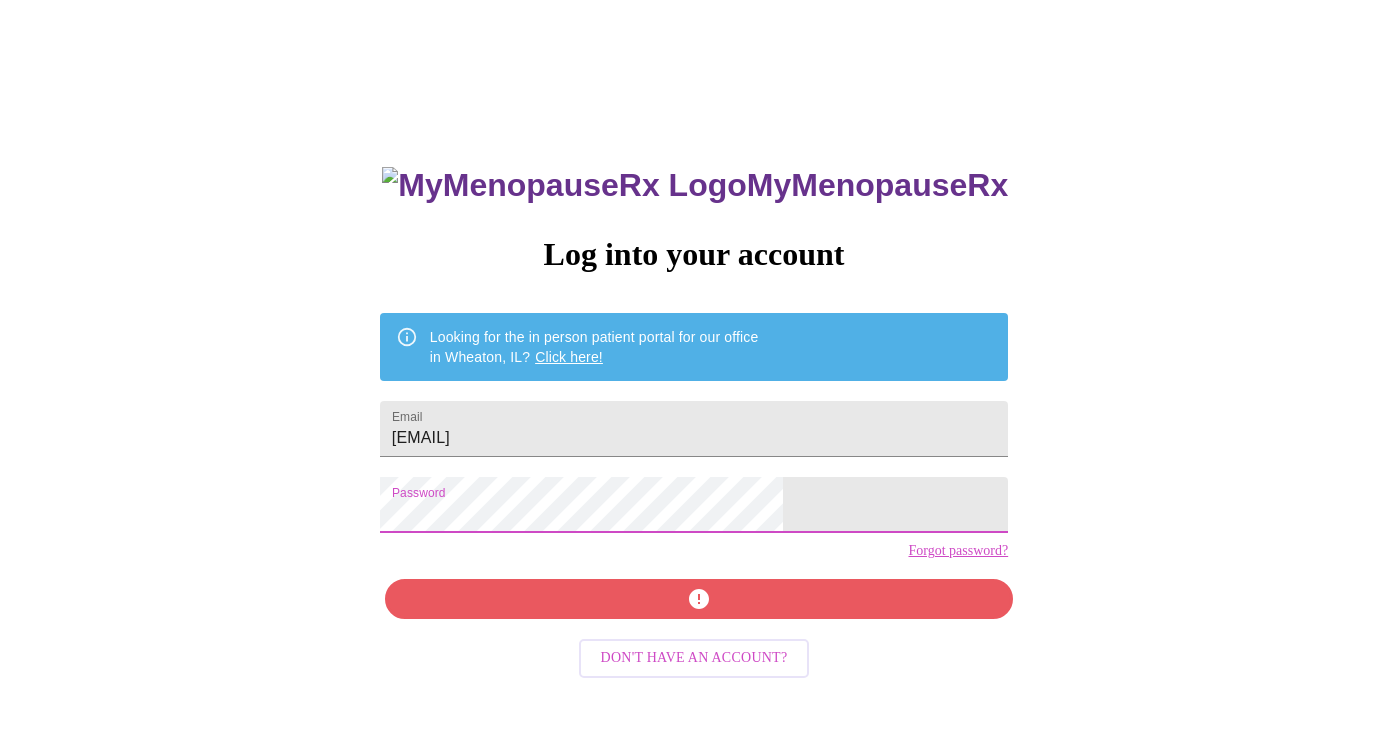 click on "MyMenopauseRx Log into your account Looking for the in person patient portal for our office   in Wheaton, IL? Click here! Email gosiasamosia708@yahoo.com Password Forgot password? Don't have an account?" at bounding box center (694, 430) 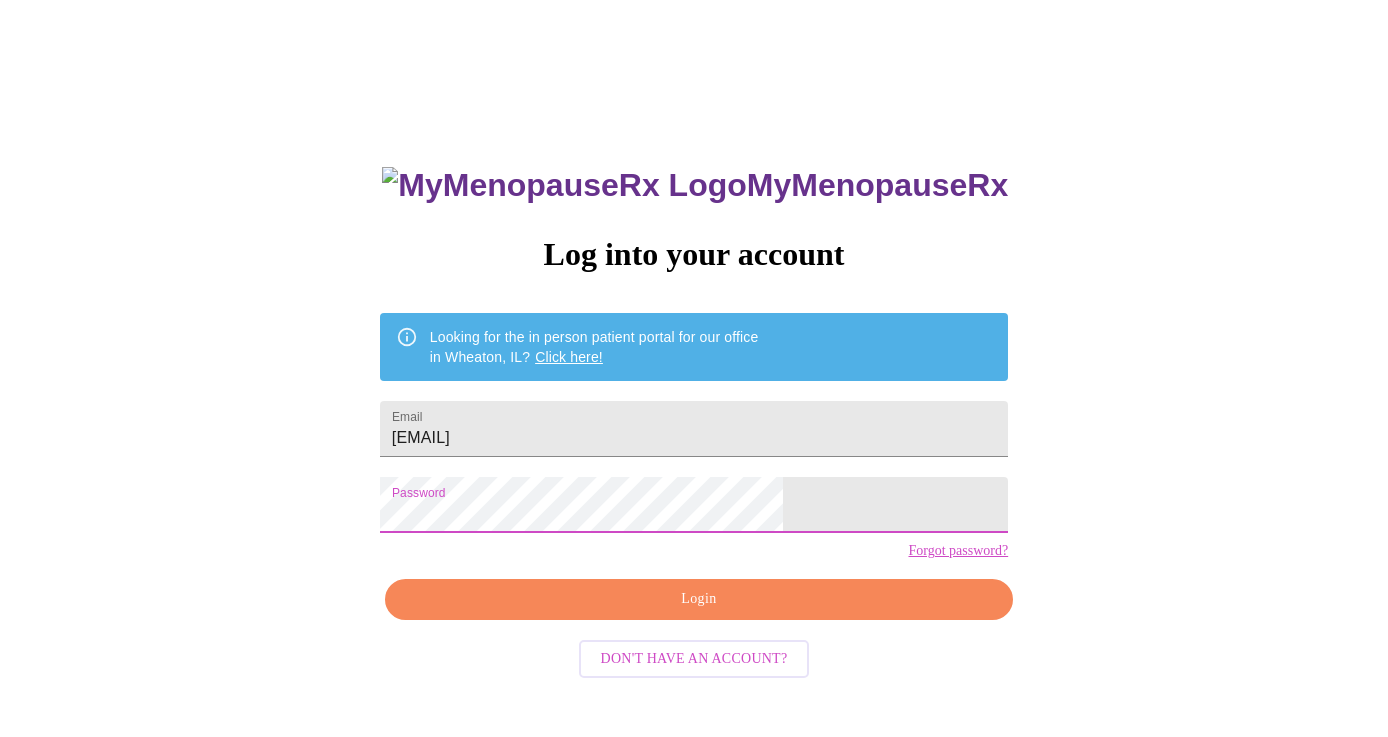 click on "Login" at bounding box center [699, 599] 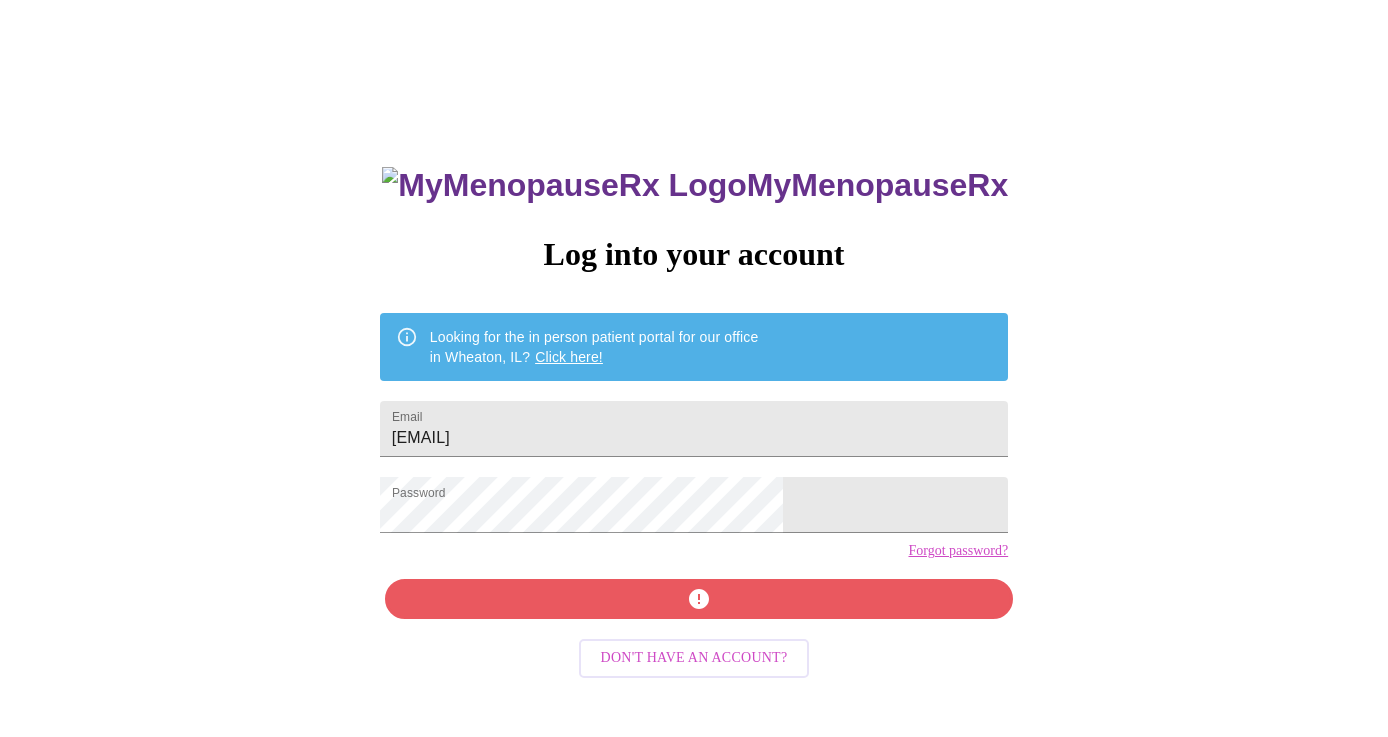 click on "MyMenopauseRx Log into your account Looking for the in person patient portal for our office   in Wheaton, IL? Click here! Email gosiasamosia708@yahoo.com Password Forgot password? Don't have an account?" at bounding box center (694, 430) 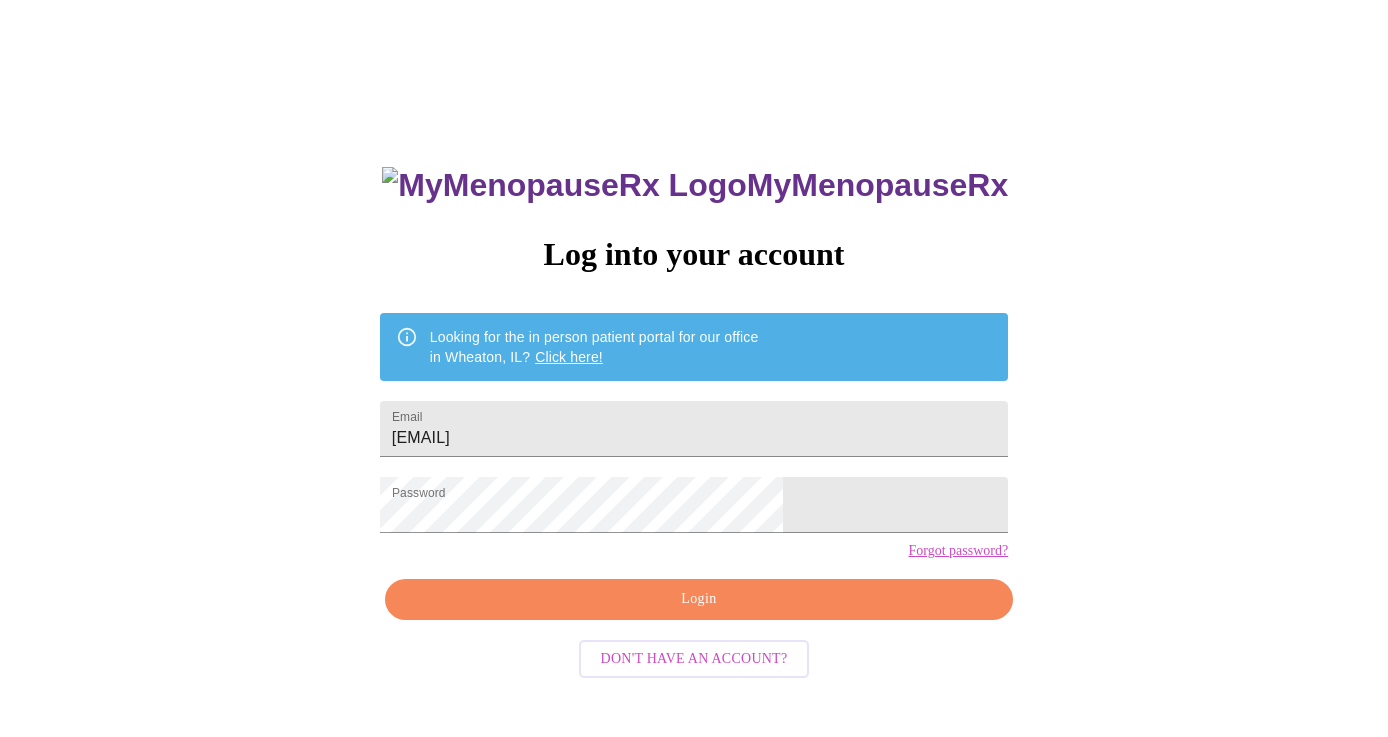 click on "MyMenopauseRx Log into your account Looking for the in person patient portal for our office   in Wheaton, IL? Click here! Email gosiasamosia708@yahoo.com Password Forgot password? Login Don't have an account?" at bounding box center (694, 430) 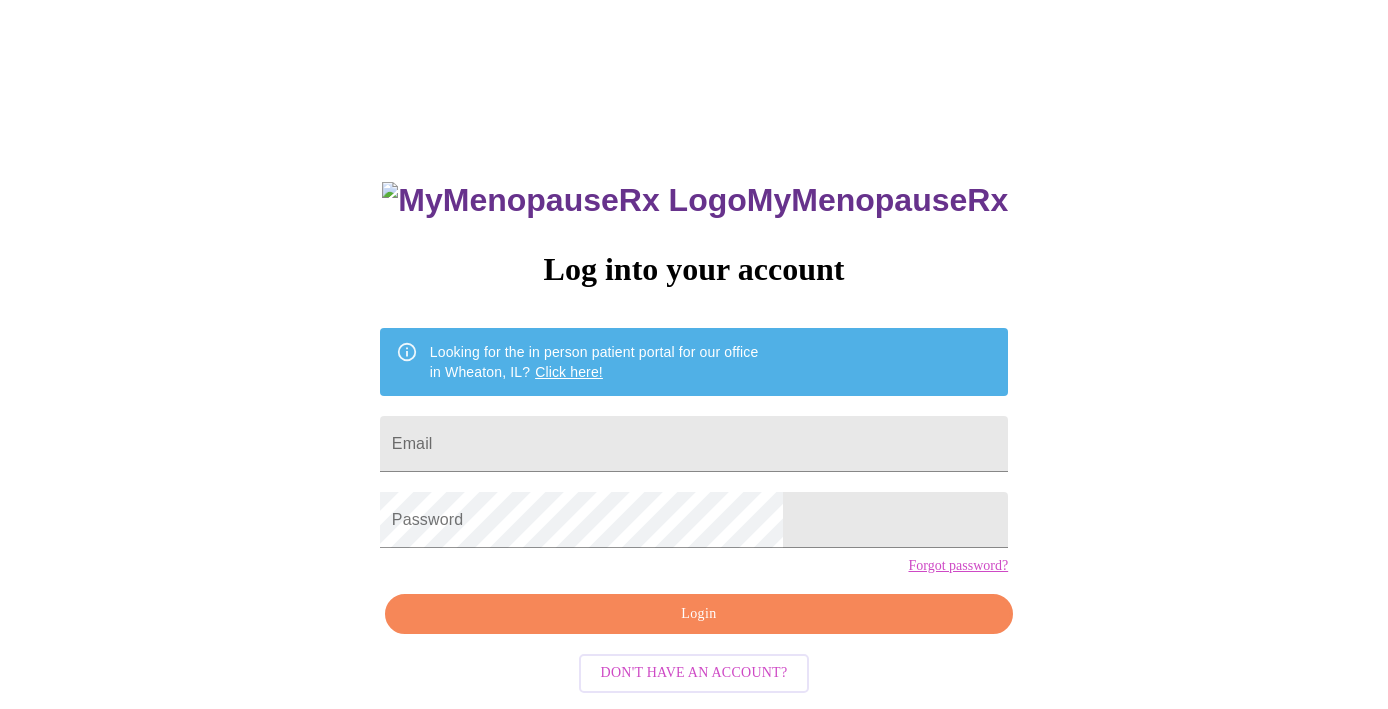 scroll, scrollTop: 0, scrollLeft: 0, axis: both 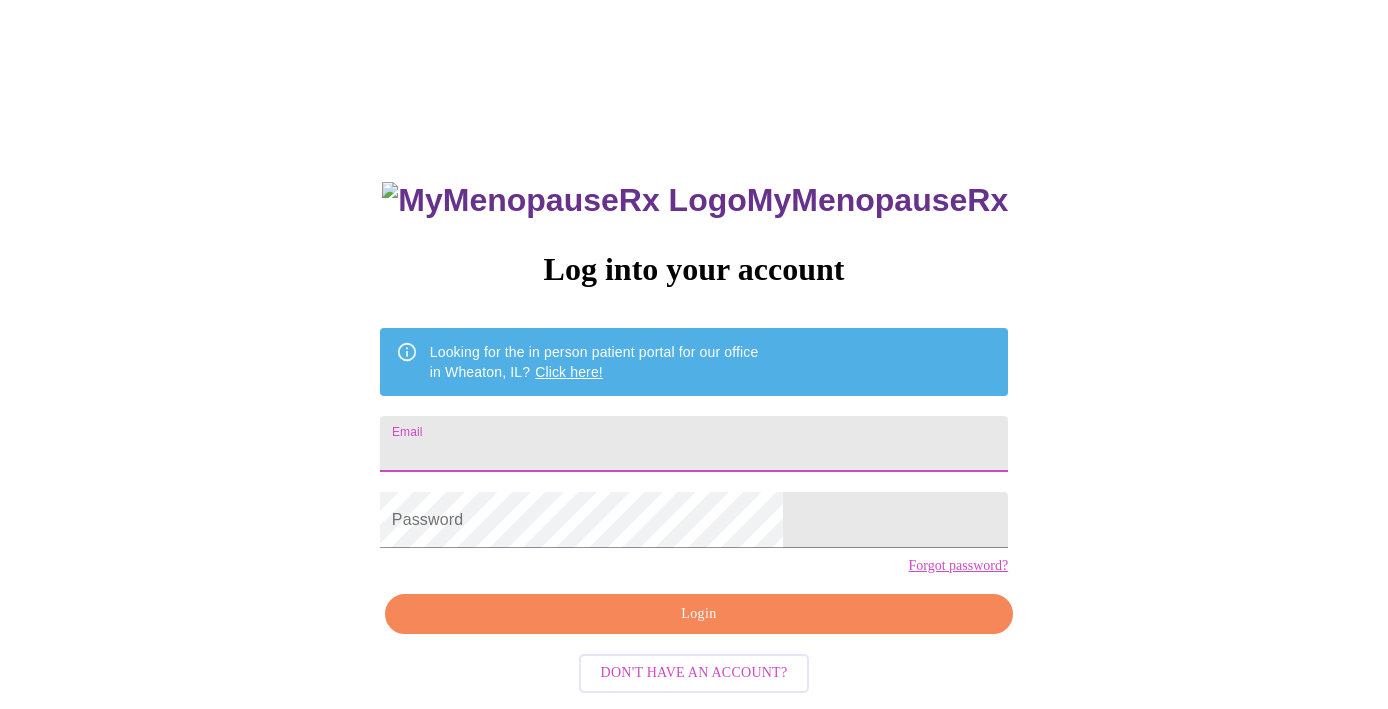 click on "Email" at bounding box center [694, 444] 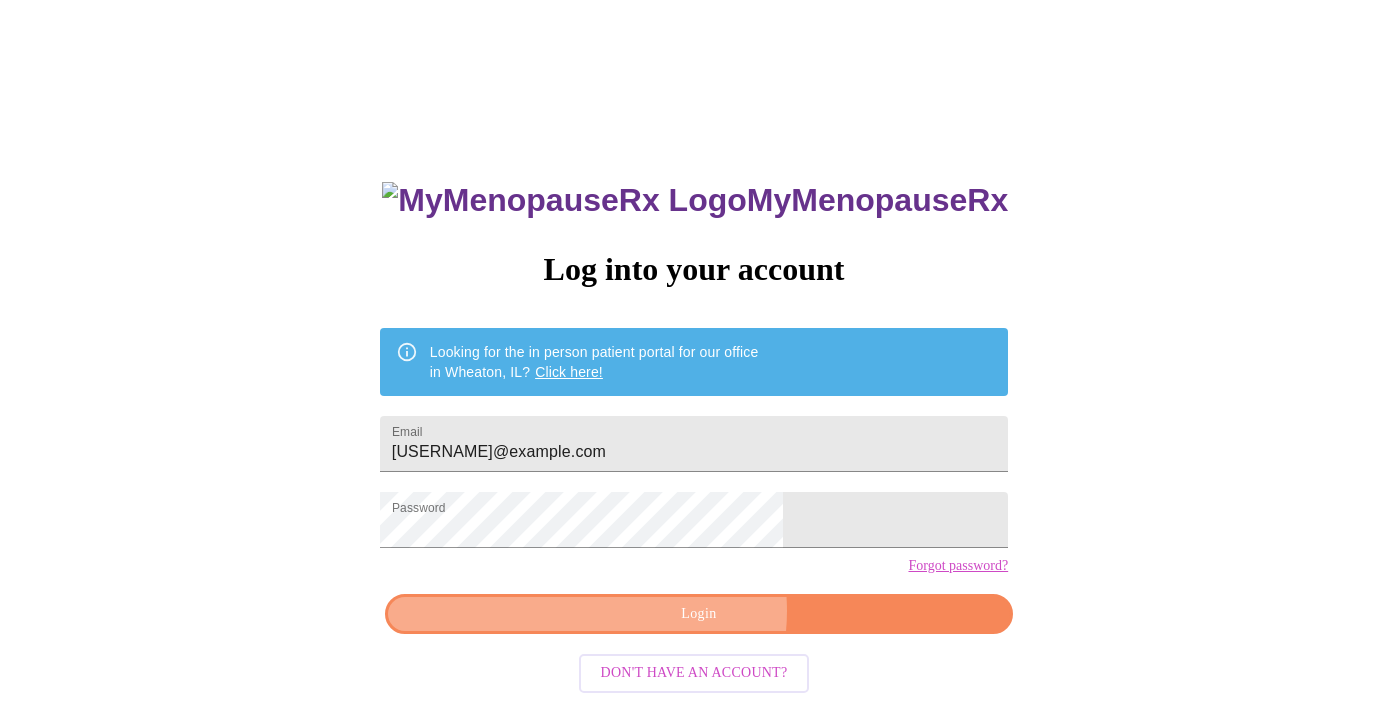 click on "Login" at bounding box center [699, 614] 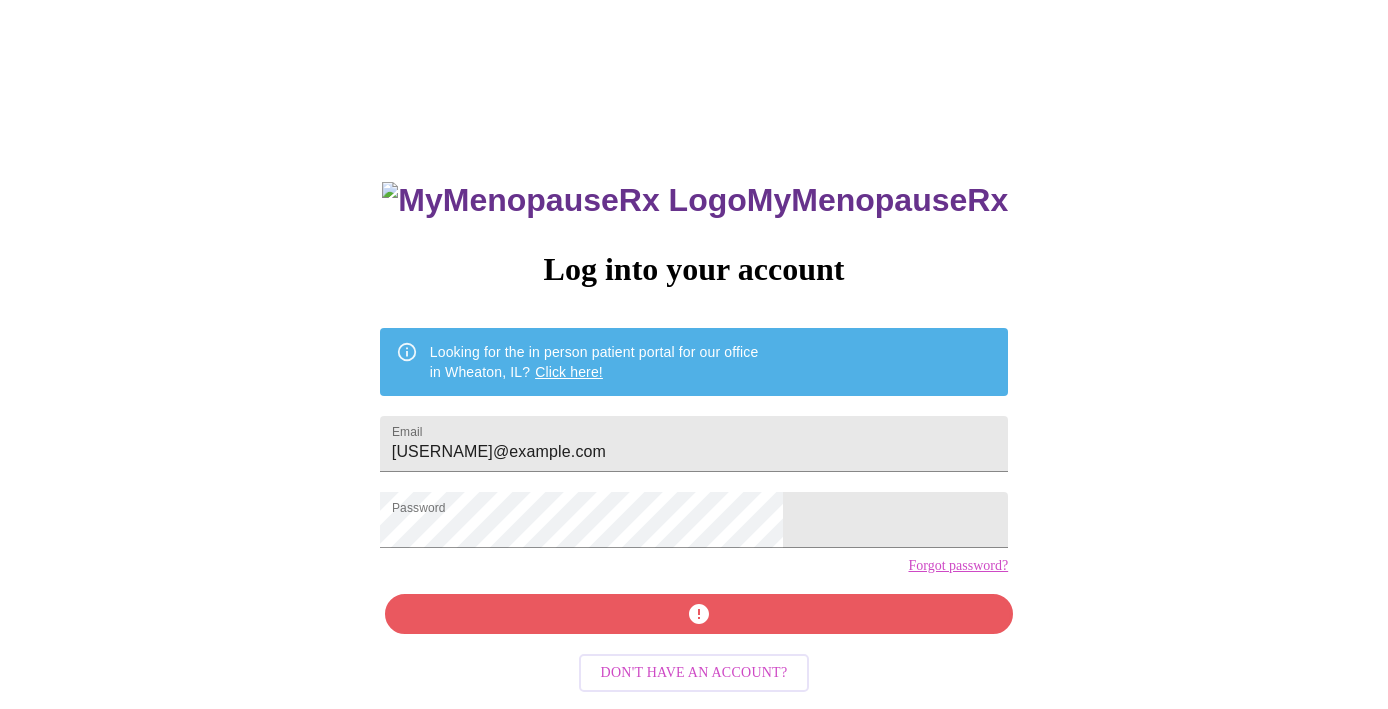 click on "Click here!" at bounding box center [569, 372] 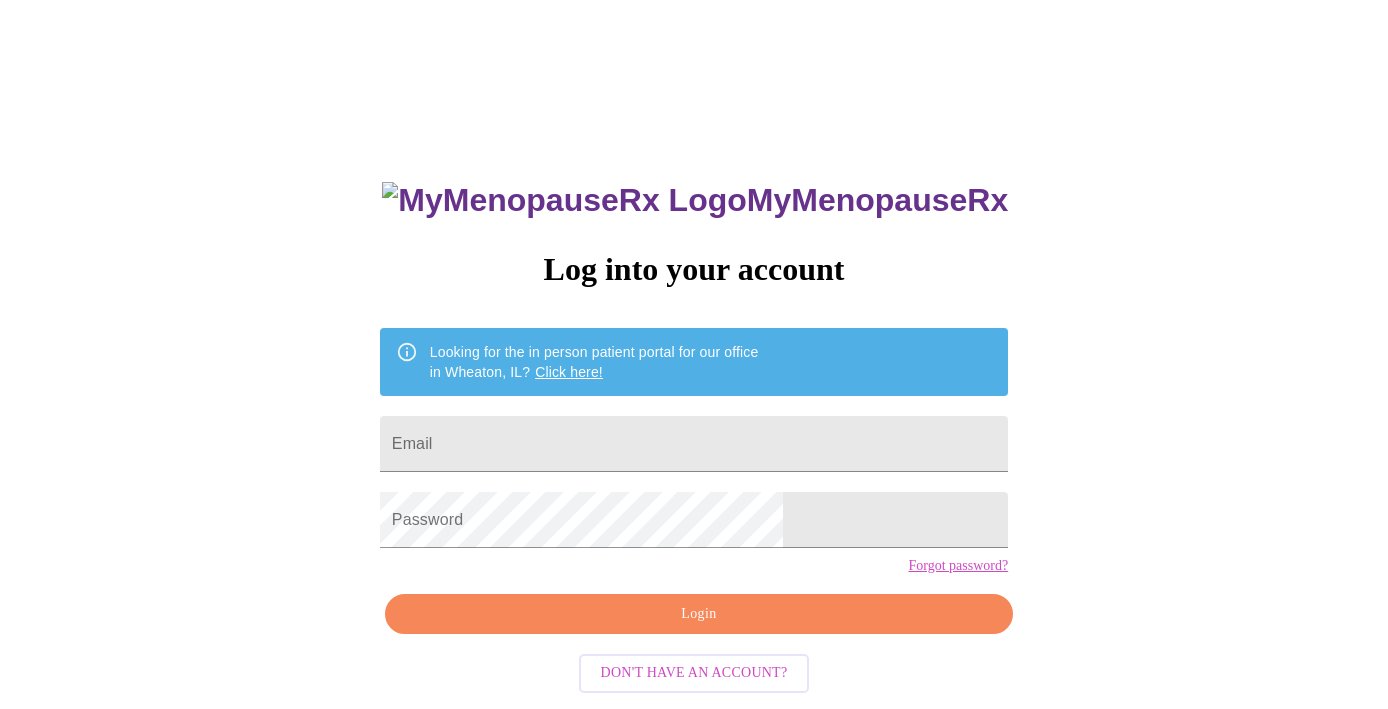 scroll, scrollTop: 0, scrollLeft: 0, axis: both 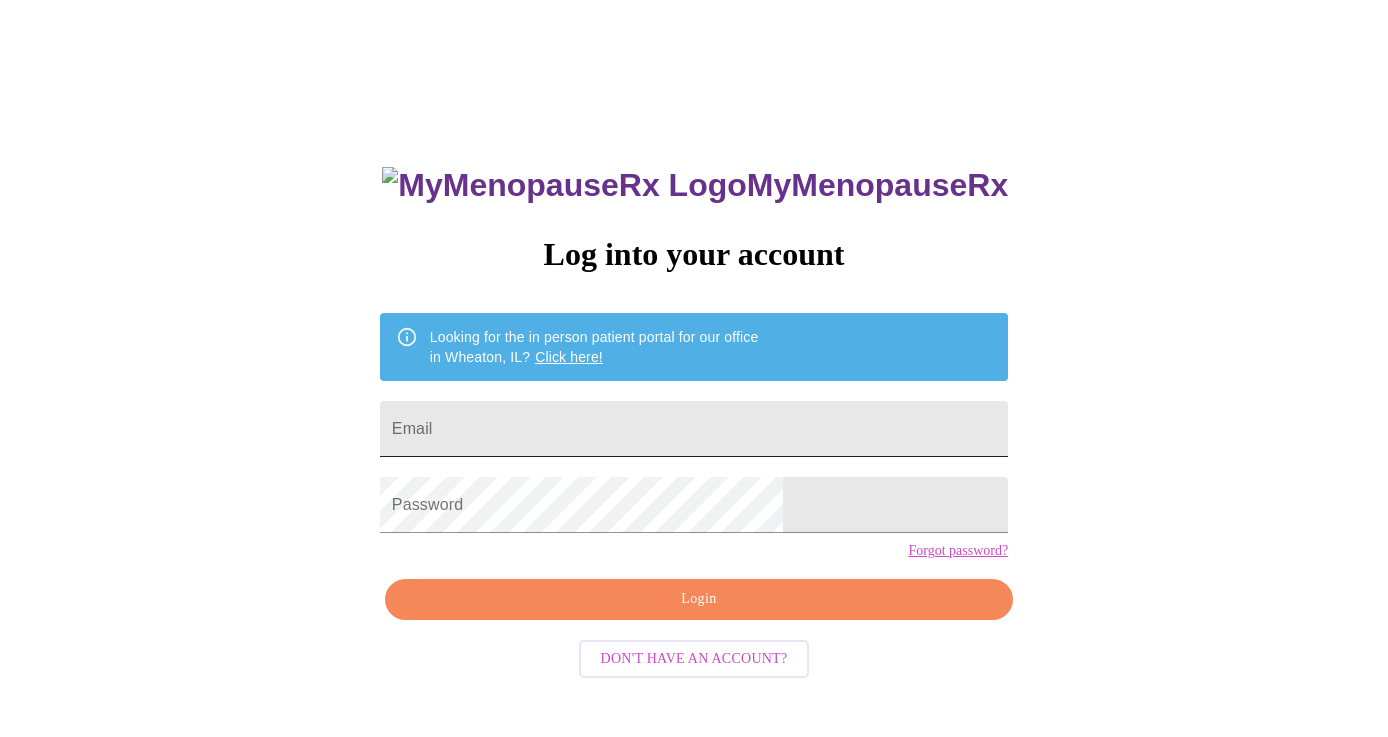 click on "Email" at bounding box center (694, 429) 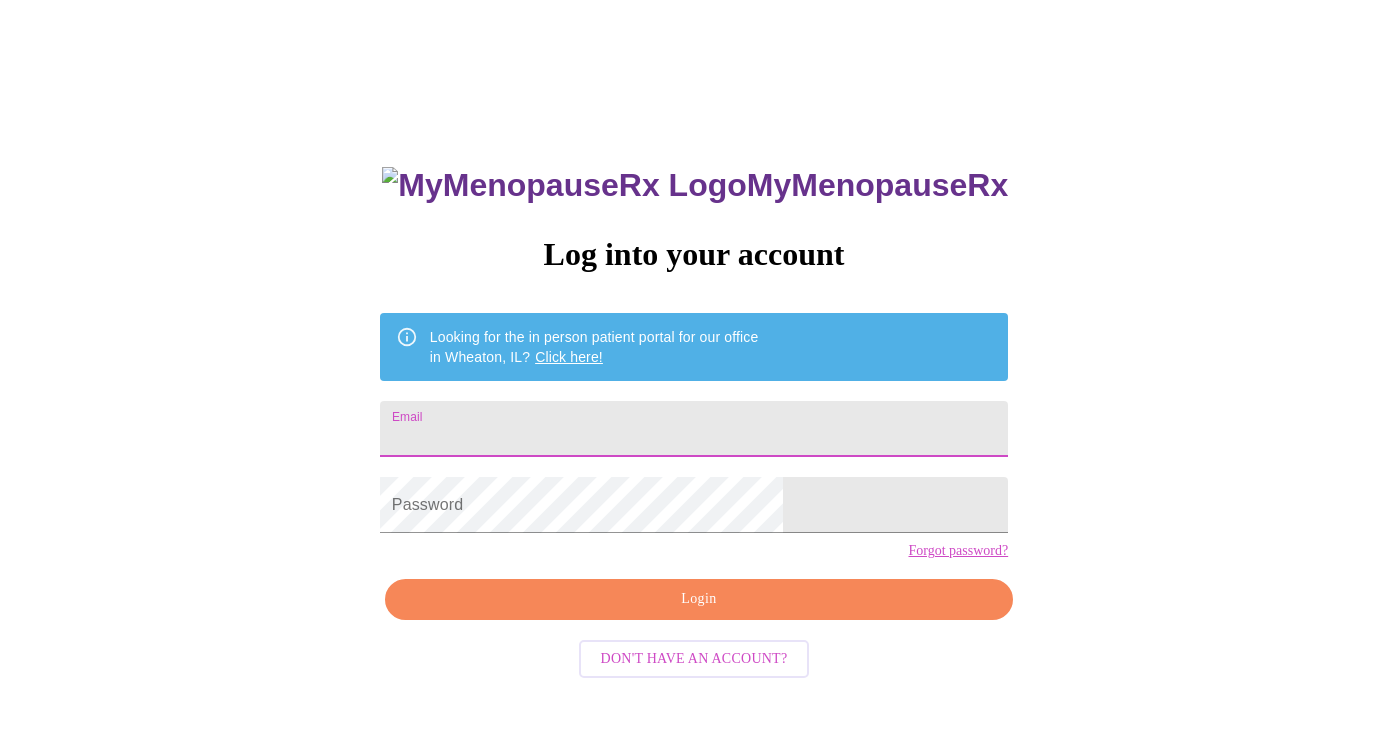 type on "[USERNAME]@example.com" 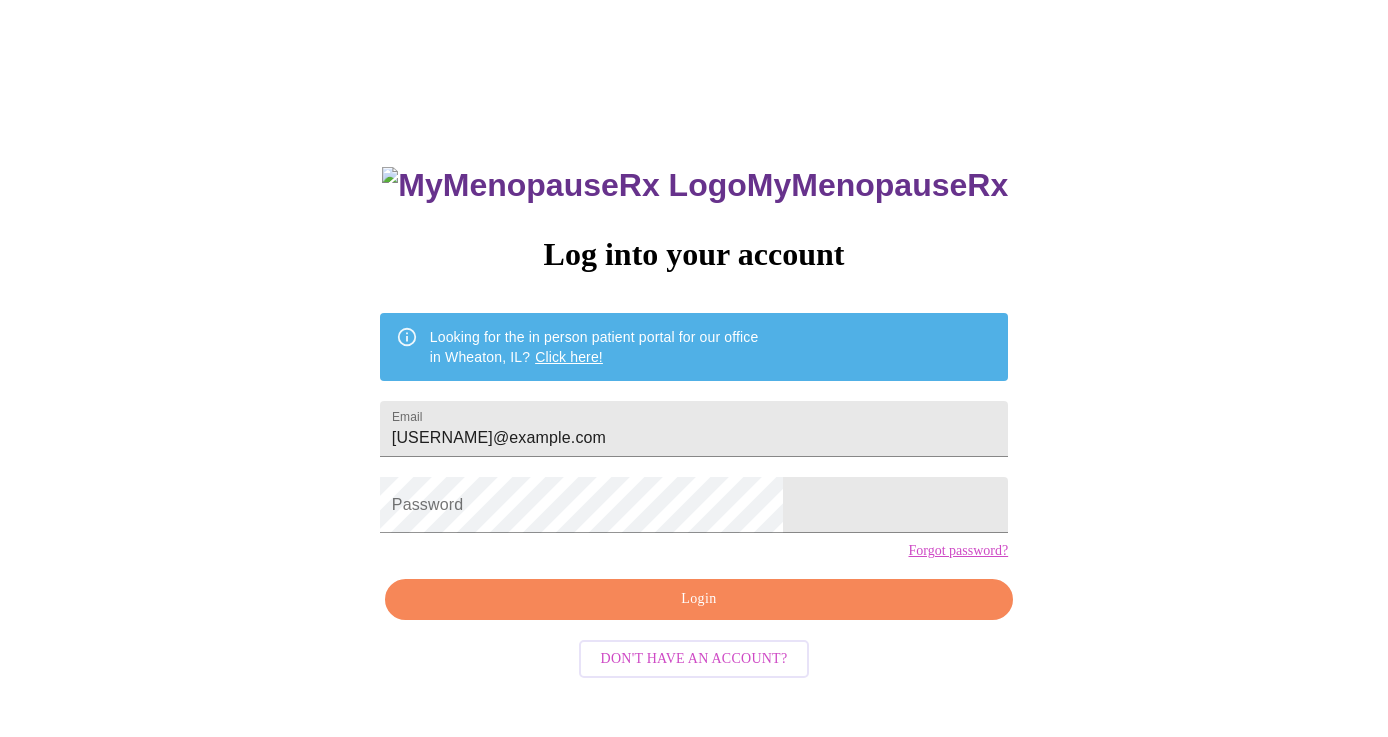 click on "Forgot password?" at bounding box center (958, 551) 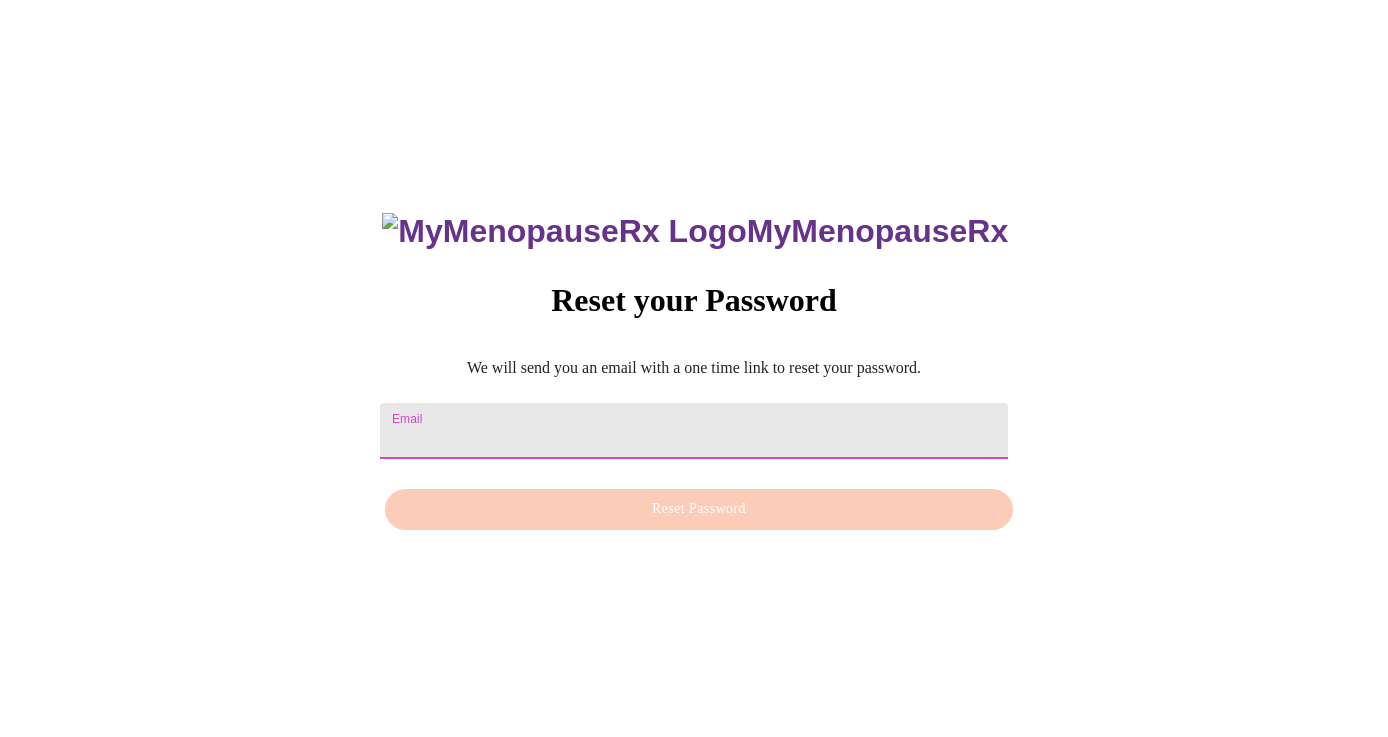 click on "Email" at bounding box center [694, 431] 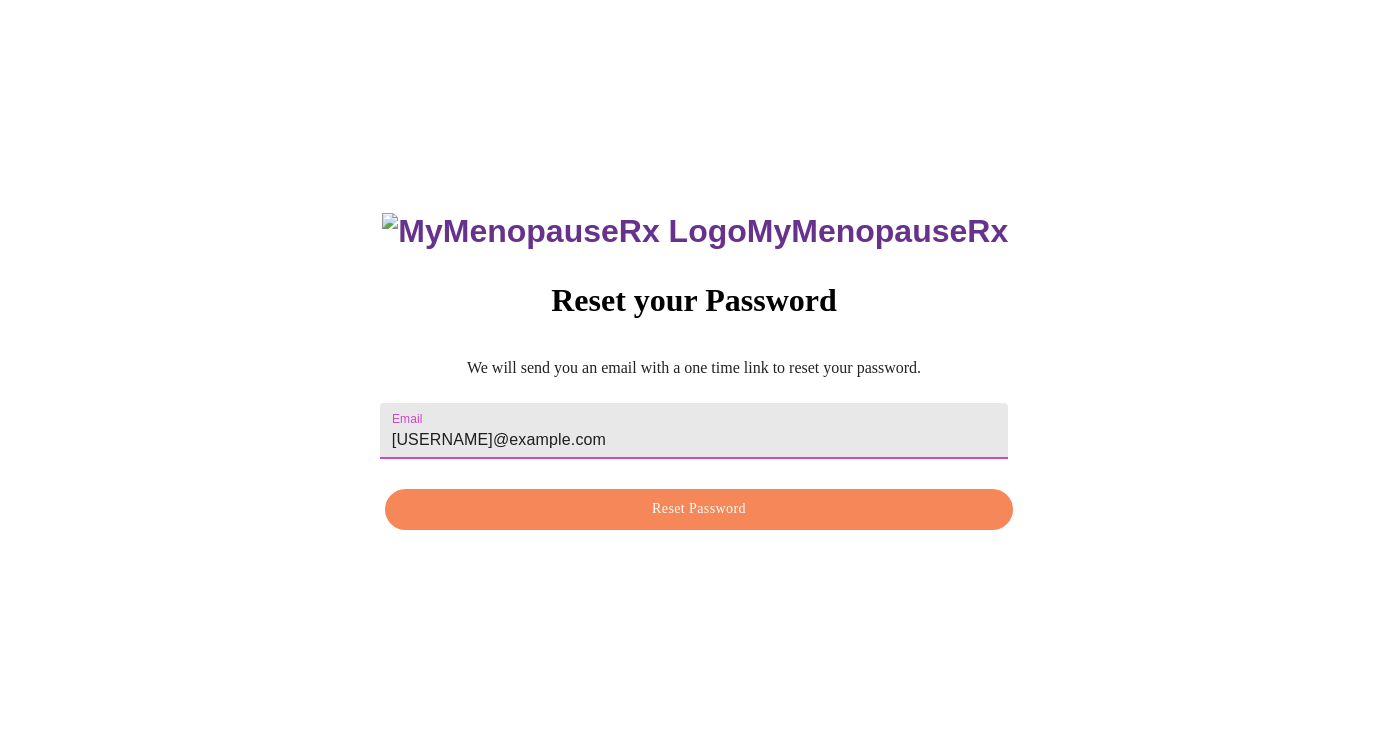 click on "Reset Password" at bounding box center (699, 509) 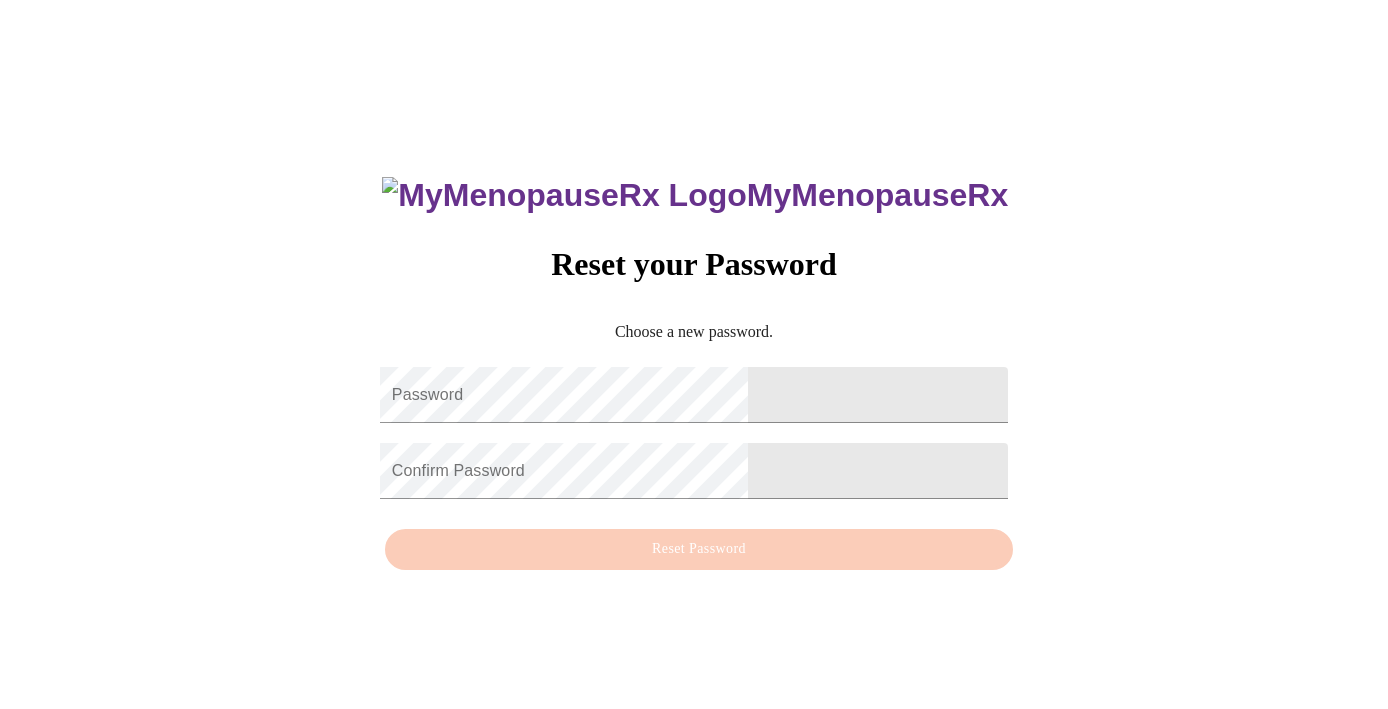 scroll, scrollTop: 0, scrollLeft: 0, axis: both 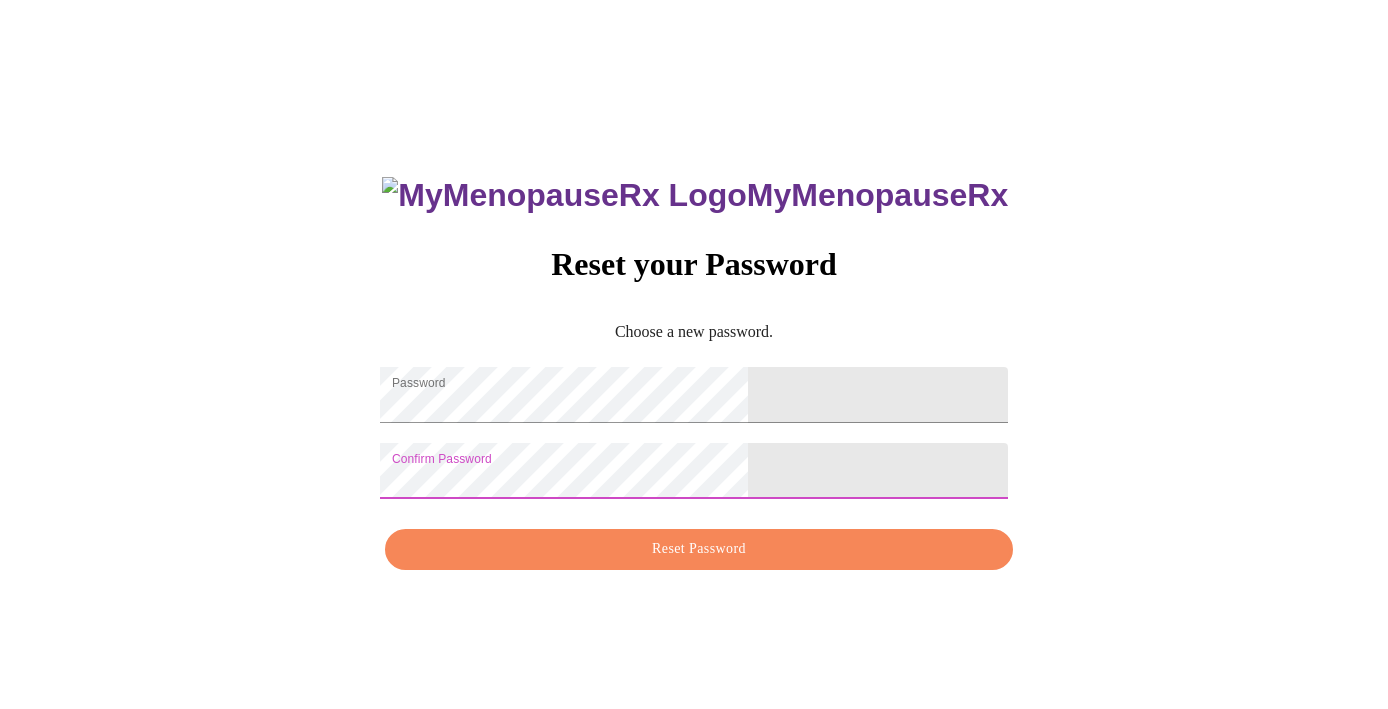 click on "Reset Password" at bounding box center [699, 549] 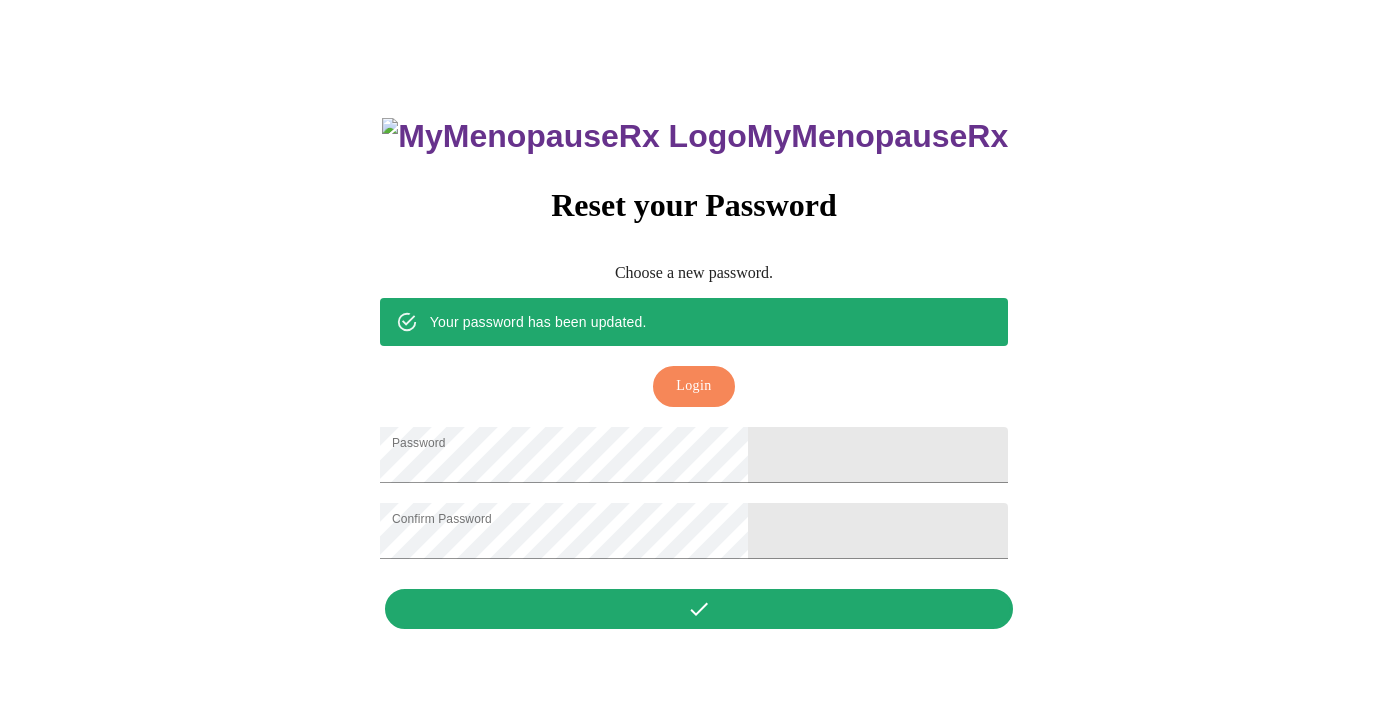 click on "Login" at bounding box center [693, 386] 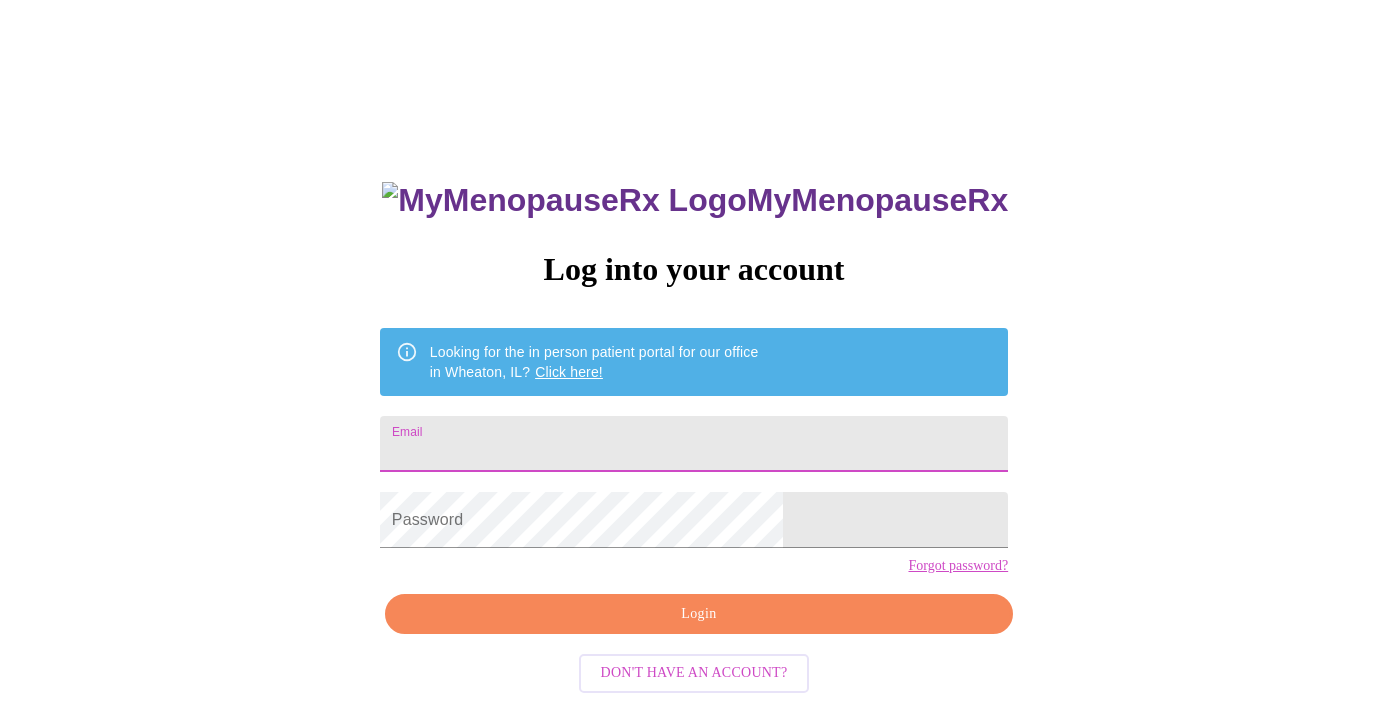 click on "Email" at bounding box center [694, 444] 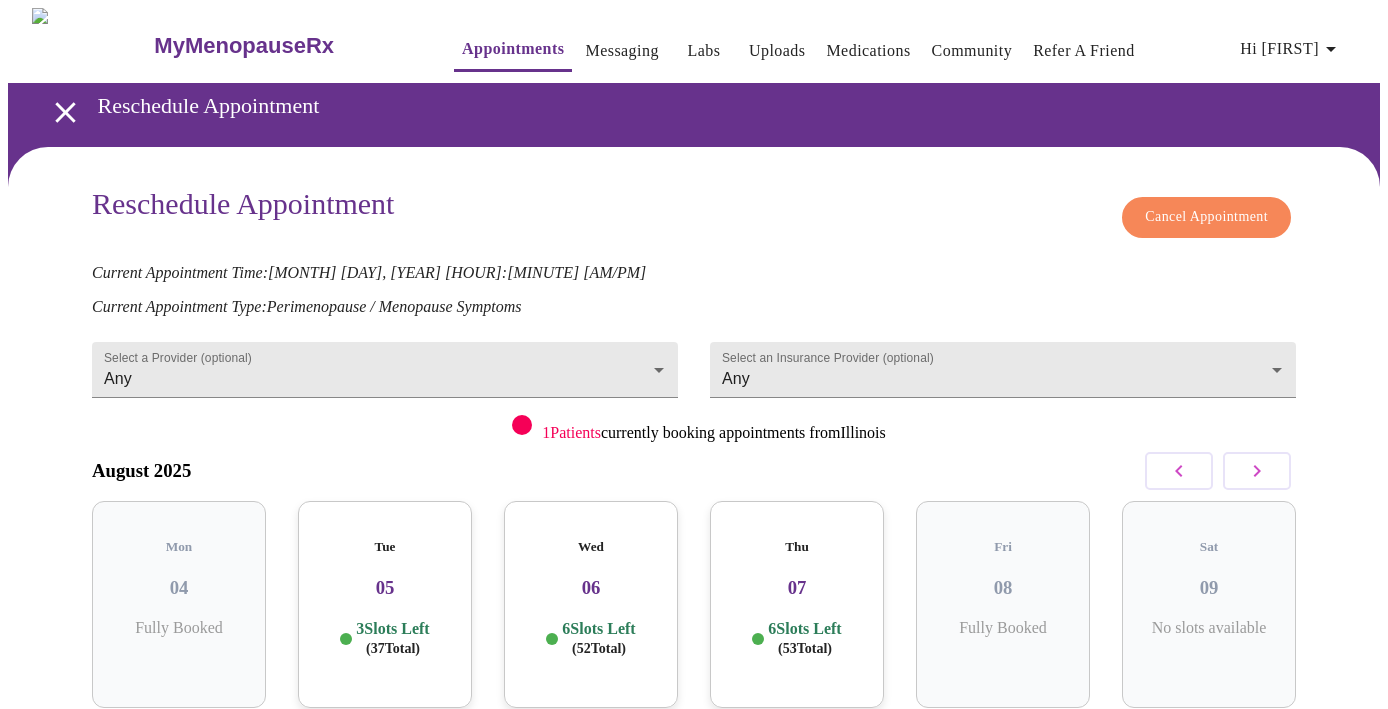 scroll, scrollTop: 133, scrollLeft: 0, axis: vertical 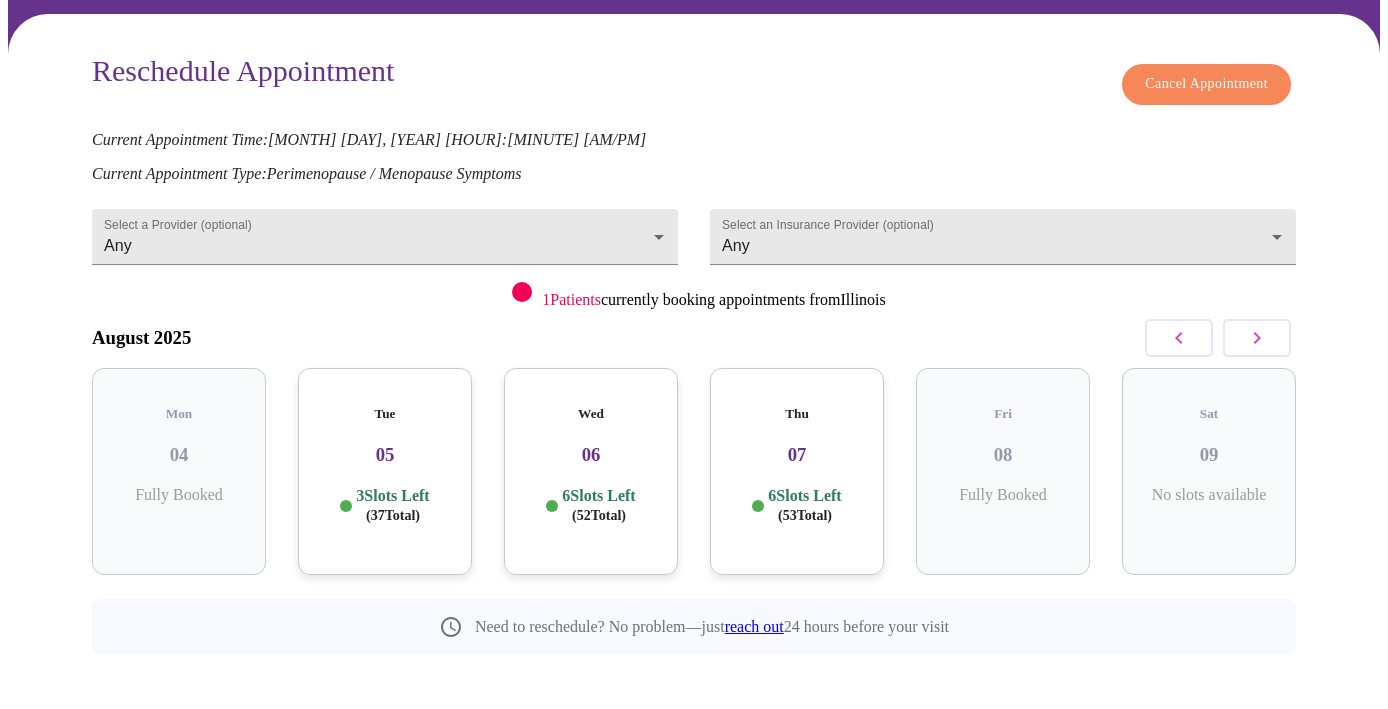 click on "06" at bounding box center [591, 455] 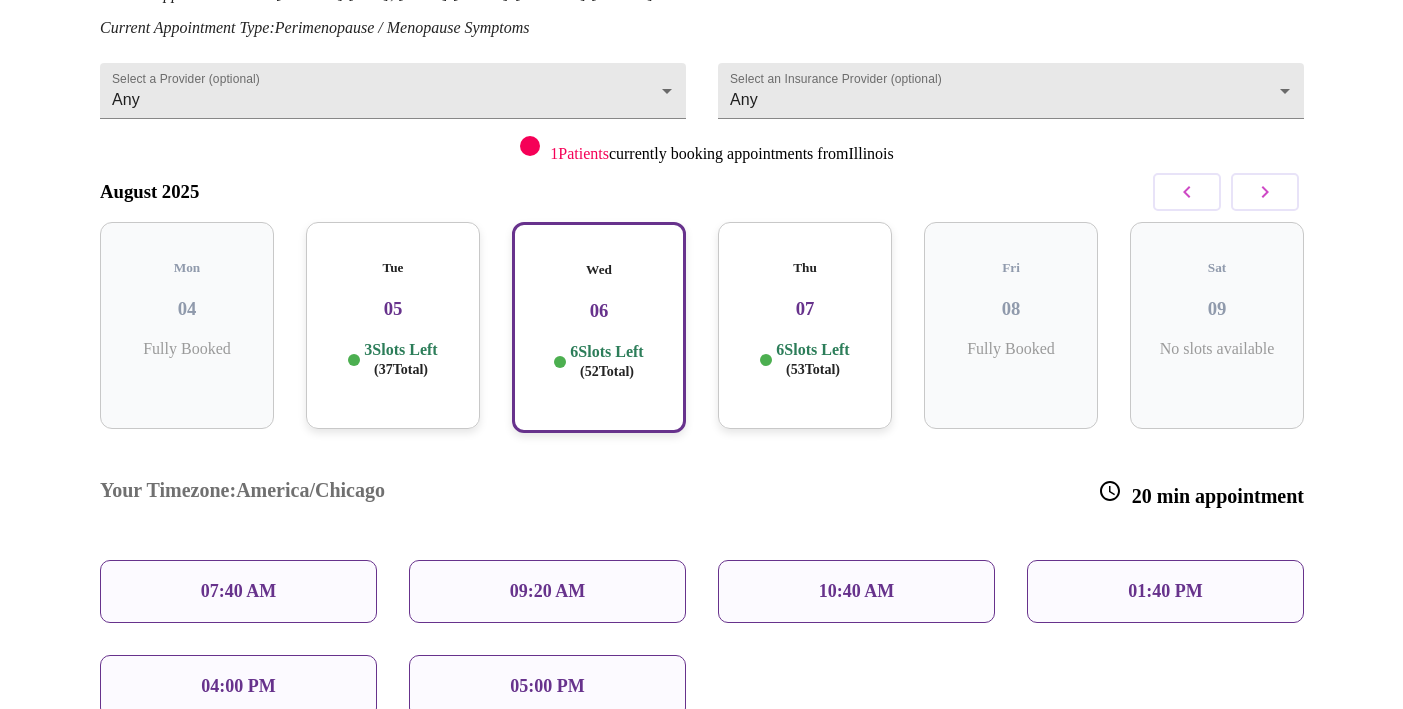 scroll, scrollTop: 395, scrollLeft: 0, axis: vertical 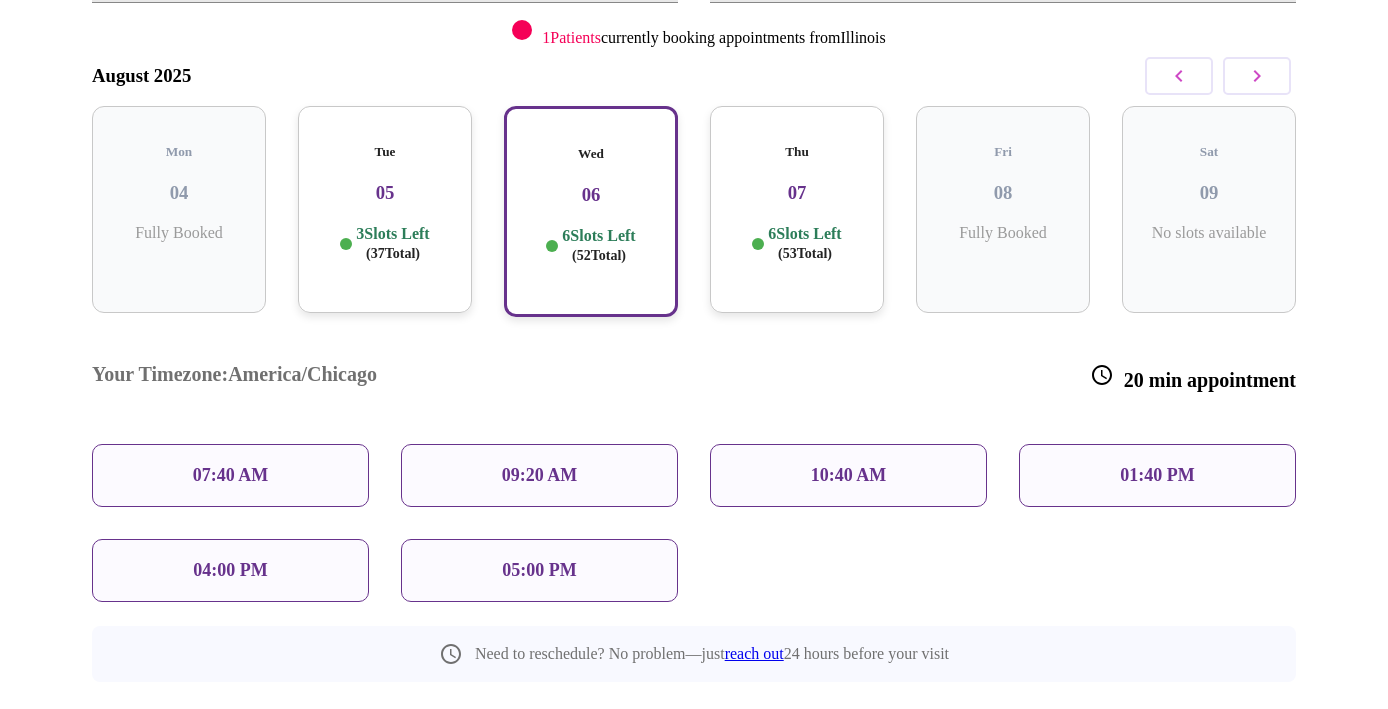 click on "01:40 PM" at bounding box center (1157, 475) 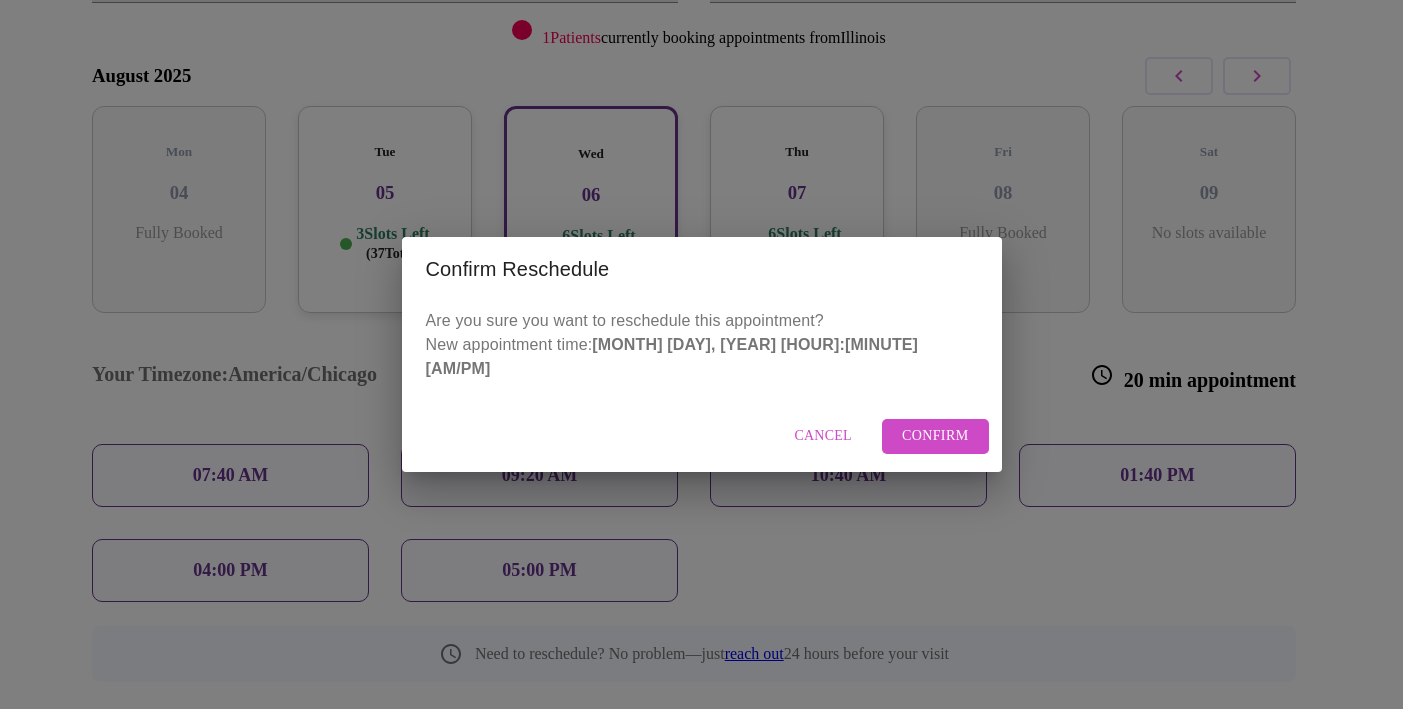 click on "Confirm" at bounding box center (935, 436) 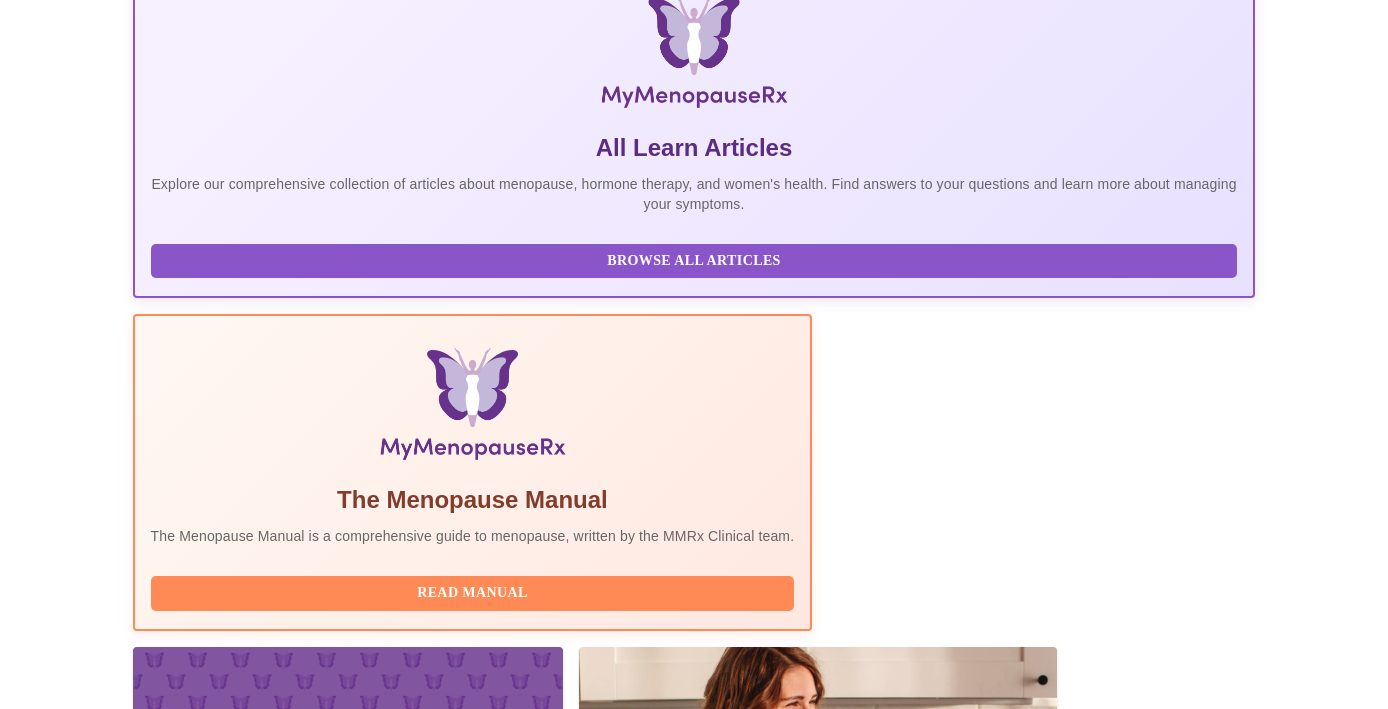 scroll, scrollTop: 384, scrollLeft: 0, axis: vertical 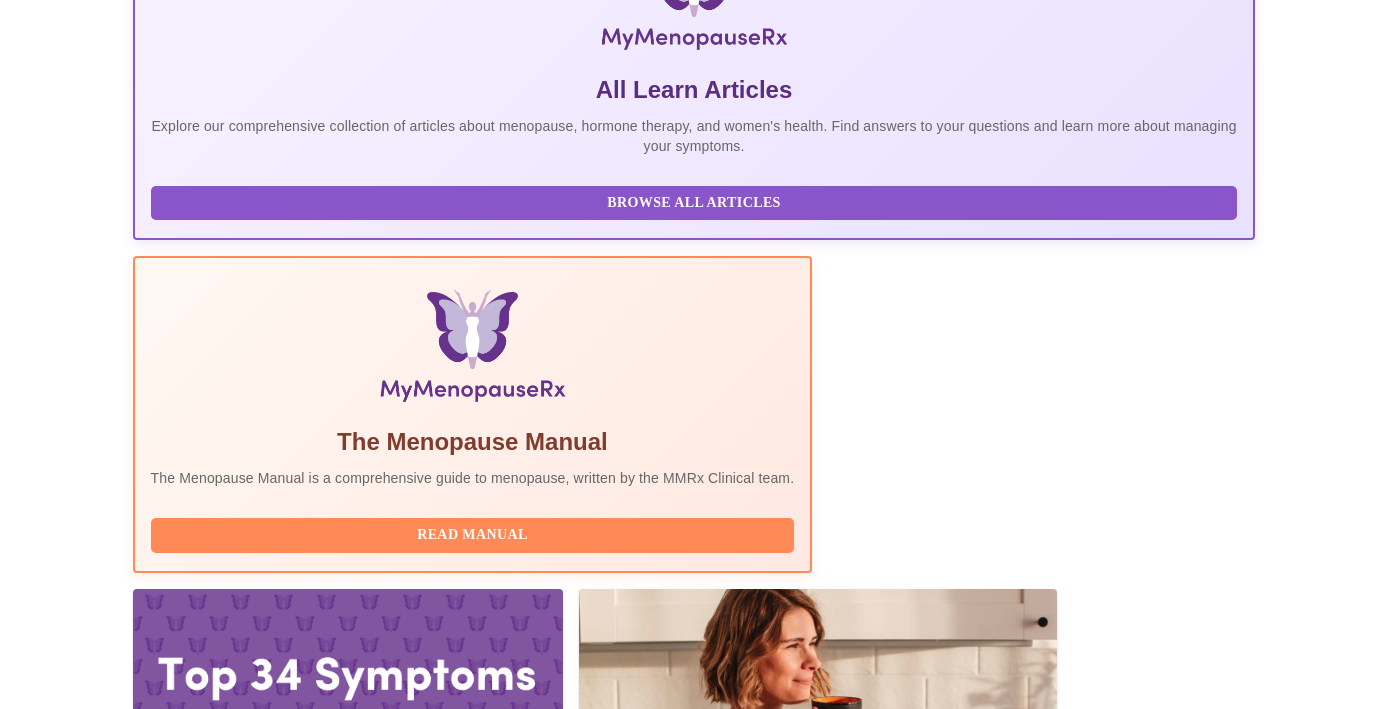 click on "Complete Pre-Assessment" at bounding box center [1119, 2195] 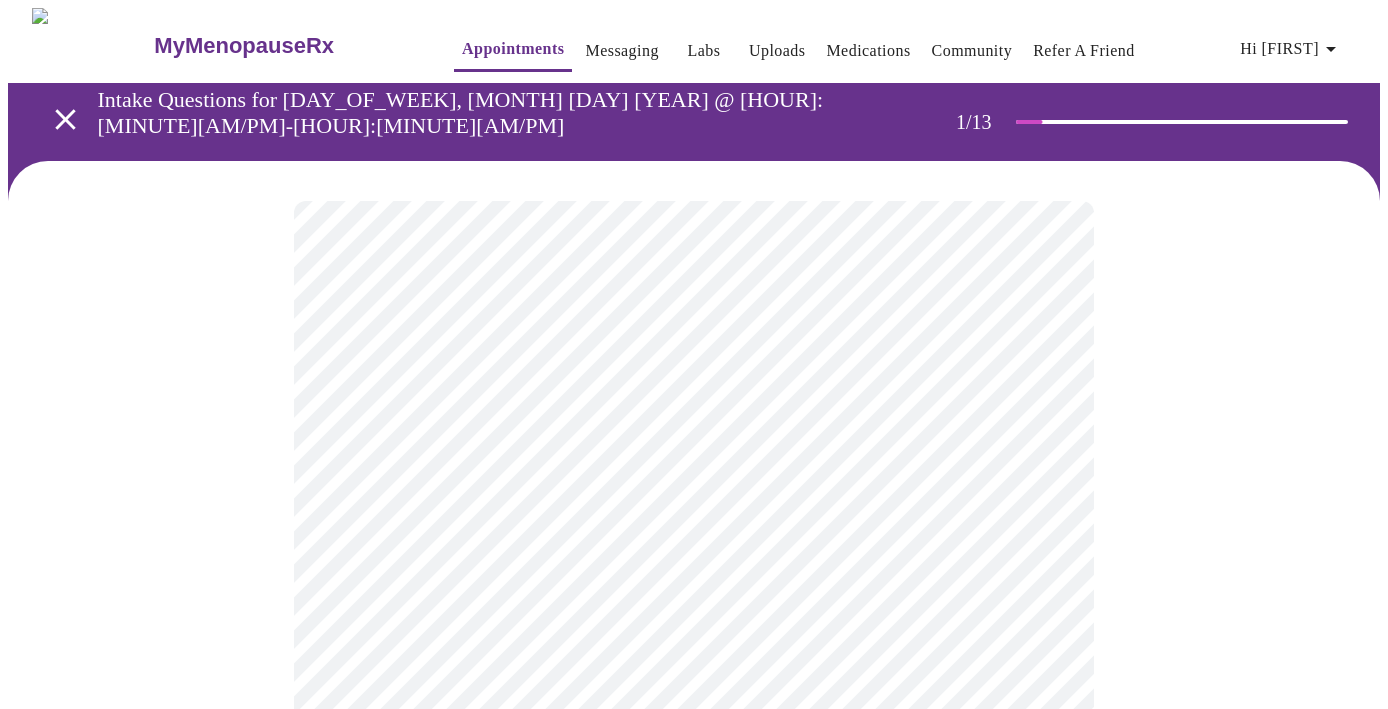 scroll, scrollTop: 146, scrollLeft: 0, axis: vertical 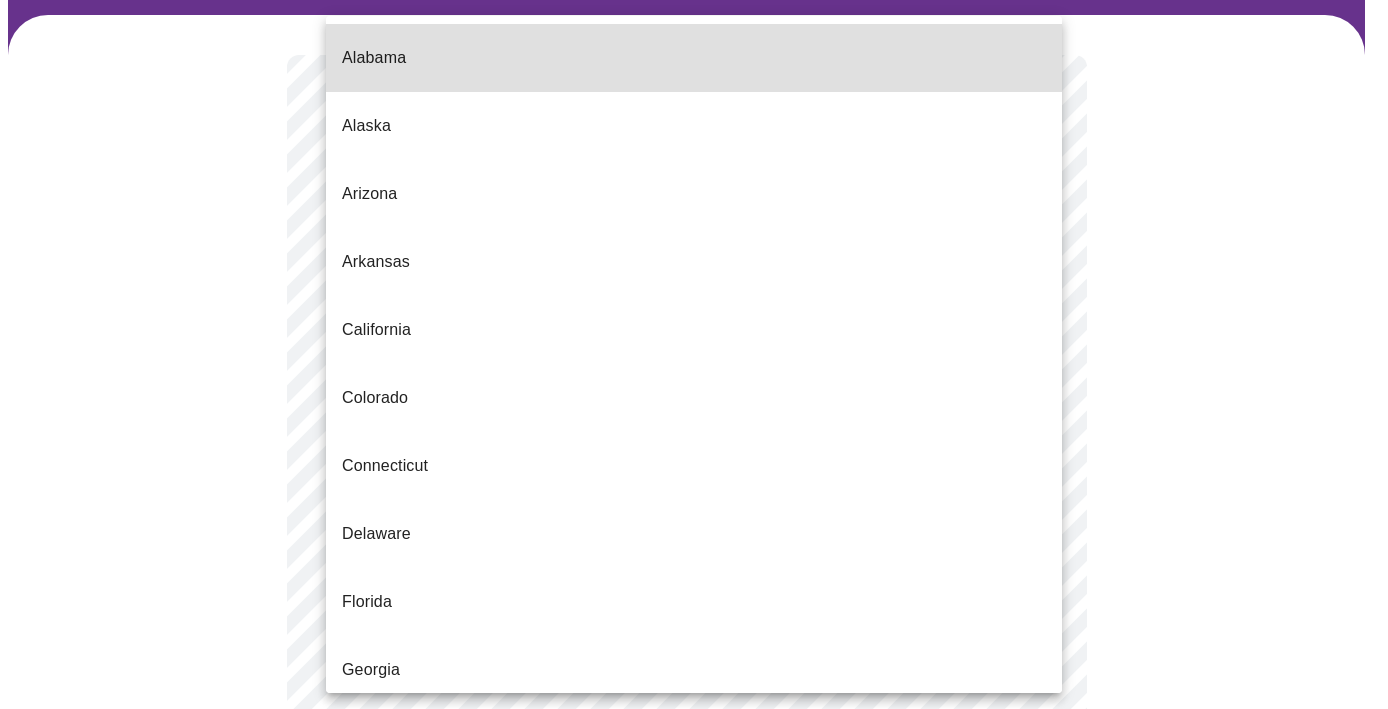 click on "Hi [FIRST] Intake Questions for [DAY_OF_WEEK], [MONTH] [DAY] [YEAR] @ [HOUR]:[MINUTE][AM/PM]-[HOUR]:[MINUTE][AM/PM] [NUMBER] / [NUMBER] Settings Billing Invoices Log out [STATE] [STATE] [STATE] [STATE] [STATE] [STATE] [STATE] [STATE] [STATE] [STATE] [STATE] [STATE] [STATE] [STATE] [STATE] [STATE] [STATE] [STATE] [STATE] [STATE] [STATE] [STATE] [STATE] [STATE] [STATE] [STATE] [STATE] [STATE] [STATE] [STATE] [STATE] [STATE] [STATE] [STATE] [STATE] [STATE] [STATE] [STATE] [STATE] [STATE] [STATE] [STATE] [STATE] [STATE] [STATE] [STATE] [STATE]" at bounding box center (694, 786) 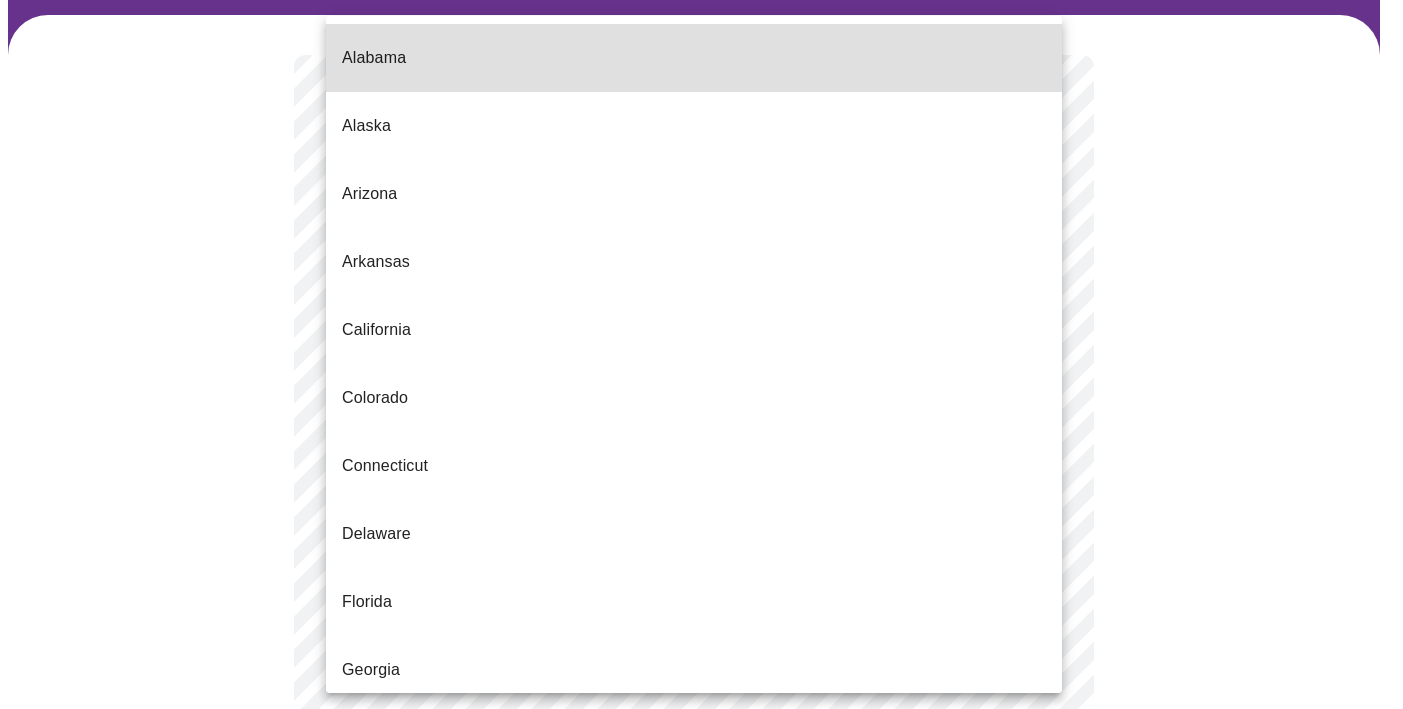 click on "Illinois" at bounding box center (694, 874) 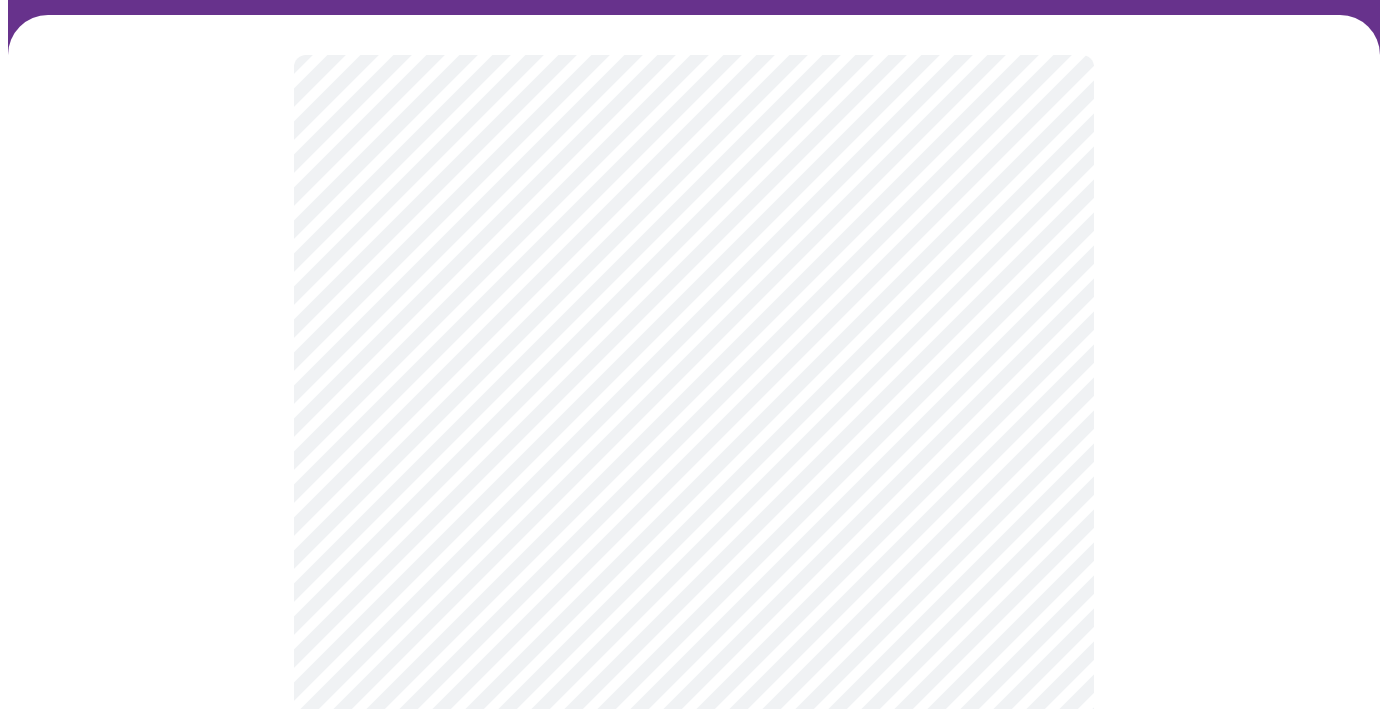 click on "Hi [FIRST] Intake Questions for [DAY_OF_WEEK], [MONTH] [DAY] [YEAR] @ [HOUR]:[MINUTE][AM/PM]-[HOUR]:[MINUTE][AM/PM] [NUMBER] / [NUMBER] Settings Billing Invoices Log out" at bounding box center (694, 781) 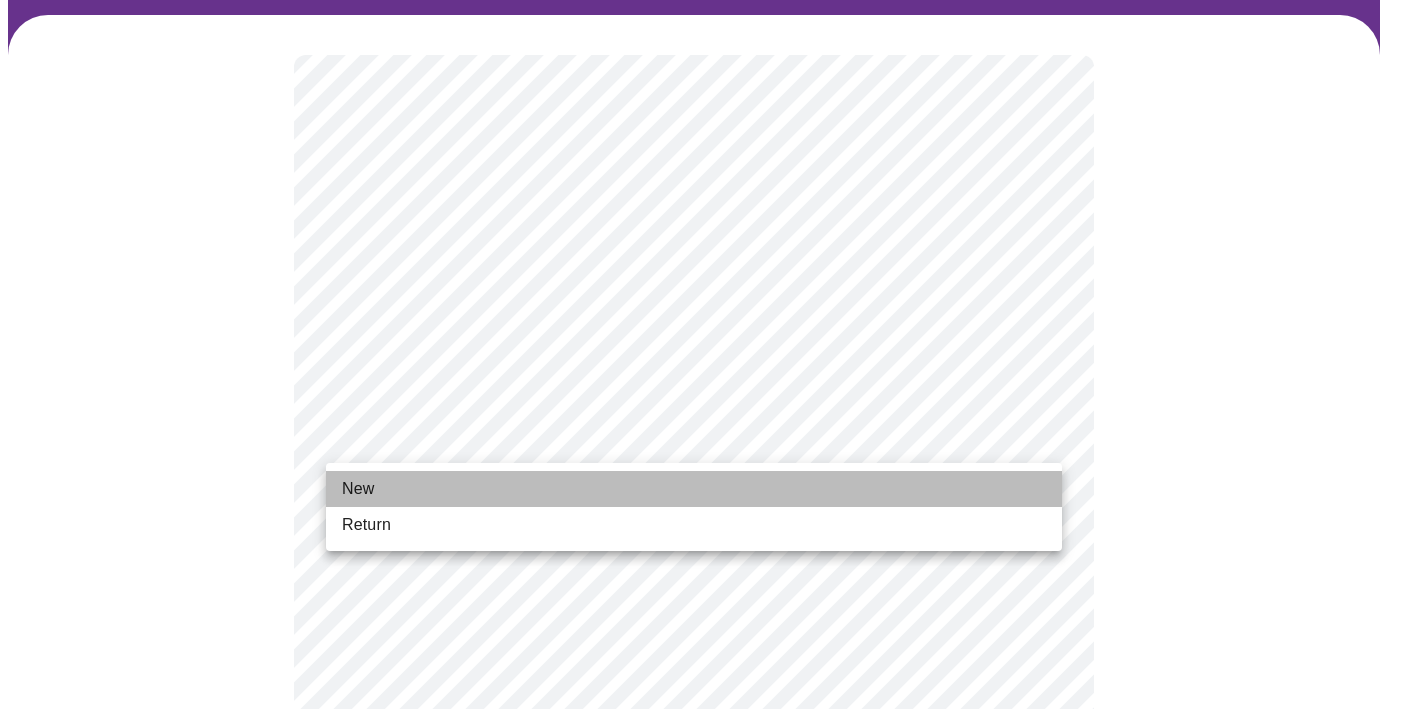 click on "New" at bounding box center [694, 489] 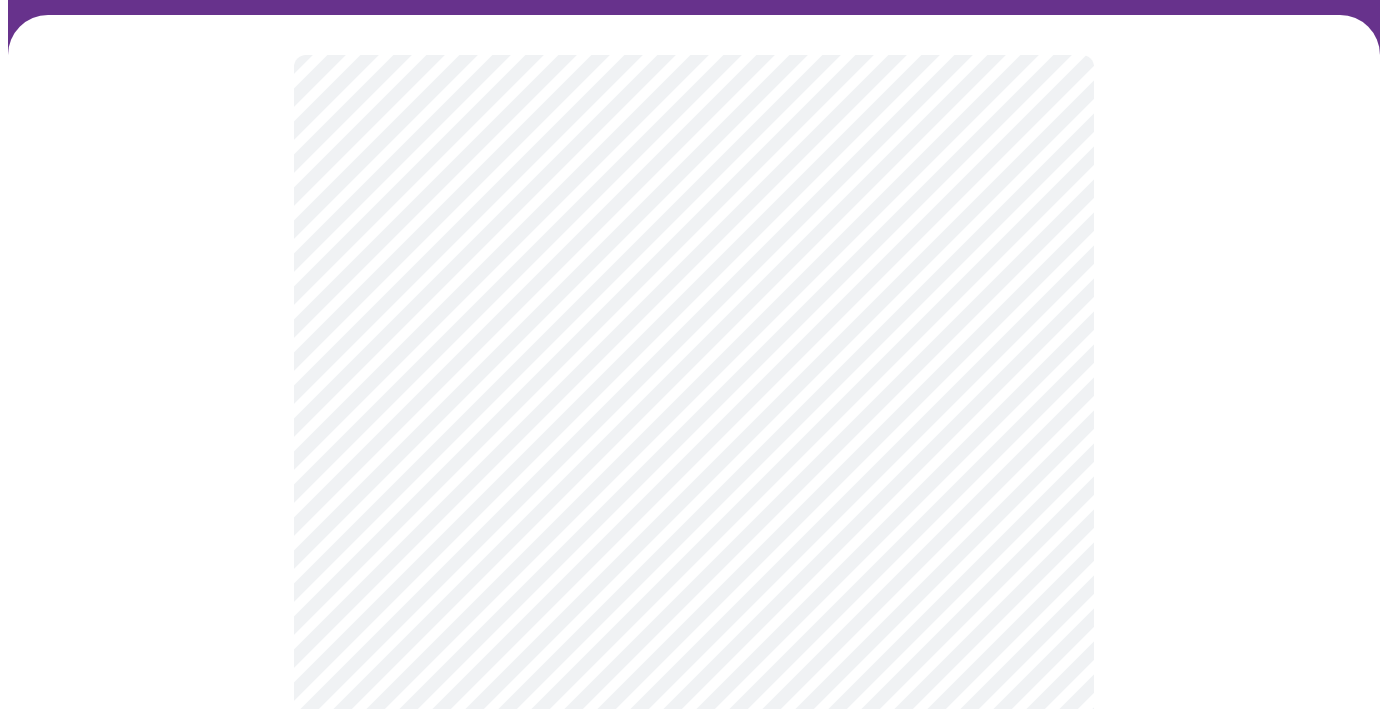 click at bounding box center [694, 844] 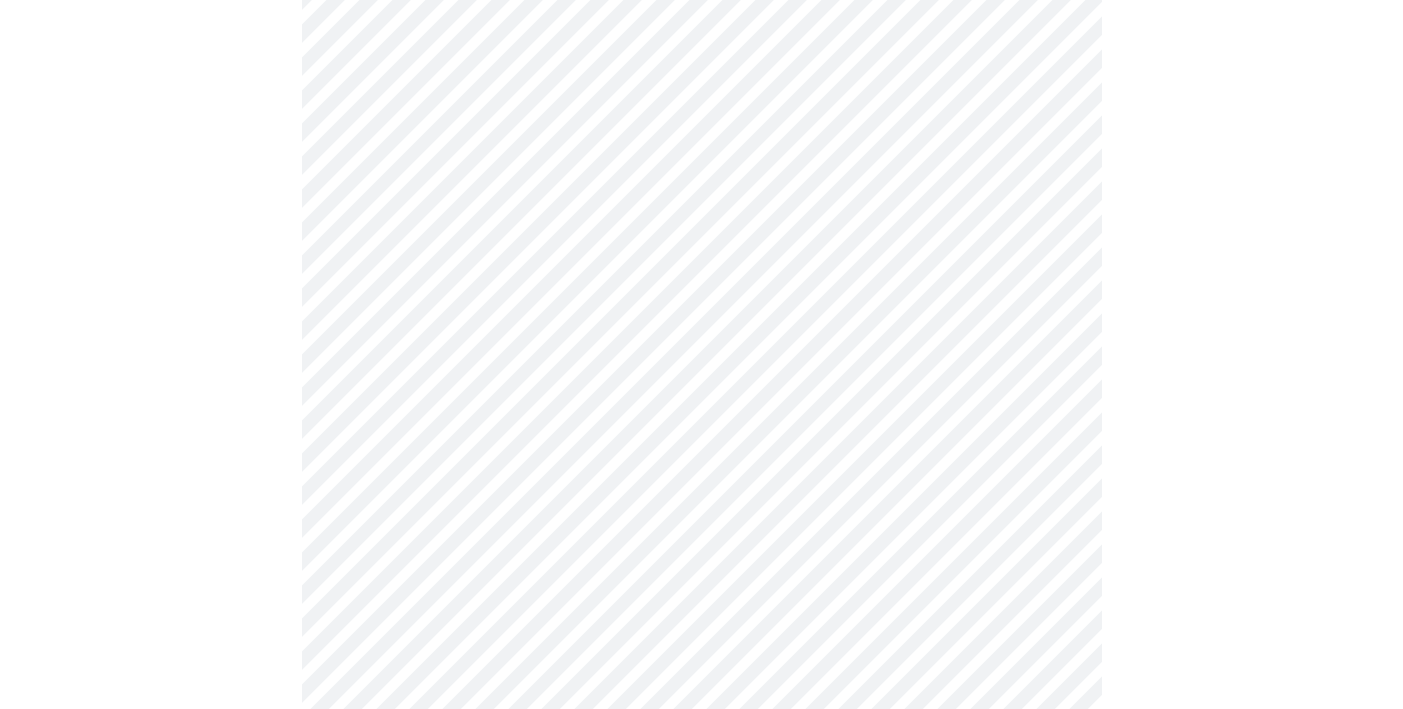 scroll, scrollTop: 1088, scrollLeft: 0, axis: vertical 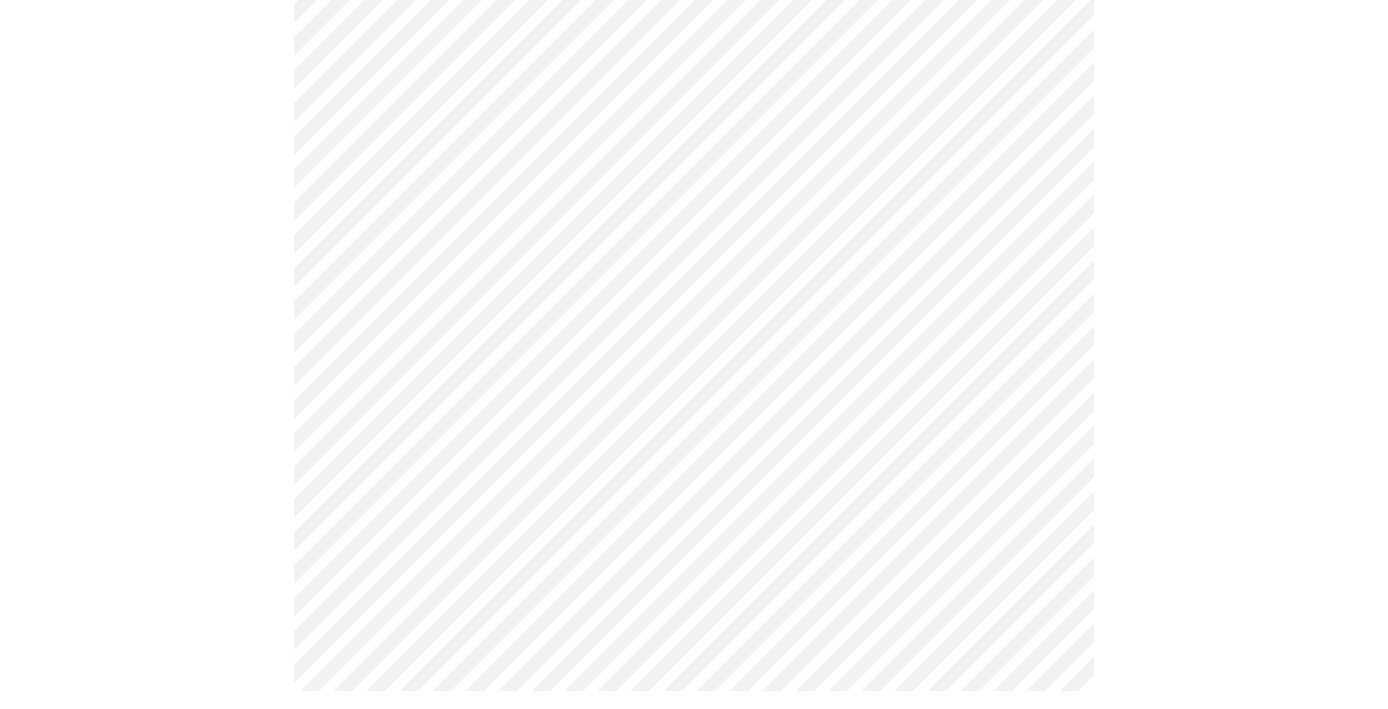 click on "Hi [FIRST] Intake Questions for [DAY_OF_WEEK], [MONTH] [DAY] [YEAR] @ [HOUR]:[MINUTE][AM/PM]-[HOUR]:[MINUTE][AM/PM] [NUMBER] / [NUMBER] Settings Billing Invoices Log out" at bounding box center (694, -175) 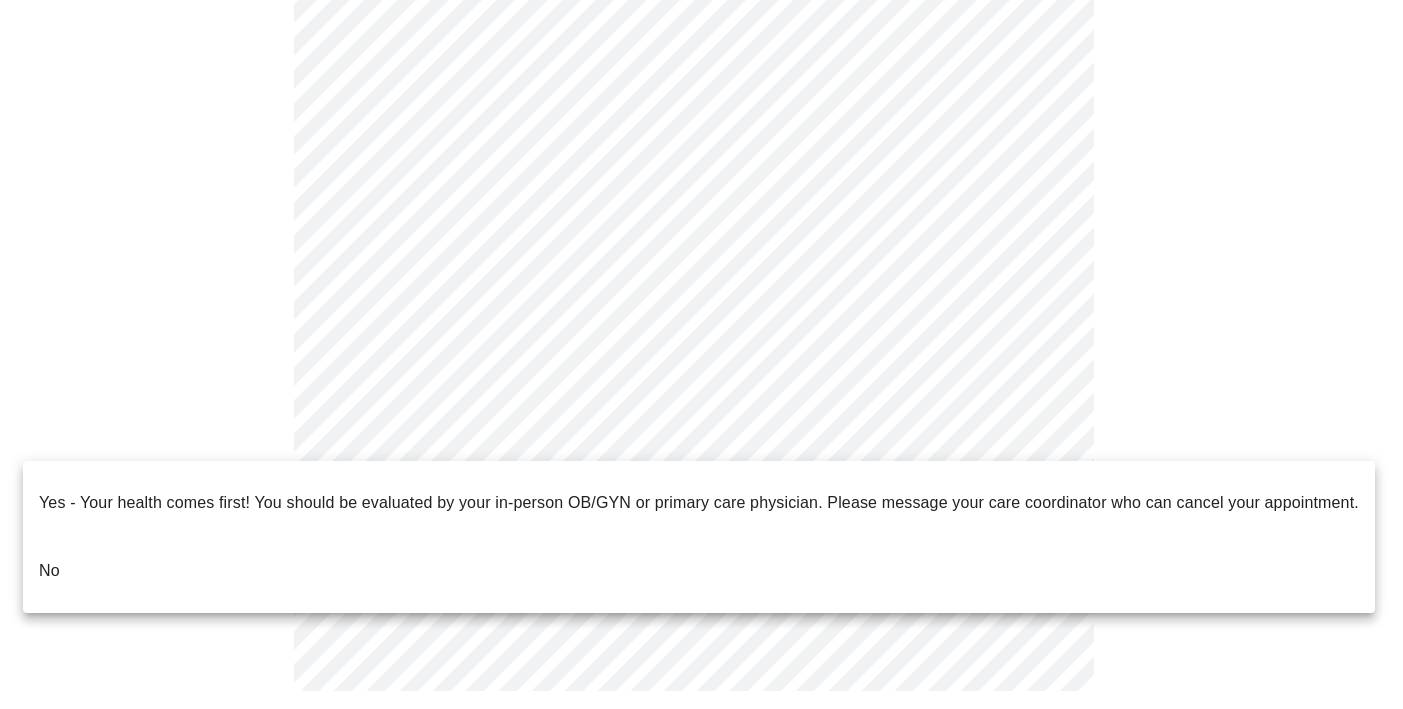 click on "No" at bounding box center [699, 571] 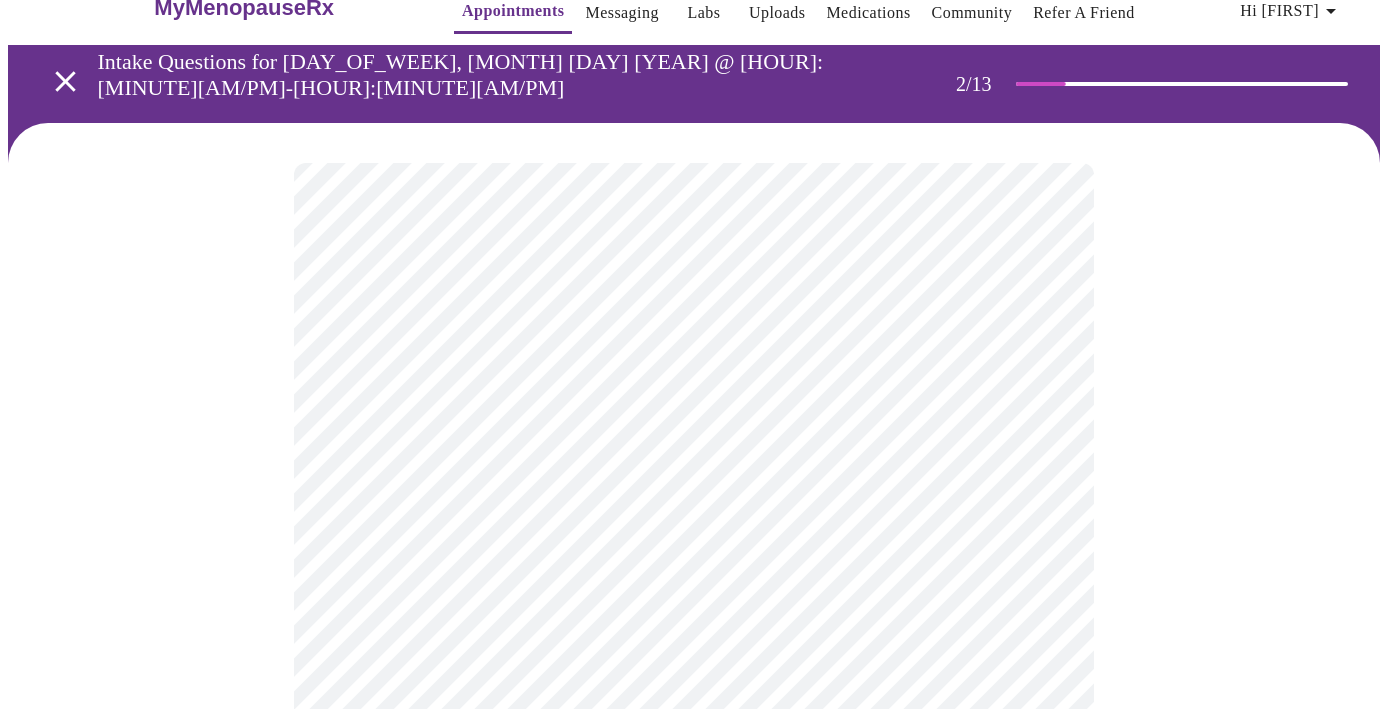 scroll, scrollTop: 173, scrollLeft: 0, axis: vertical 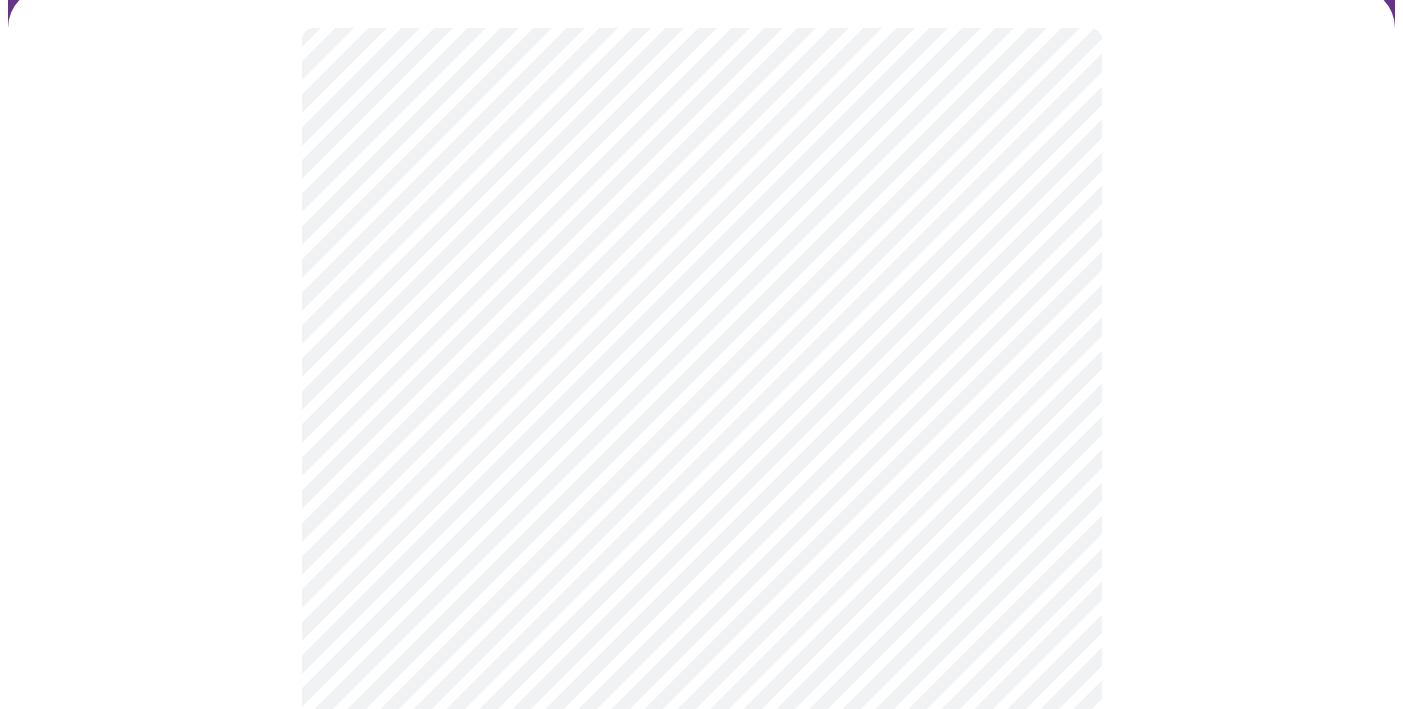 click on "Hi [FIRST] Intake Questions for [DAY_OF_WEEK], [MONTH] [DAY] [YEAR] @ [HOUR]:[MINUTE][AM/PM]-[HOUR]:[MINUTE][AM/PM] [NUMBER] / [NUMBER] Settings Billing Invoices Log out" at bounding box center (701, 441) 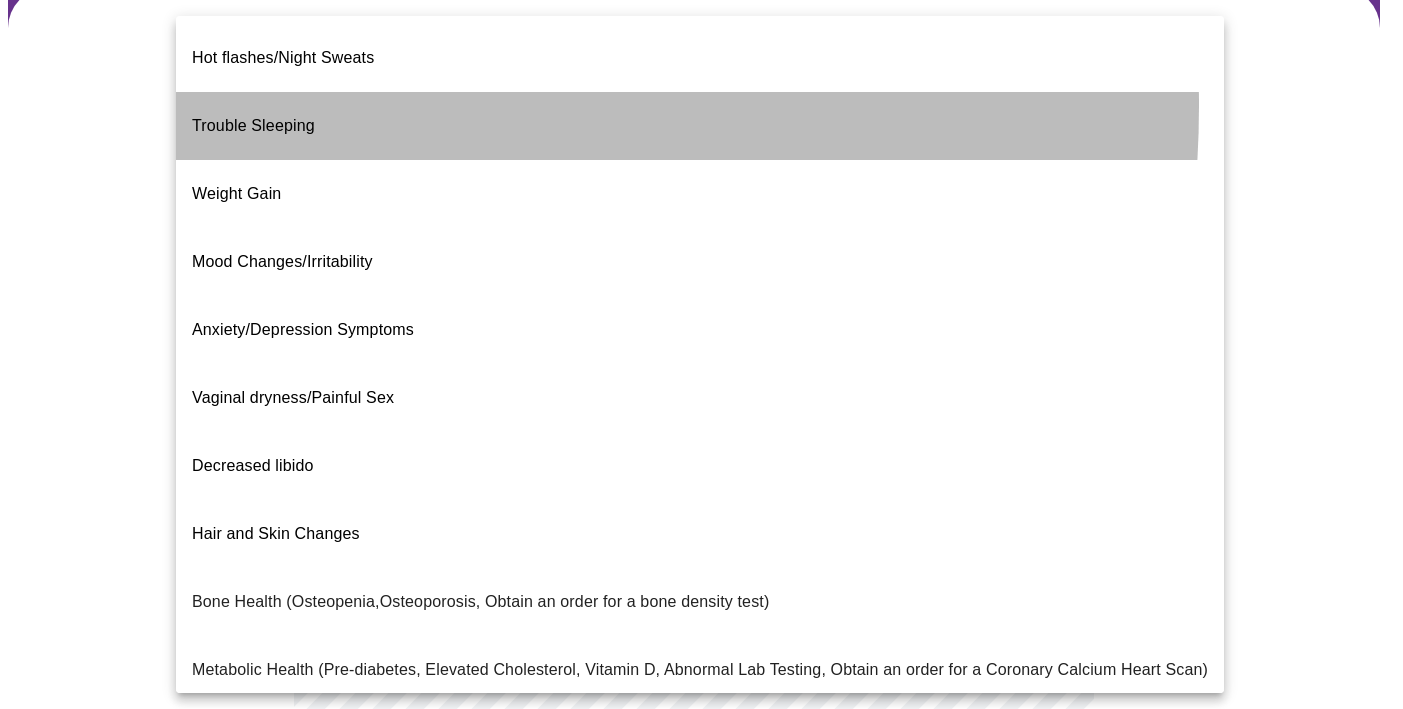 click on "Trouble Sleeping" at bounding box center [253, 125] 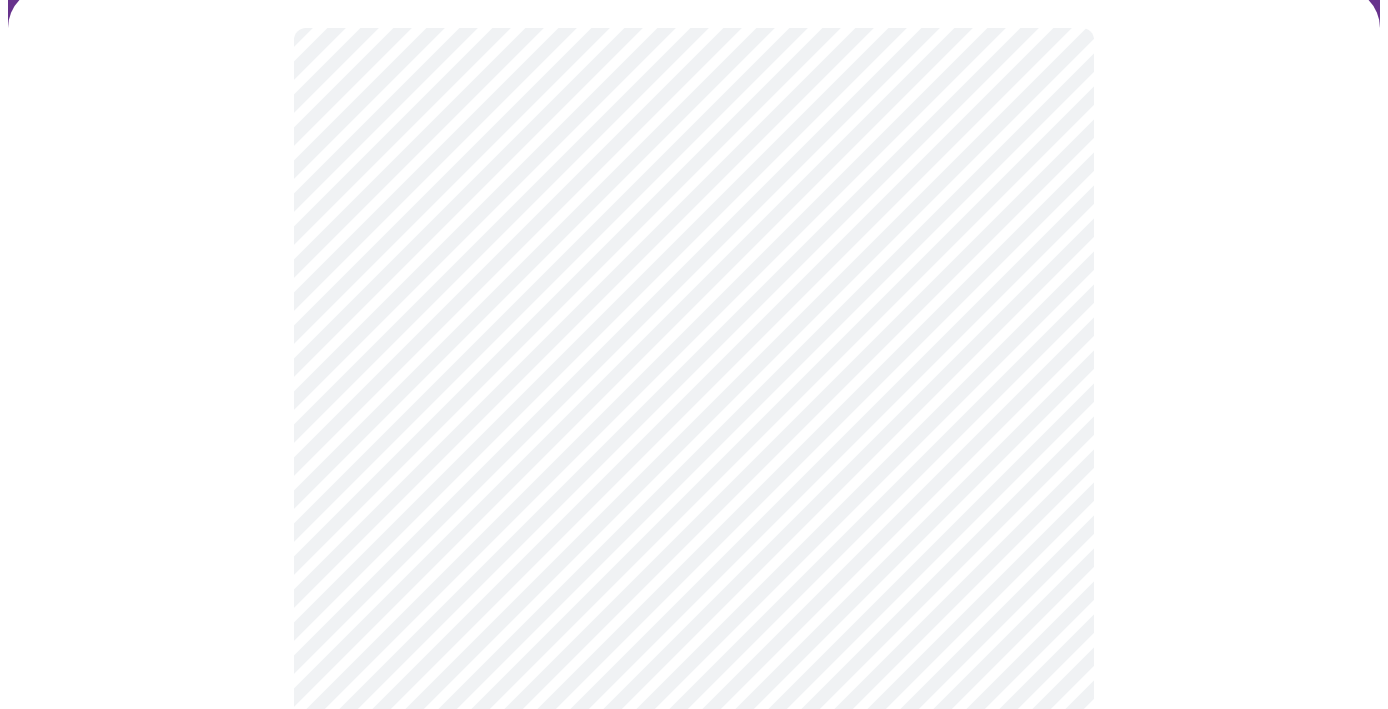 click at bounding box center [694, 512] 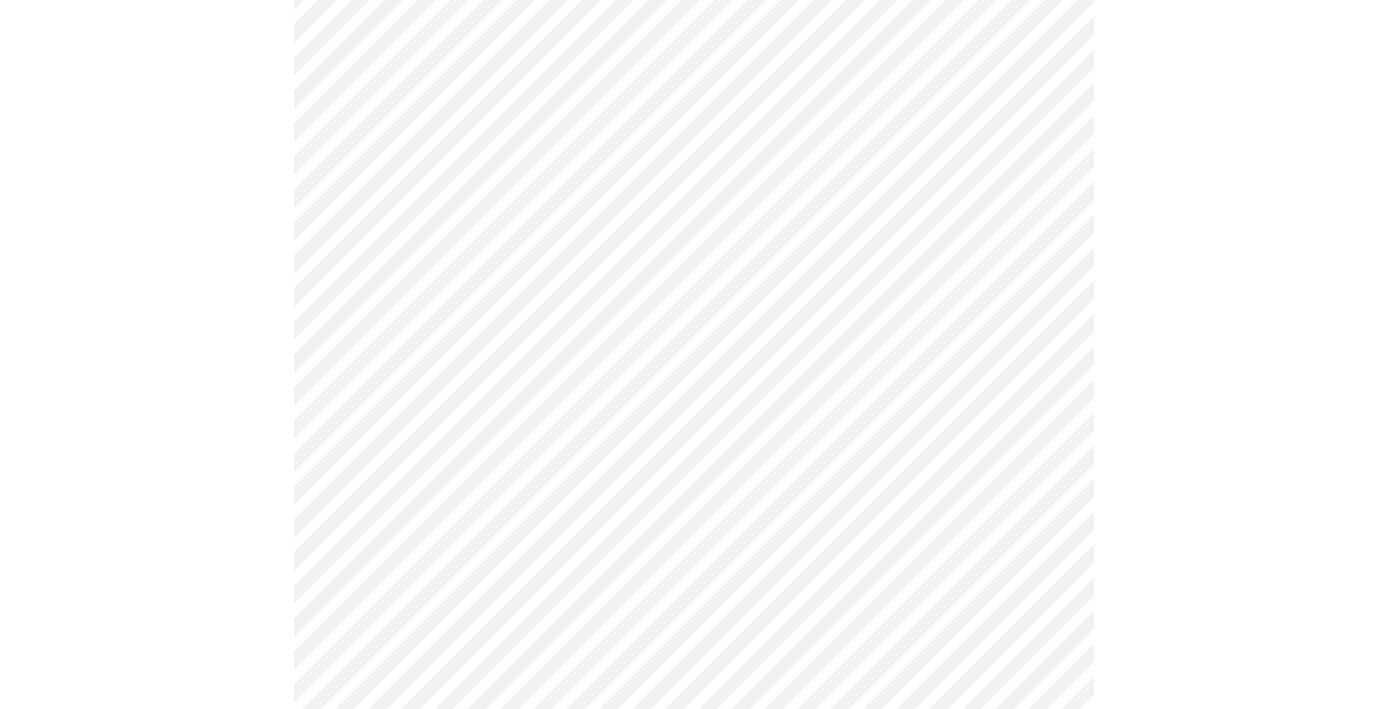 scroll, scrollTop: 284, scrollLeft: 0, axis: vertical 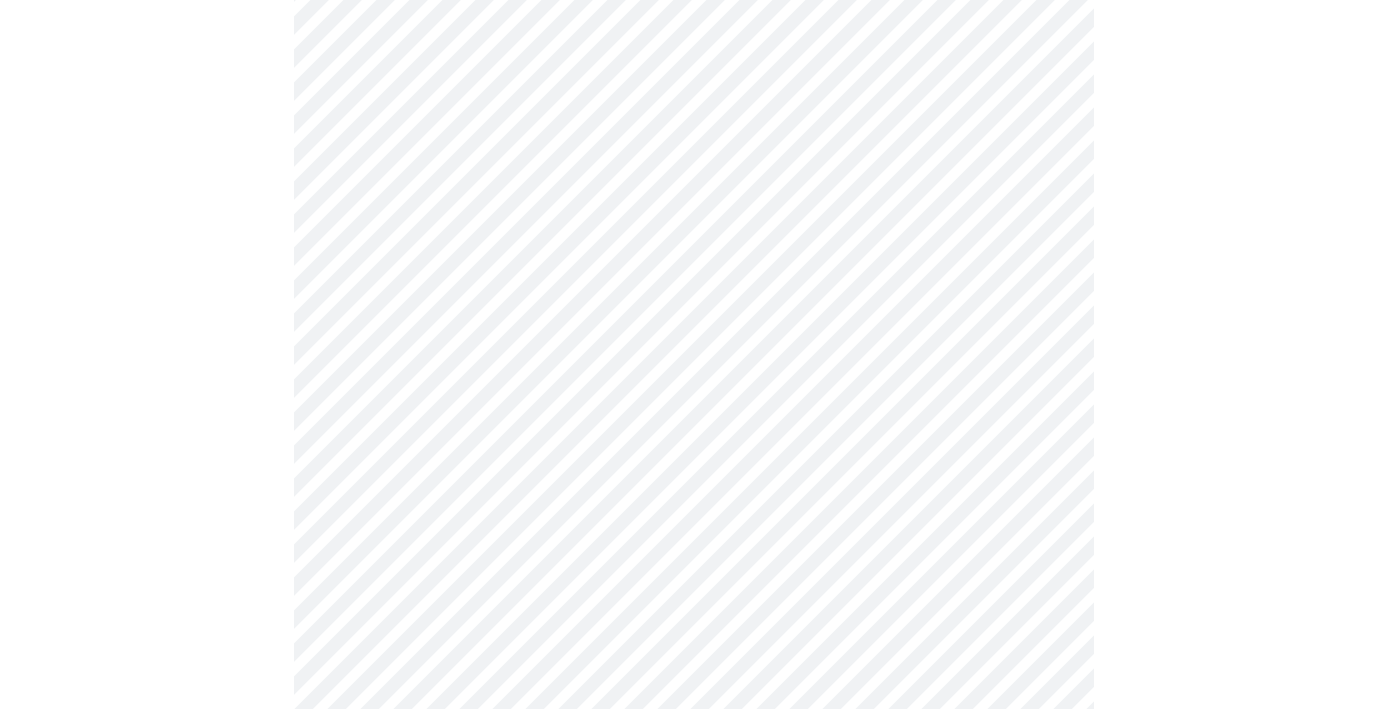 click on "Hi [FIRST] Intake Questions for [DAY_OF_WEEK], [MONTH] [DAY] [YEAR] @ [HOUR]:[MINUTE][AM/PM]-[HOUR]:[MINUTE][AM/PM] [NUMBER] / [NUMBER] Settings Billing Invoices Log out" at bounding box center [694, 325] 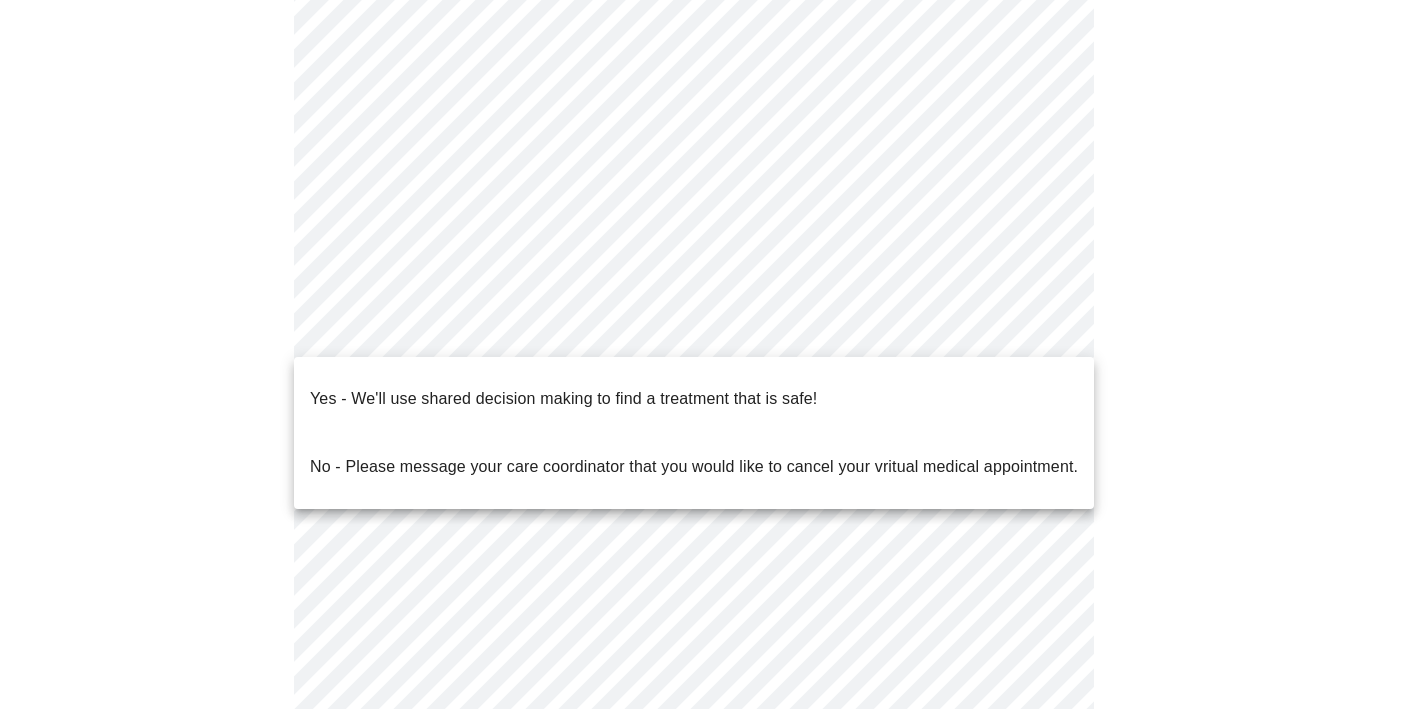 click on "Yes - We'll use shared decision making to find a treatment that is safe!" at bounding box center [563, 399] 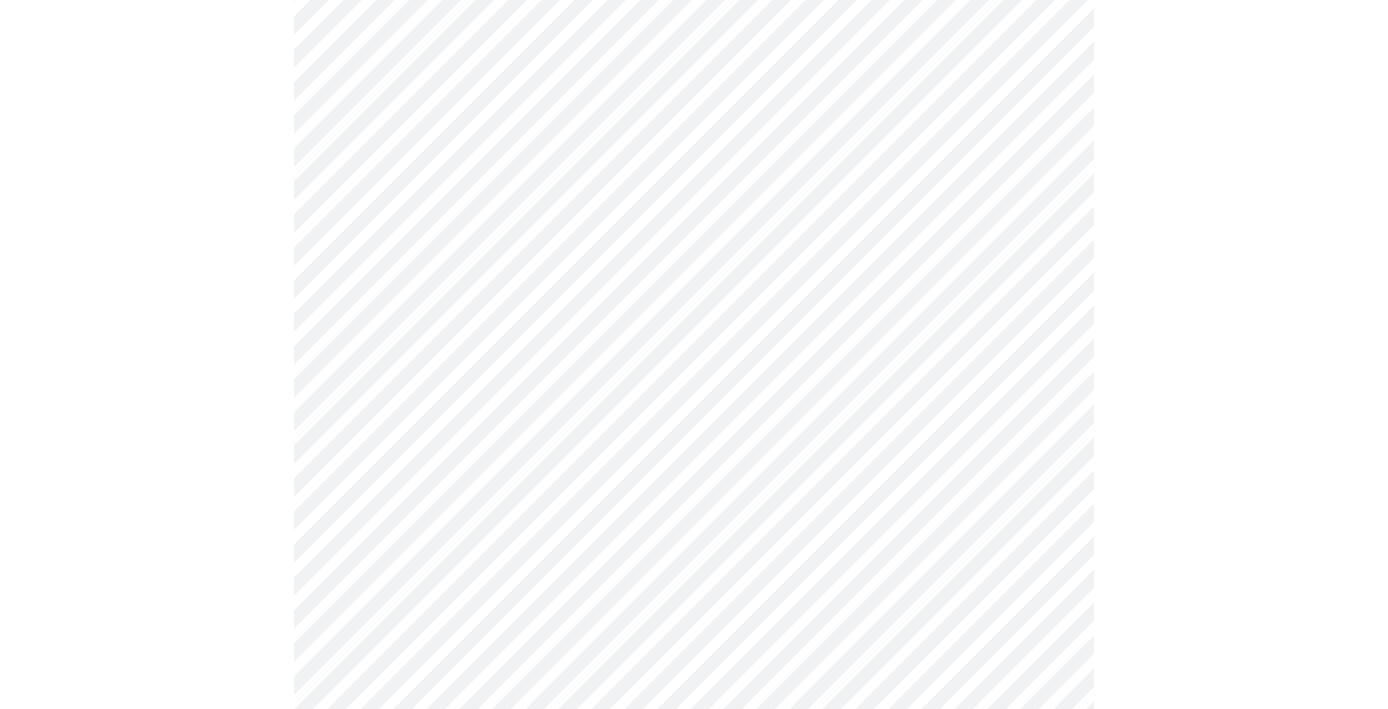 click at bounding box center (694, 396) 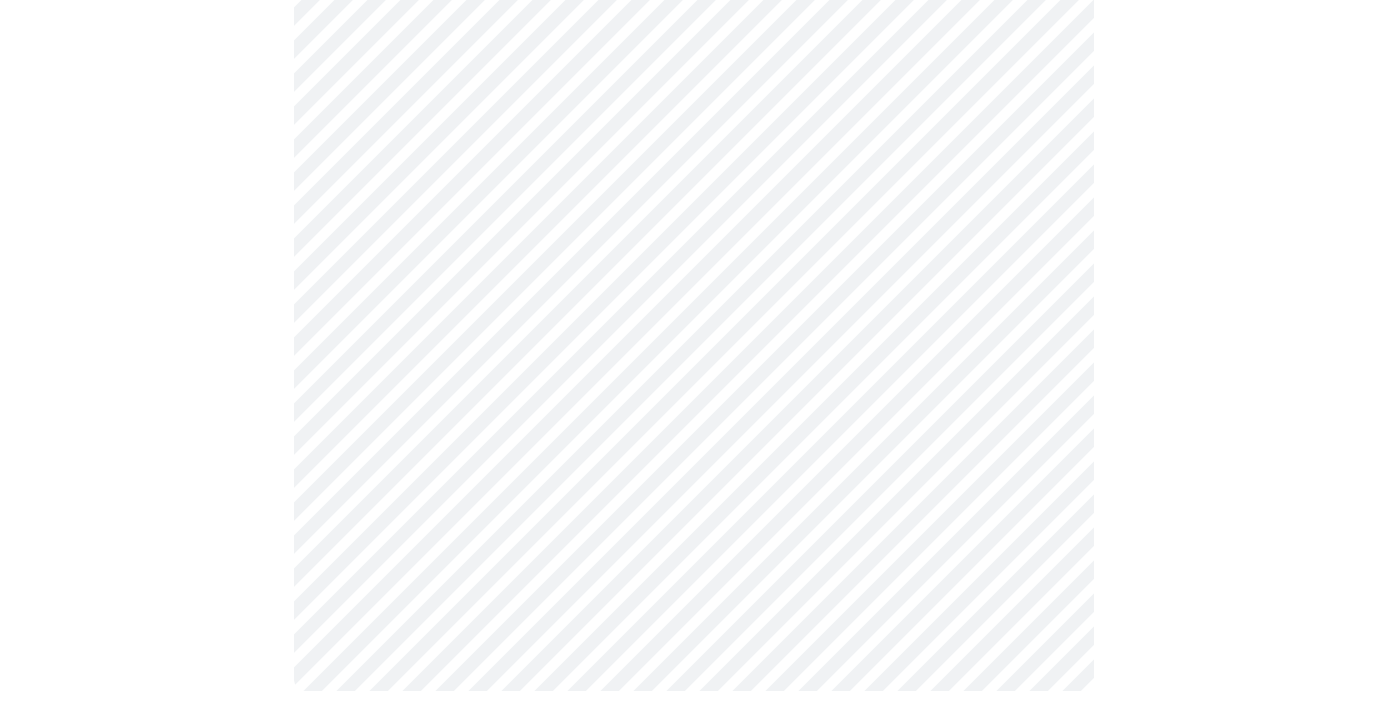 scroll, scrollTop: 0, scrollLeft: 0, axis: both 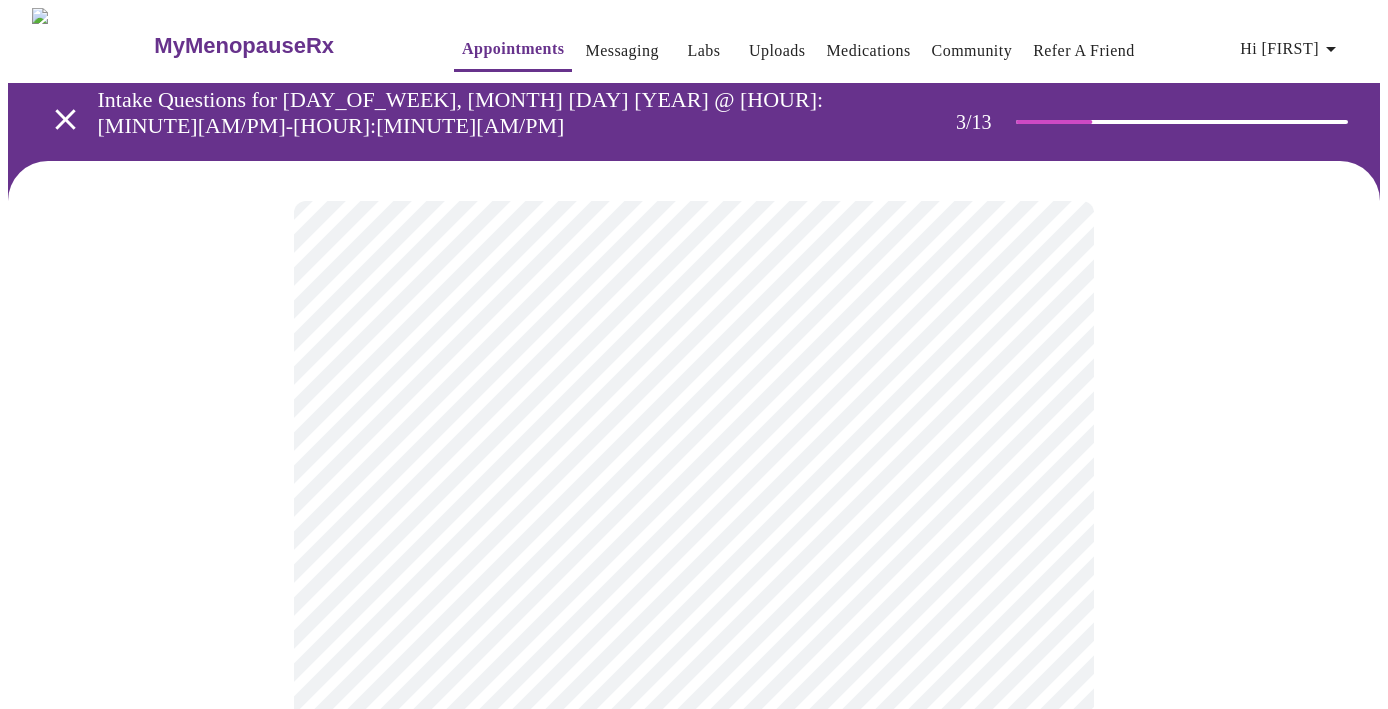 click at bounding box center [694, 1437] 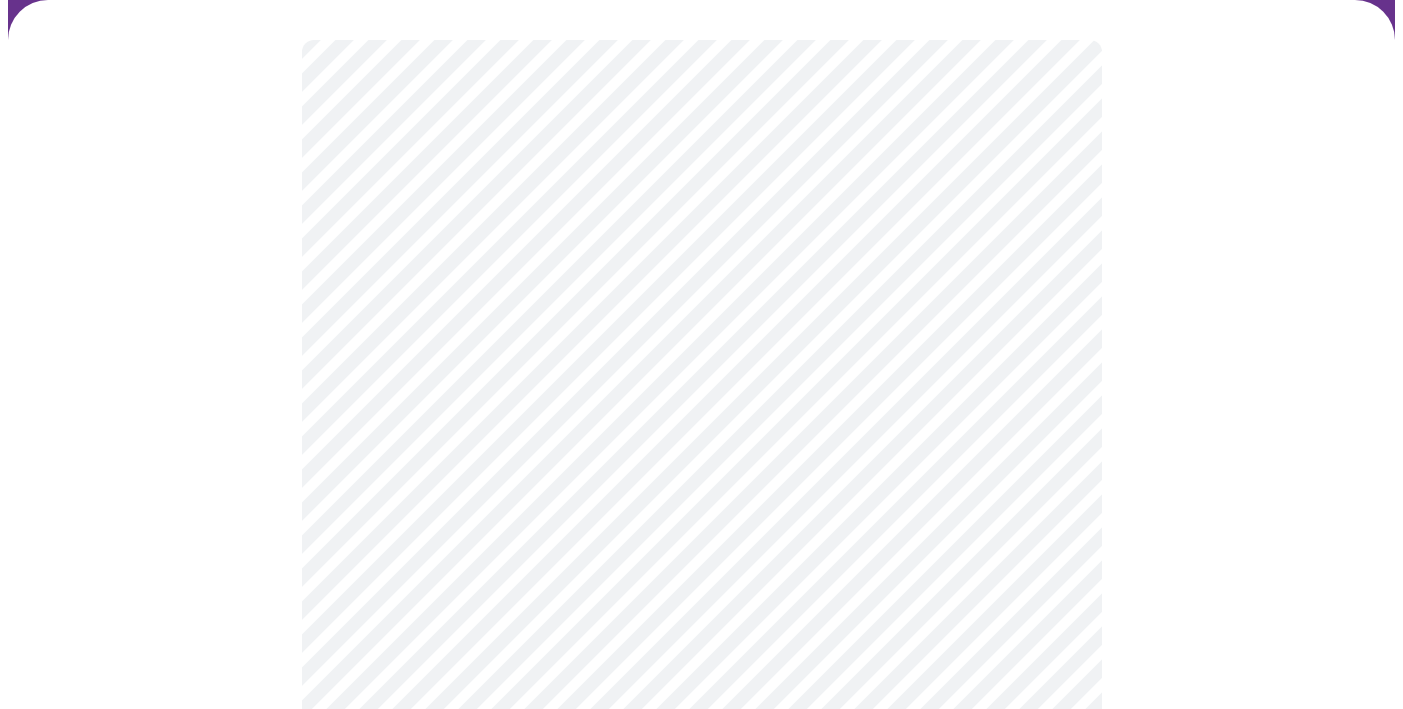 click on "Hi [FIRST] Intake Questions for [DAY_OF_WEEK], [MONTH] [DAY] [YEAR] @ [HOUR]:[MINUTE][AM/PM]-[HOUR]:[MINUTE][AM/PM] [NUMBER] / [NUMBER] Settings Billing Invoices Log out" at bounding box center (701, 1200) 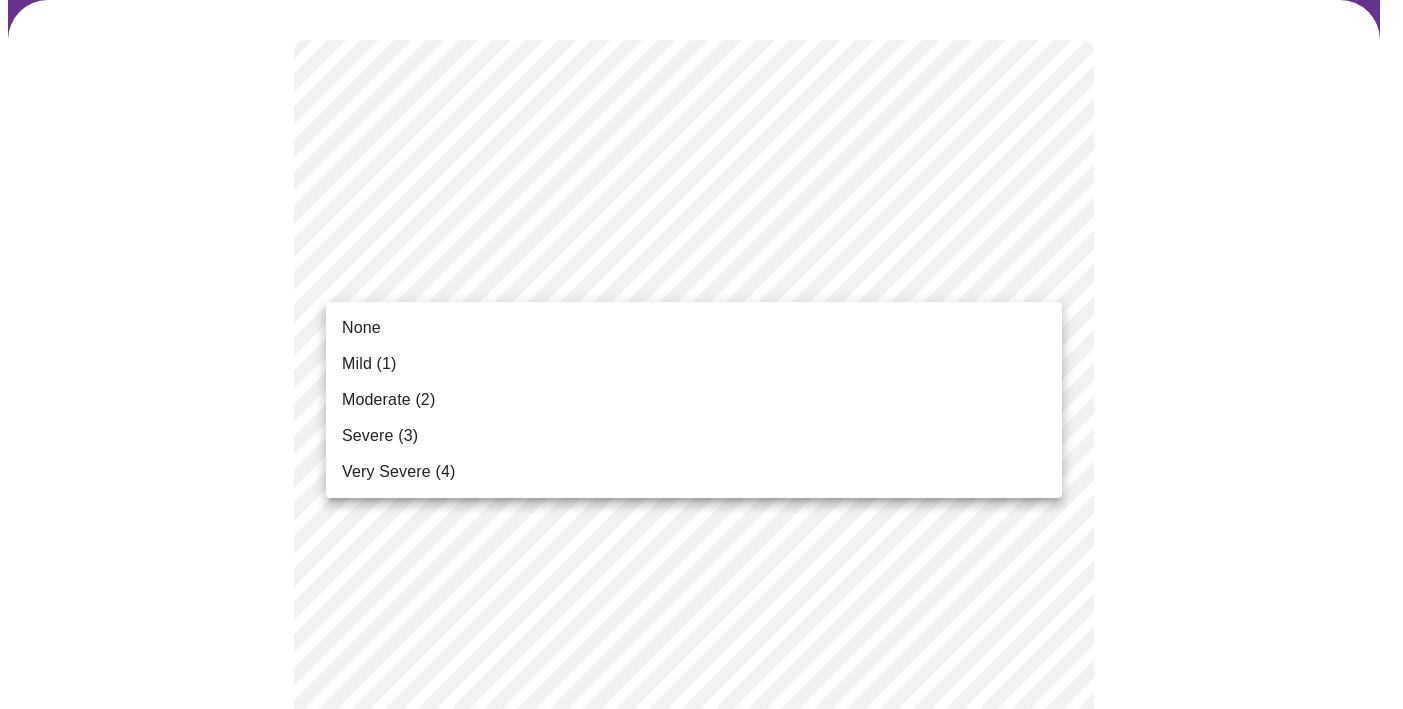 click on "None" at bounding box center [694, 328] 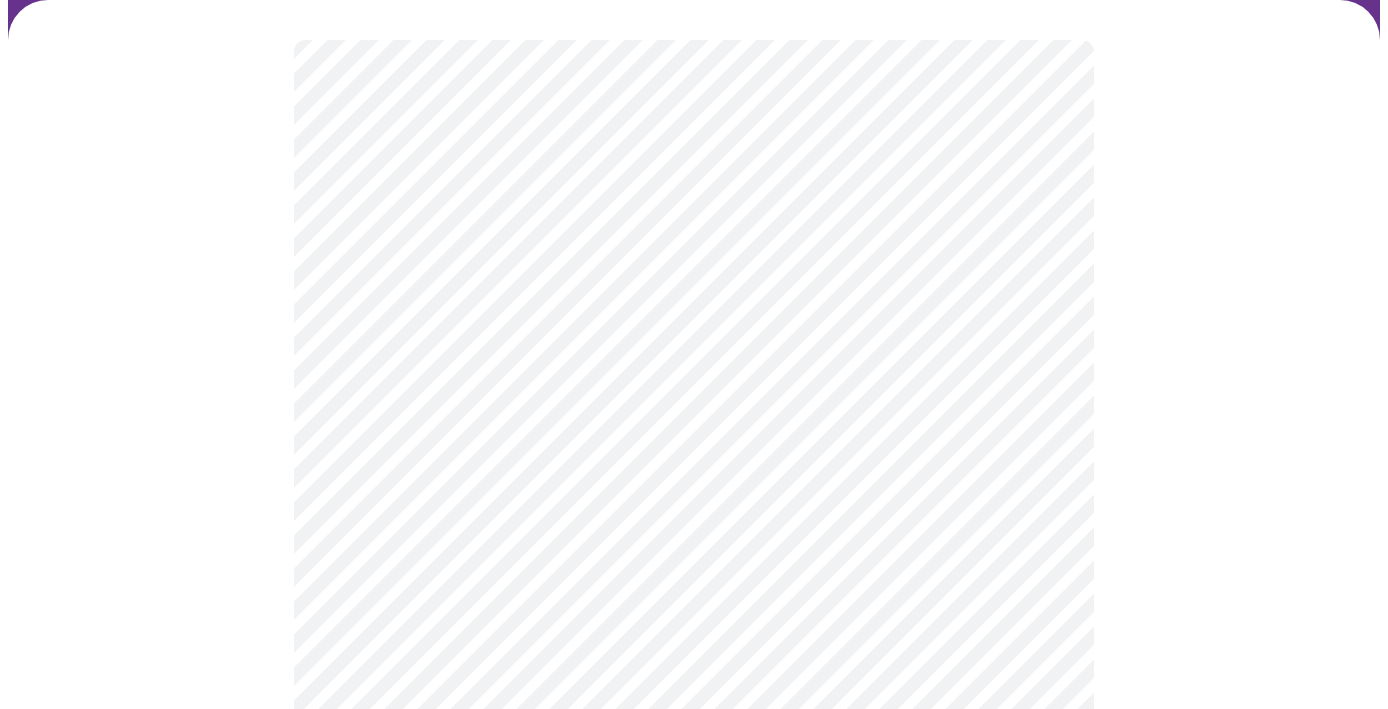 click at bounding box center (694, 1241) 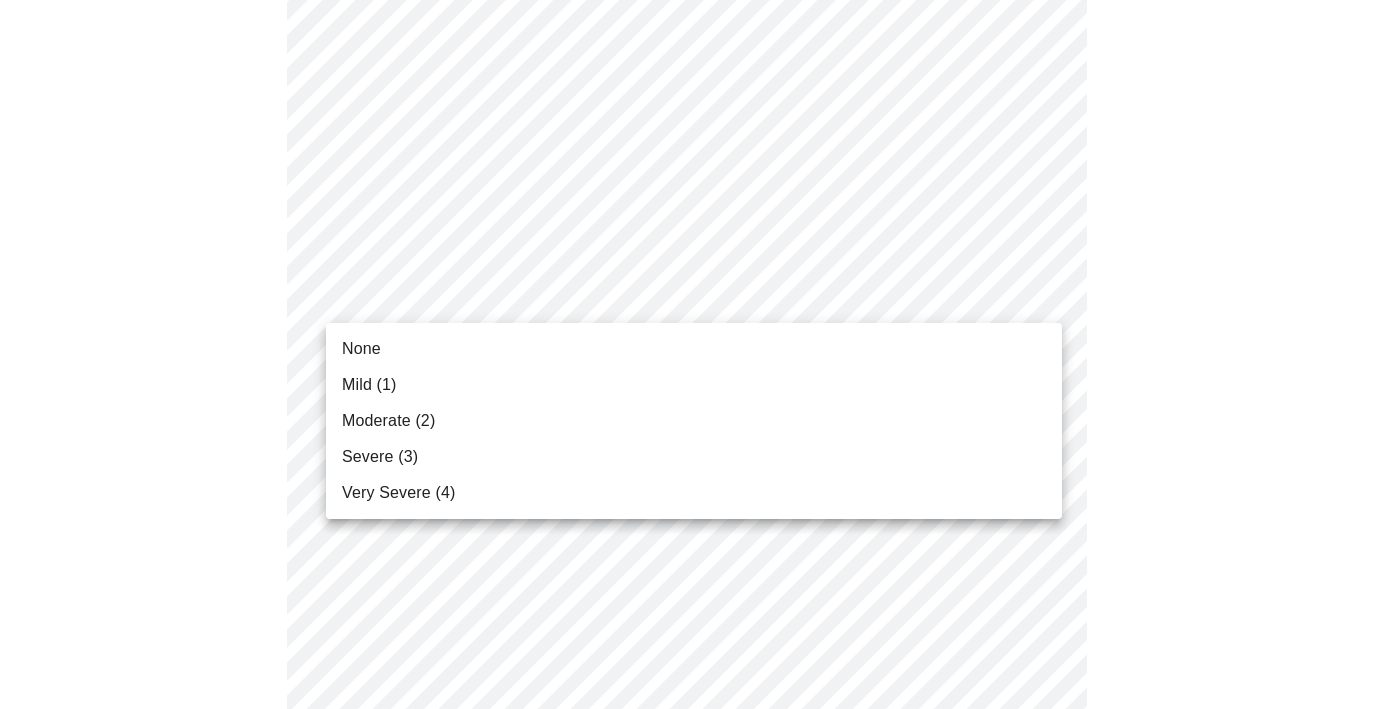click on "Hi [FIRST] Intake Questions for [DAY_OF_WEEK], [MONTH] [DAY] [YEAR] @ [HOUR]:[MINUTE][AM/PM]-[HOUR]:[MINUTE][AM/PM] [NUMBER] / [NUMBER] Settings Billing Invoices Log out None Mild ([NUMBER]) Moderate ([NUMBER]) Severe ([NUMBER]) Very Severe ([NUMBER])" at bounding box center [694, 1028] 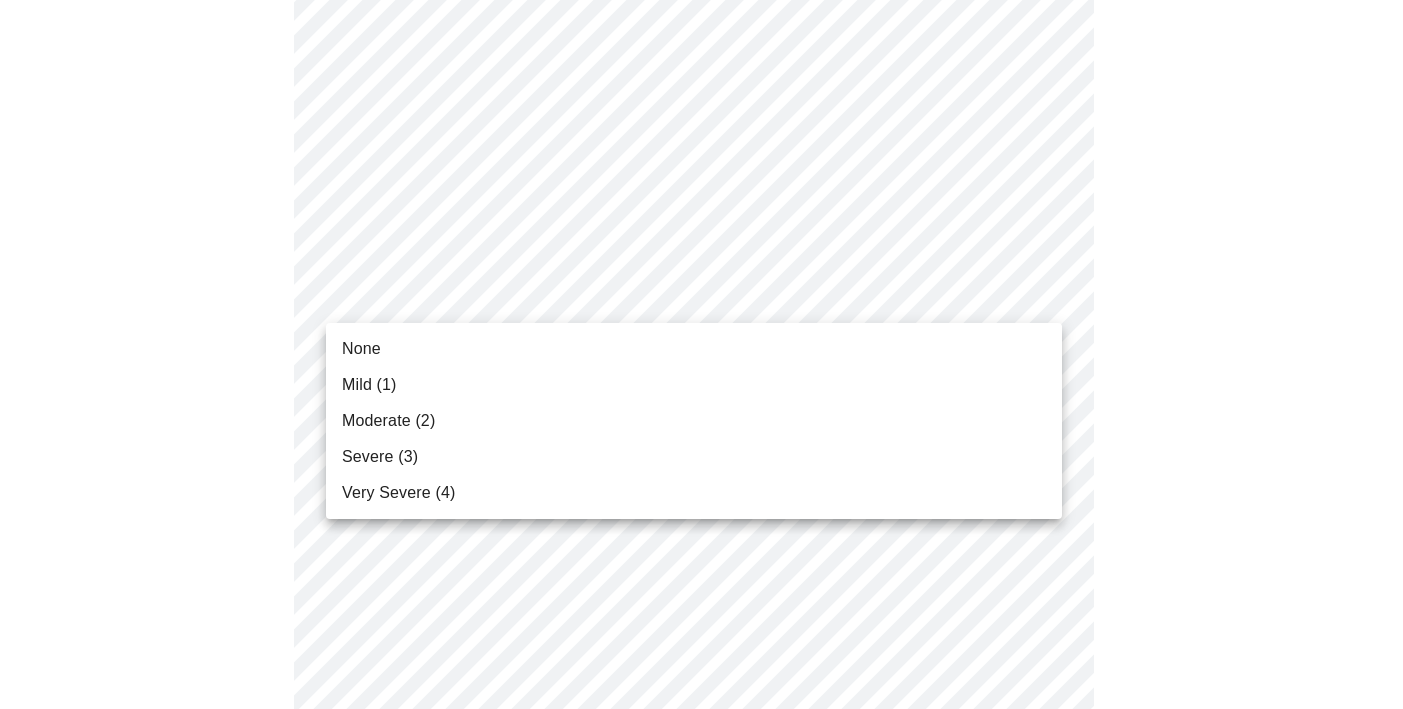 click on "None" at bounding box center (694, 349) 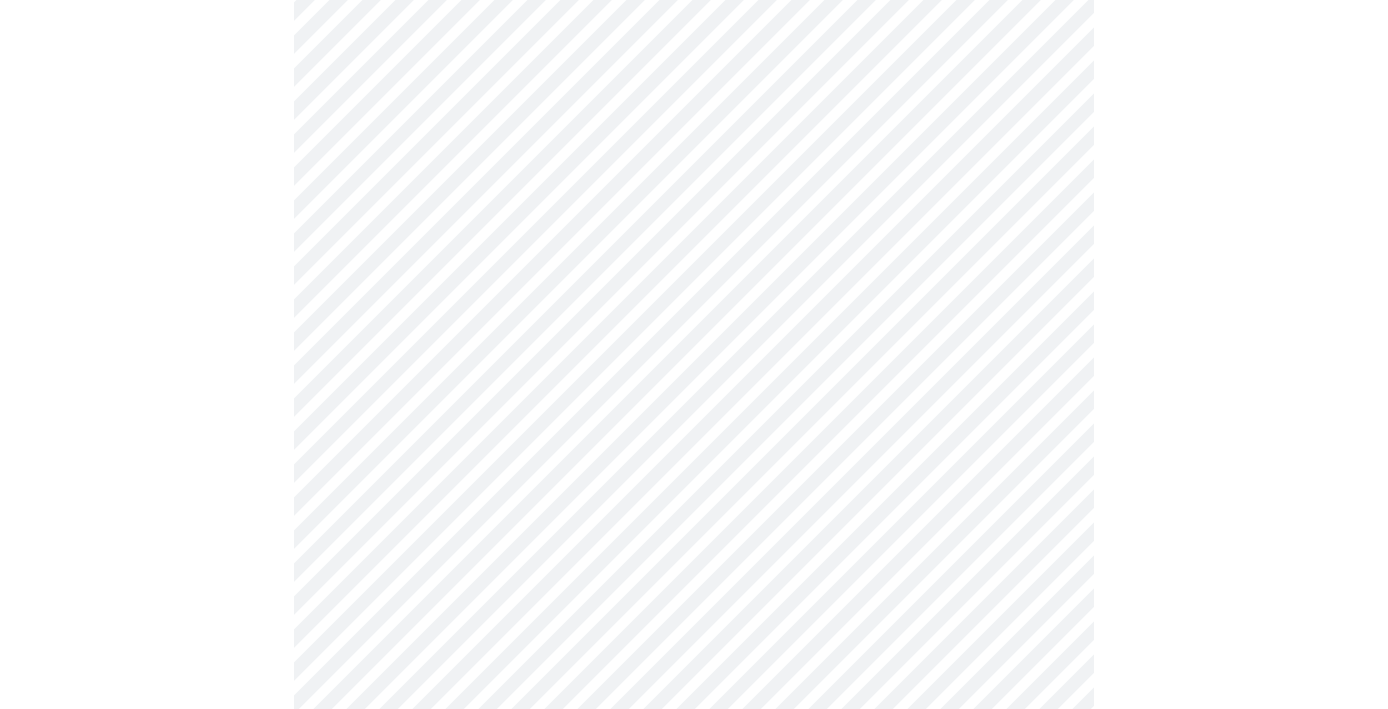click at bounding box center [694, 1091] 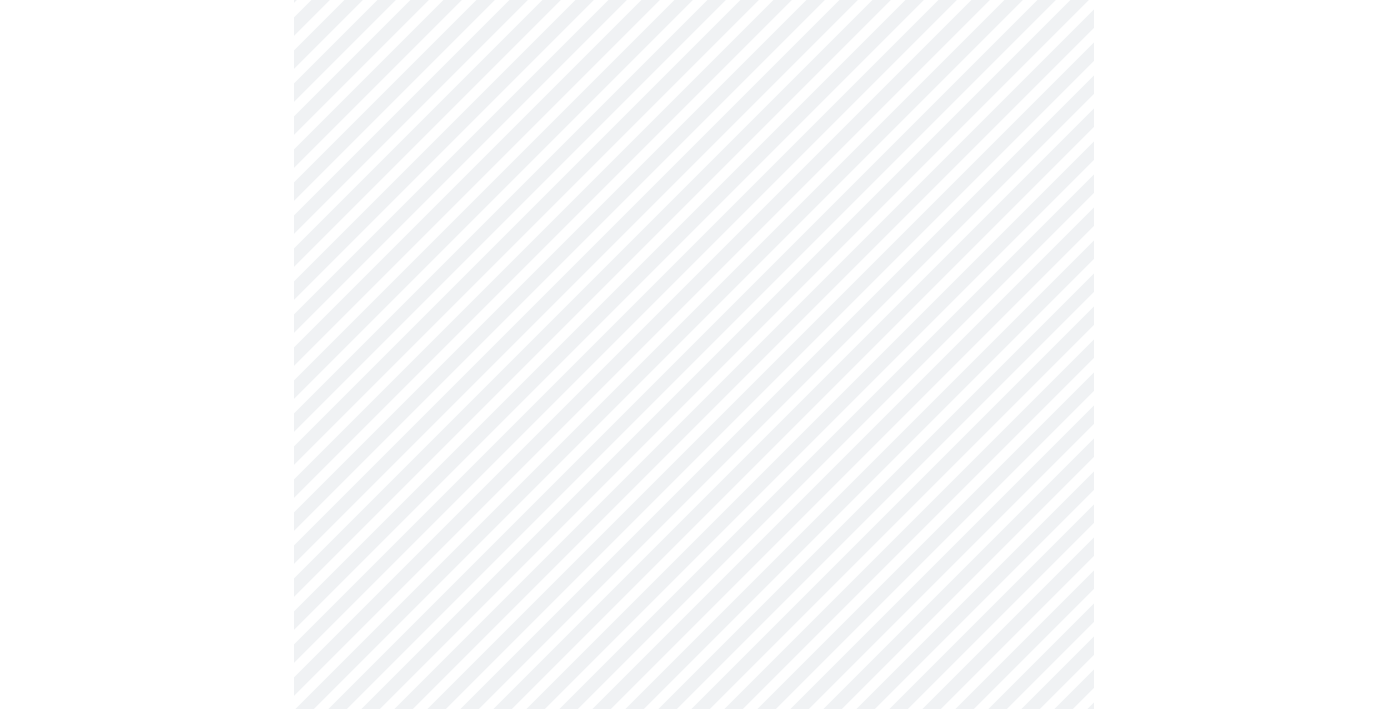 scroll, scrollTop: 620, scrollLeft: 0, axis: vertical 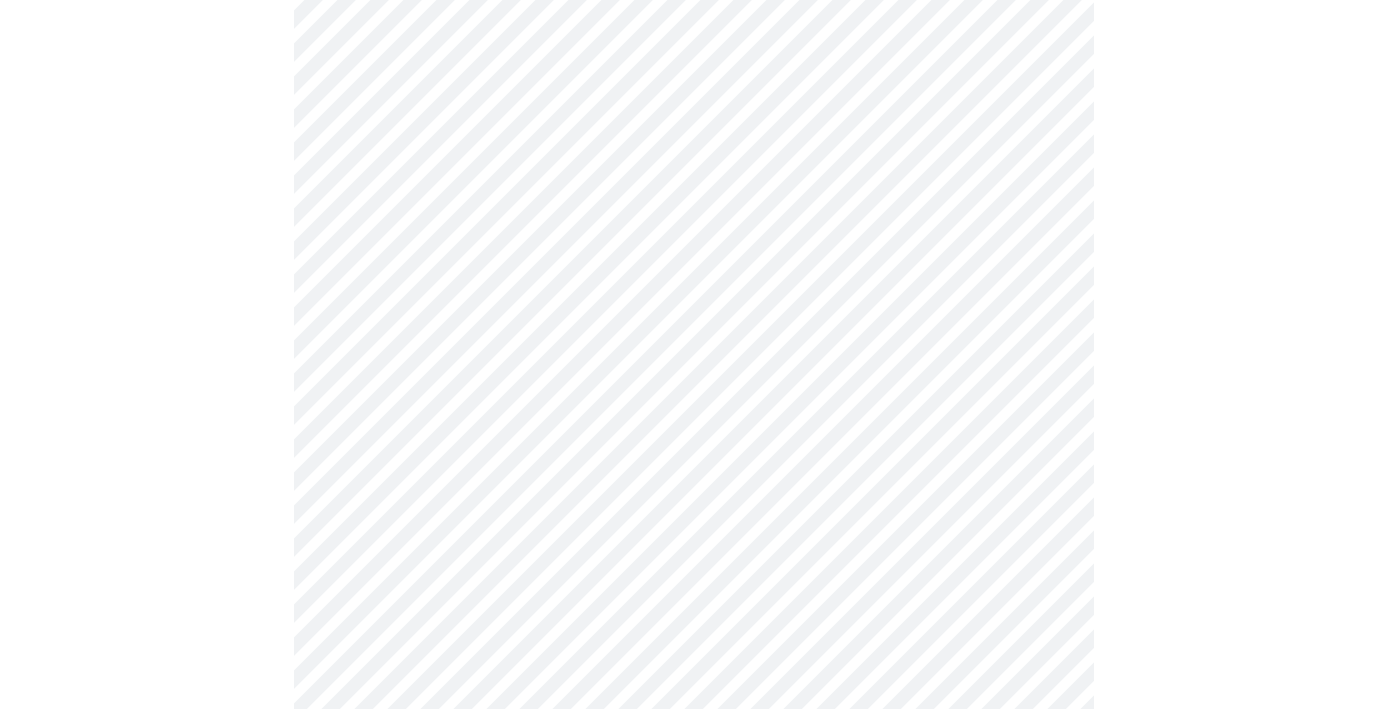 click on "Hi [FIRST] Intake Questions for [DAY_OF_WEEK], [MONTH] [DAY] [YEAR] @ [HOUR]:[MINUTE][AM/PM]-[HOUR]:[MINUTE][AM/PM] [NUMBER] / [NUMBER] Settings Billing Invoices Log out" at bounding box center [694, 692] 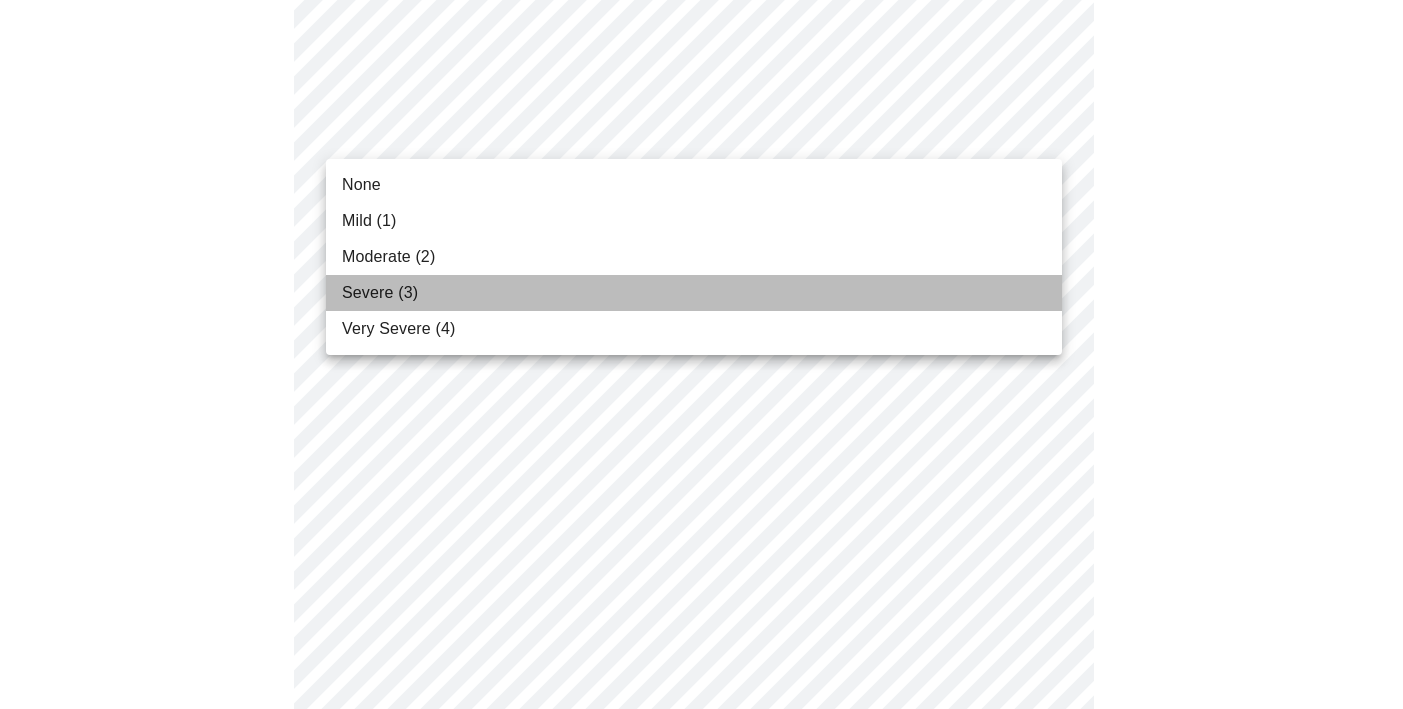 click on "Severe (3)" at bounding box center (694, 293) 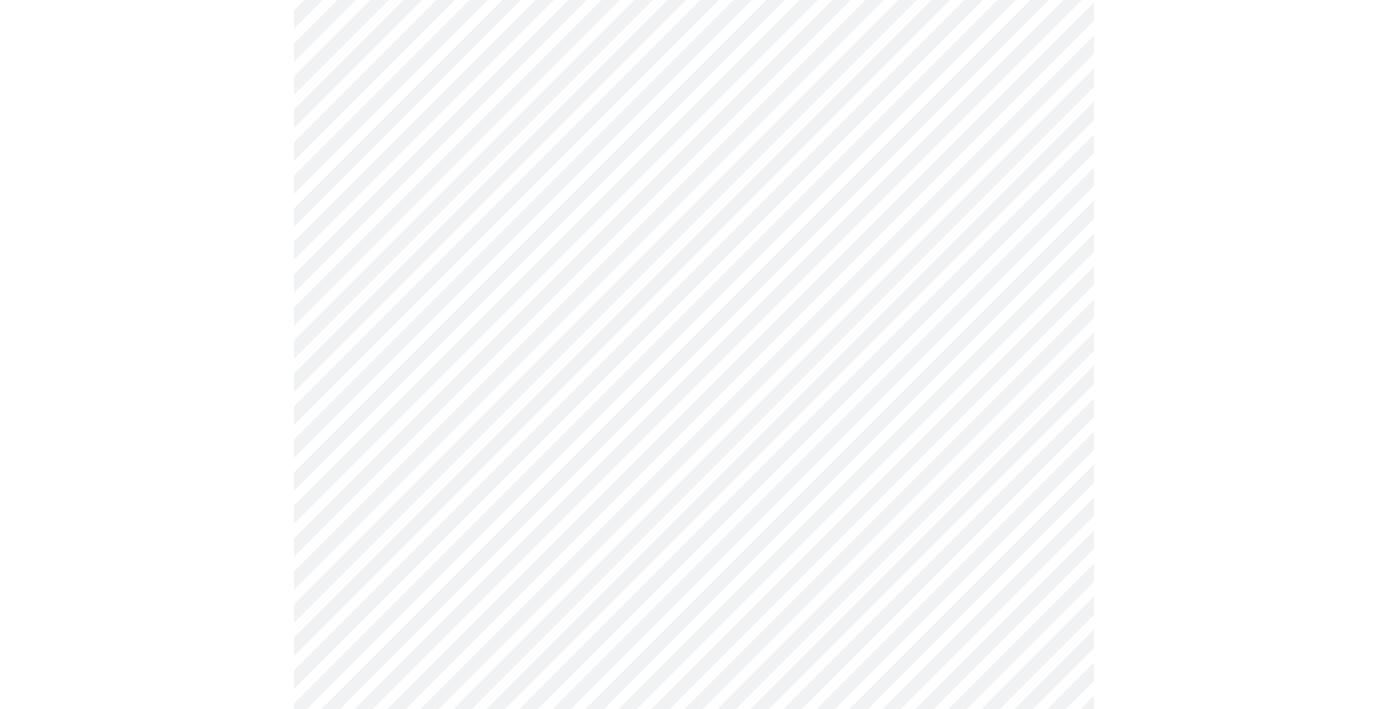 click at bounding box center (694, 755) 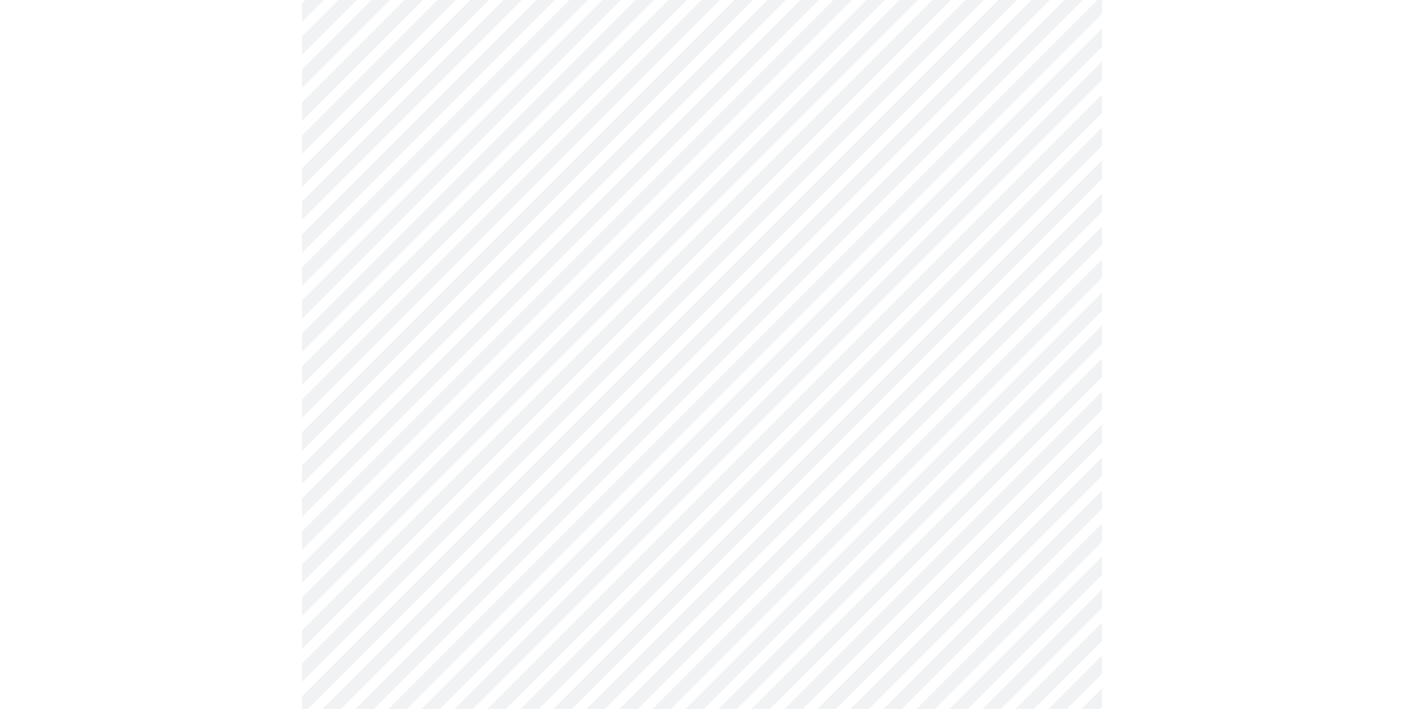 click on "Hi [FIRST] Intake Questions for [DAY_OF_WEEK], [MONTH] [DAY] [YEAR] @ [HOUR]:[MINUTE][AM/PM]-[HOUR]:[MINUTE][AM/PM] [NUMBER] / [NUMBER] Settings Billing Invoices Log out" at bounding box center (701, 639) 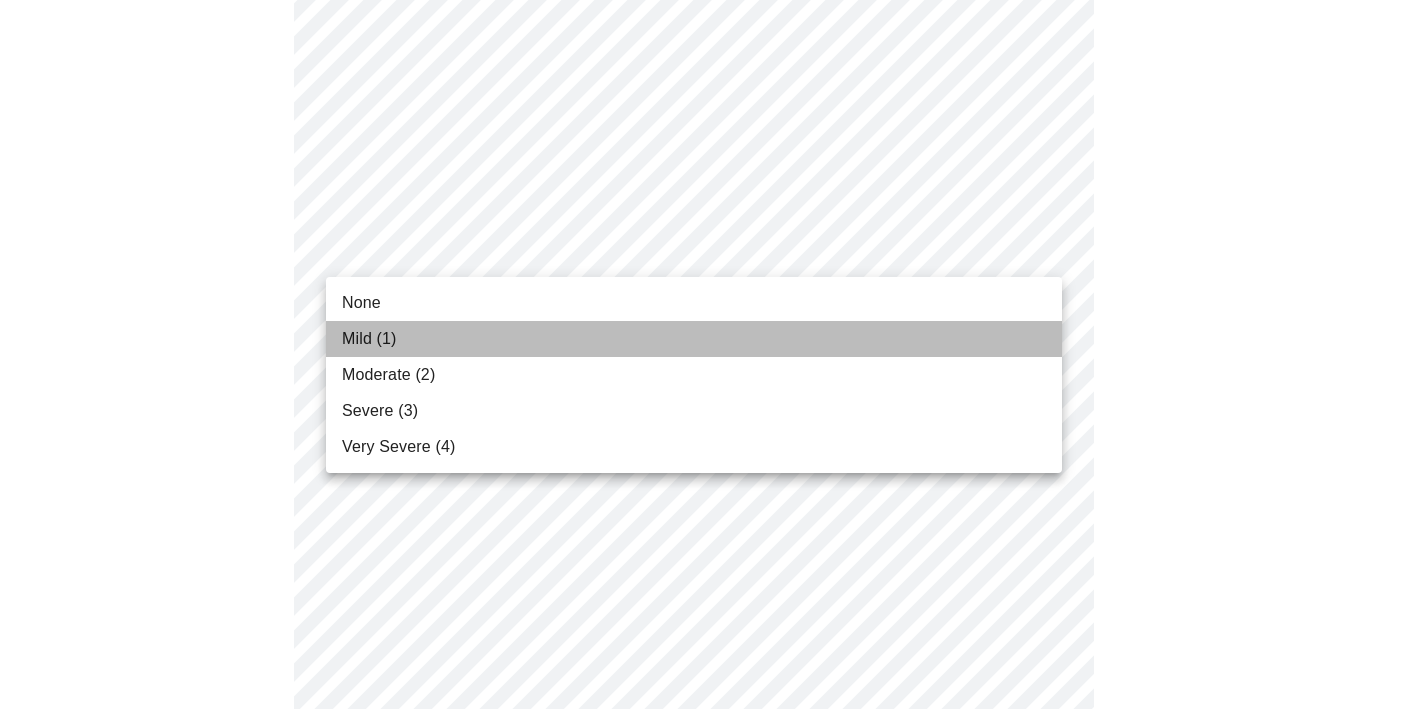 click on "Mild (1)" at bounding box center [694, 339] 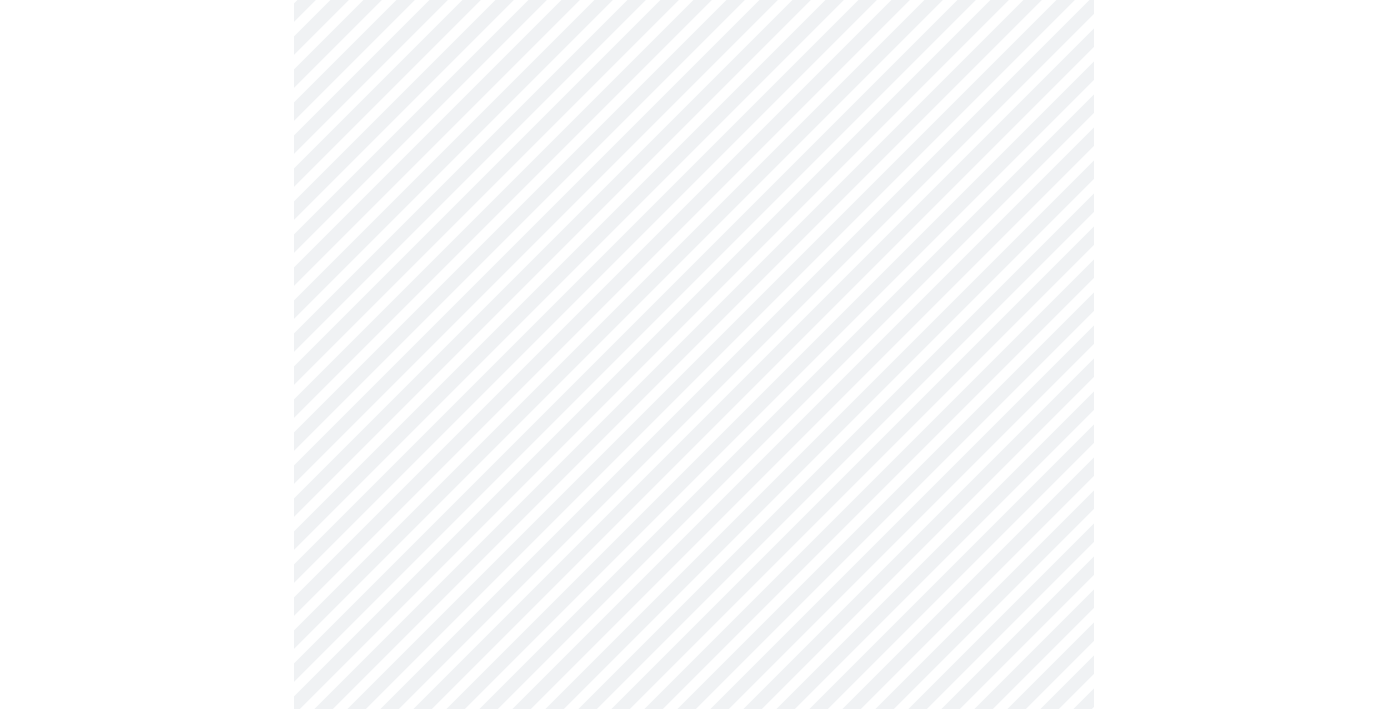 click at bounding box center (694, 702) 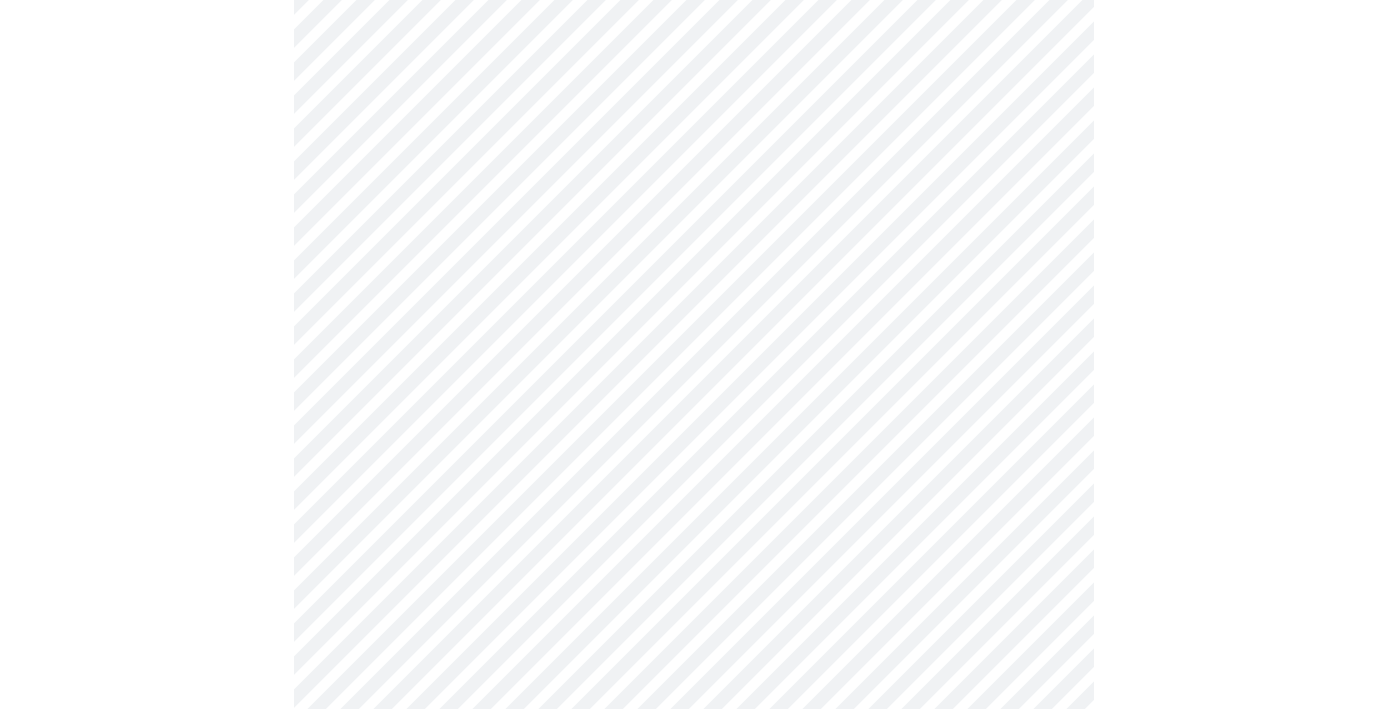 scroll, scrollTop: 700, scrollLeft: 0, axis: vertical 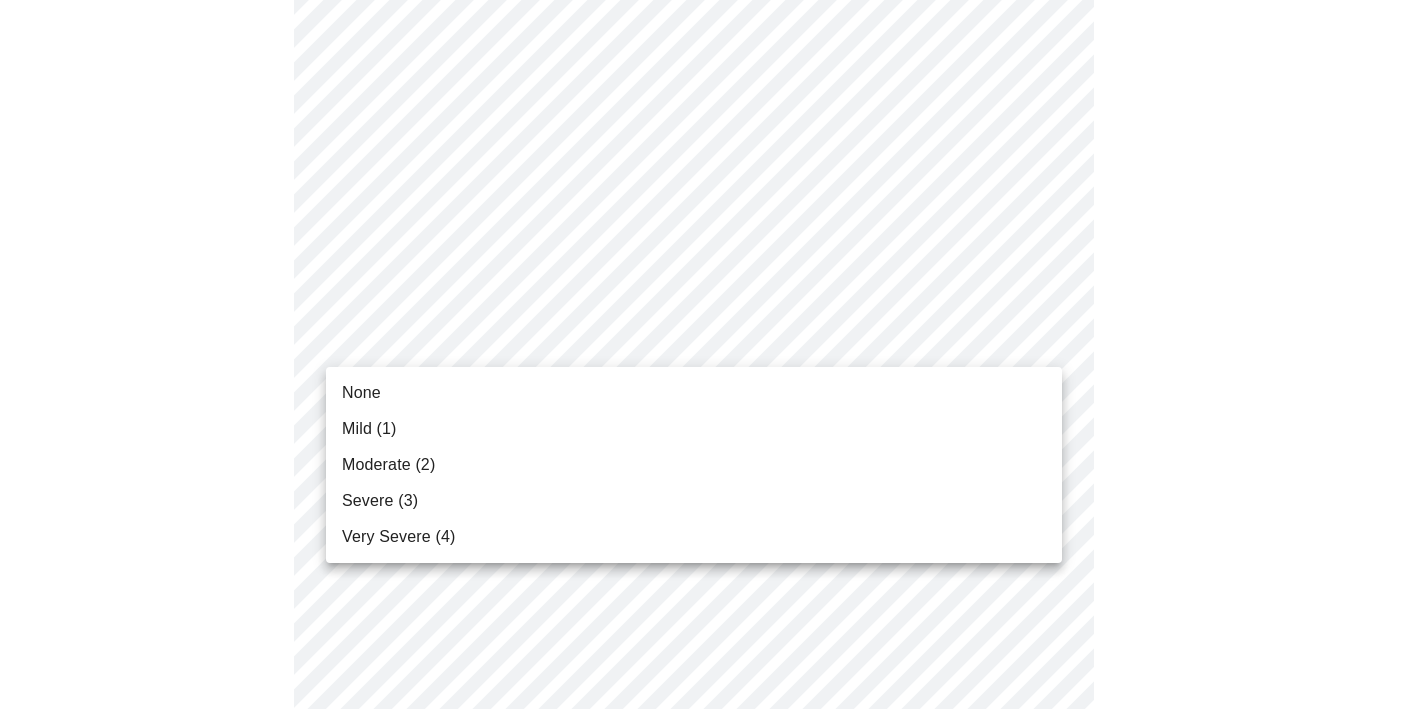 click on "None" at bounding box center [694, 393] 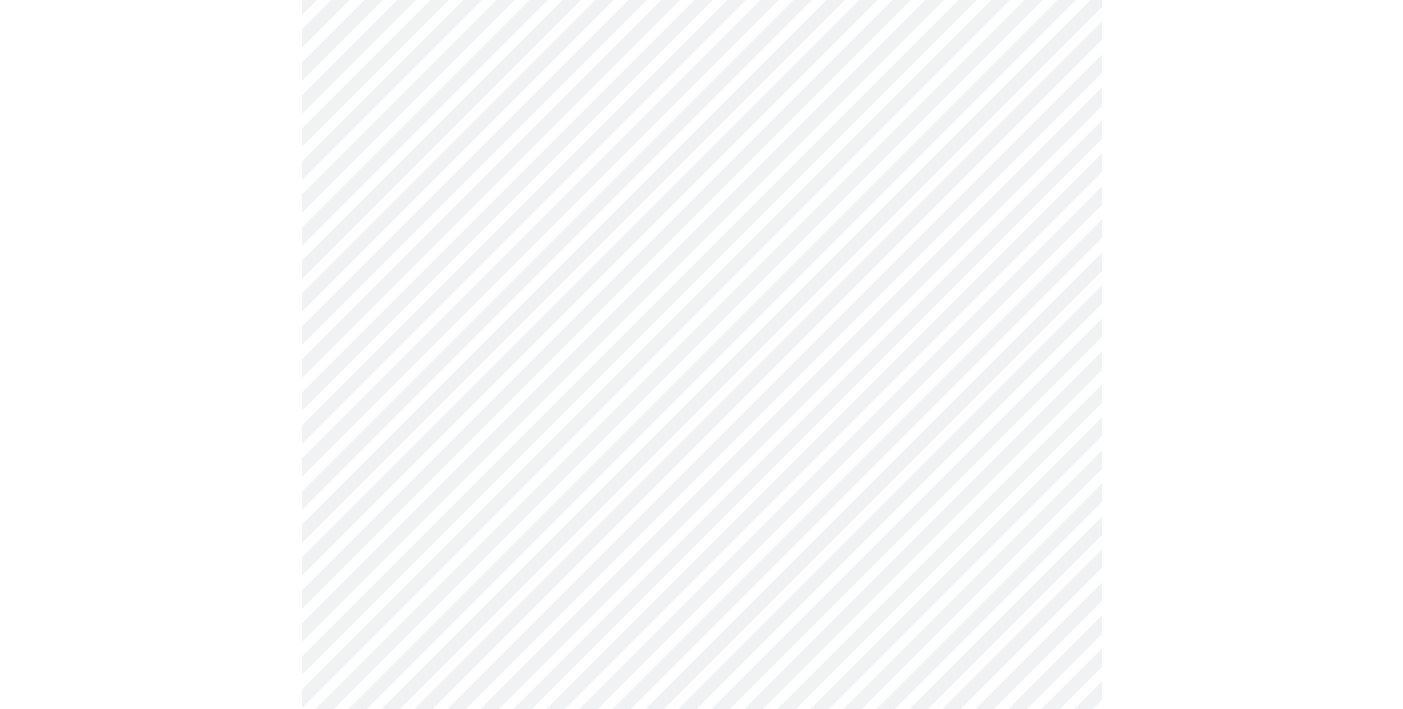 click on "Hi [FIRST] Intake Questions for [DAY_OF_WEEK], [MONTH] [DAY] [YEAR] @ [HOUR]:[MINUTE][AM/PM]-[HOUR]:[MINUTE][AM/PM] [NUMBER] / [NUMBER] Settings Billing Invoices Log out" at bounding box center [701, 572] 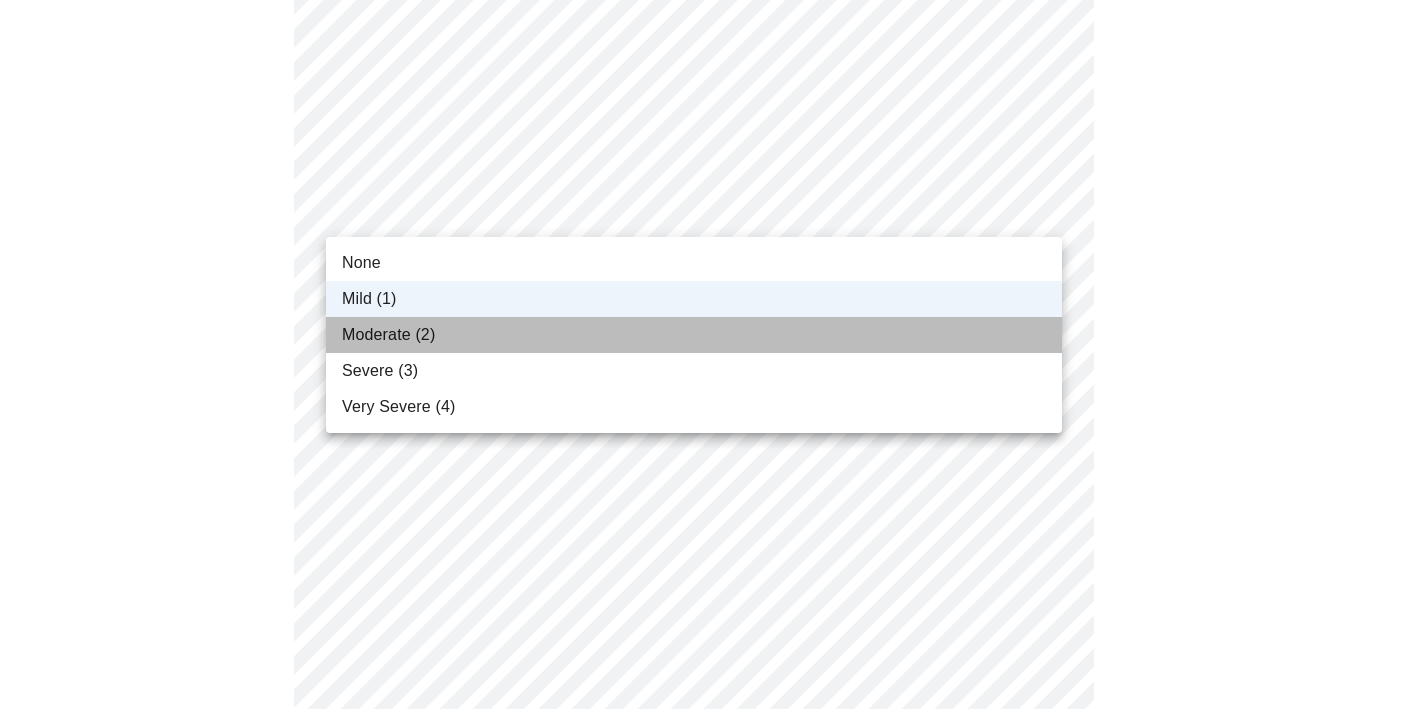 click on "Moderate (2)" at bounding box center [694, 335] 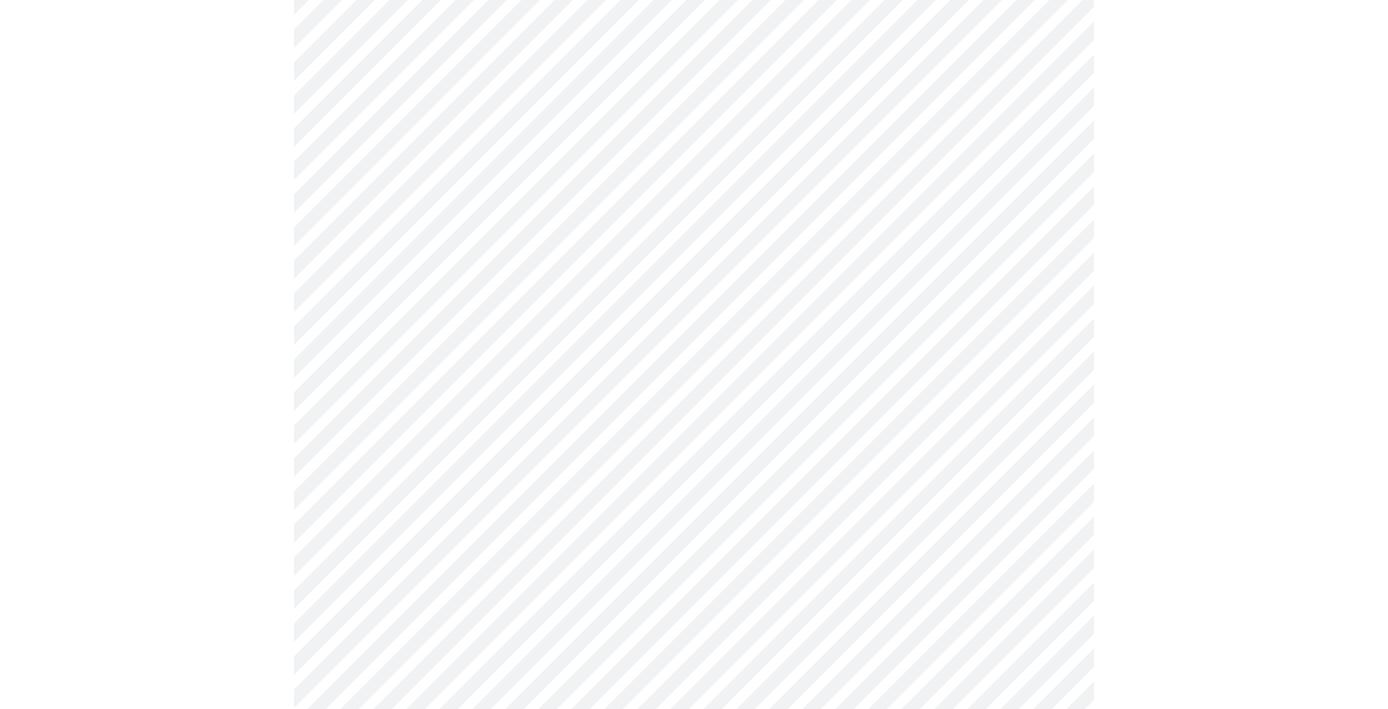 click at bounding box center (694, 648) 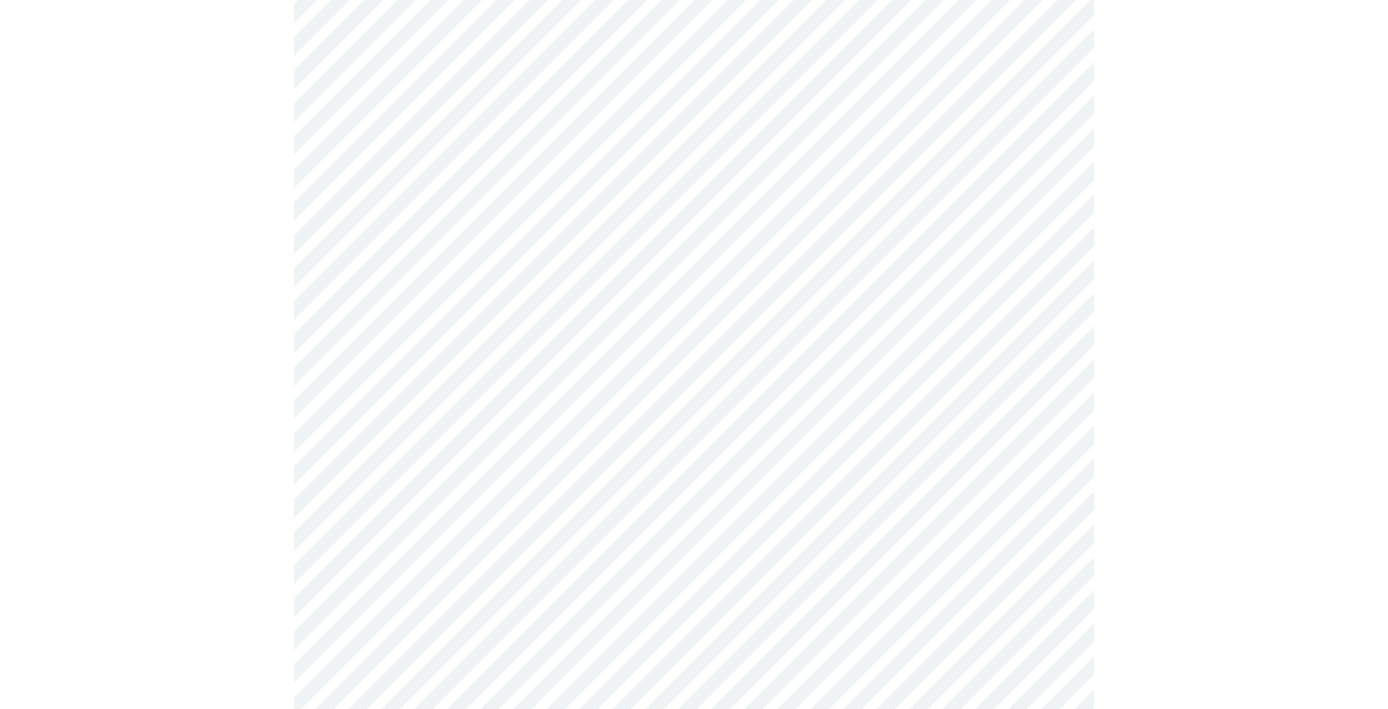 scroll, scrollTop: 910, scrollLeft: 0, axis: vertical 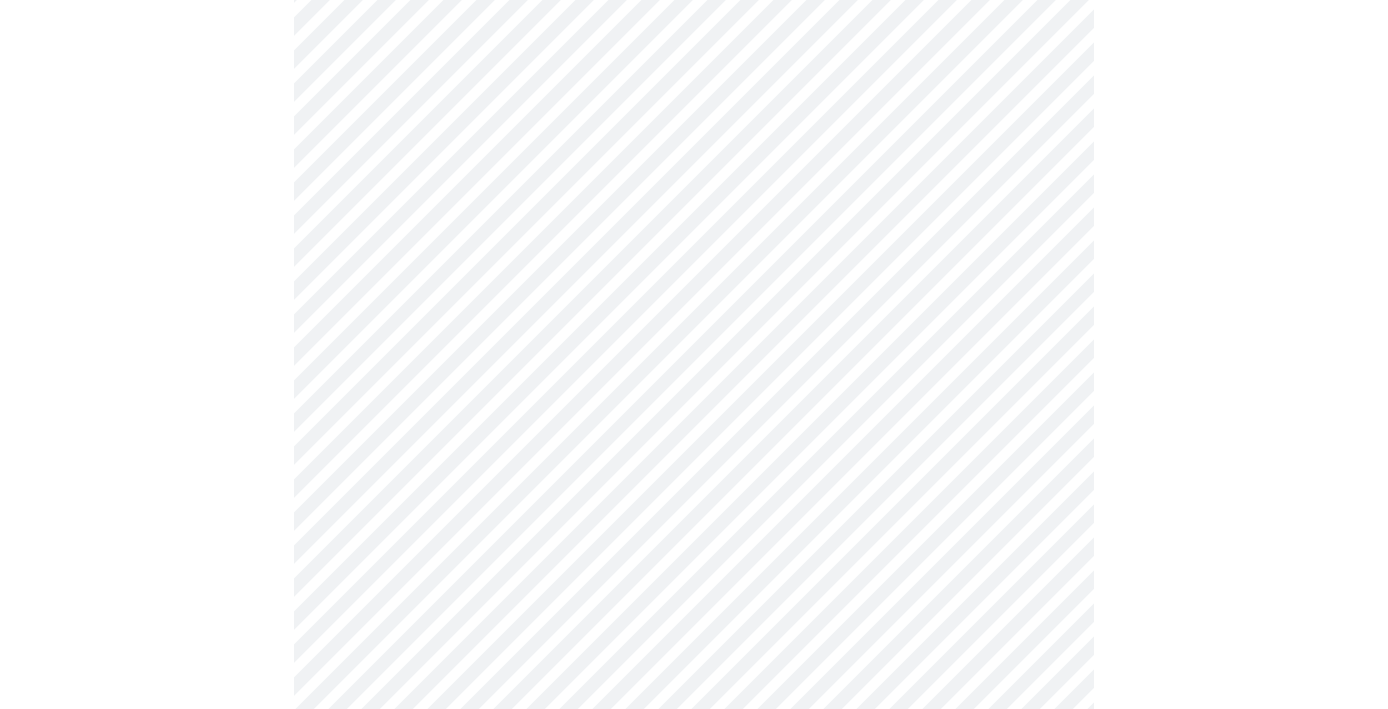 click on "Hi [FIRST] Intake Questions for [DAY_OF_WEEK], [MONTH] [DAY] [YEAR] @ [HOUR]:[MINUTE][AM/PM]-[HOUR]:[MINUTE][AM/PM] [NUMBER] / [NUMBER] Settings Billing Invoices Log out" at bounding box center [694, 362] 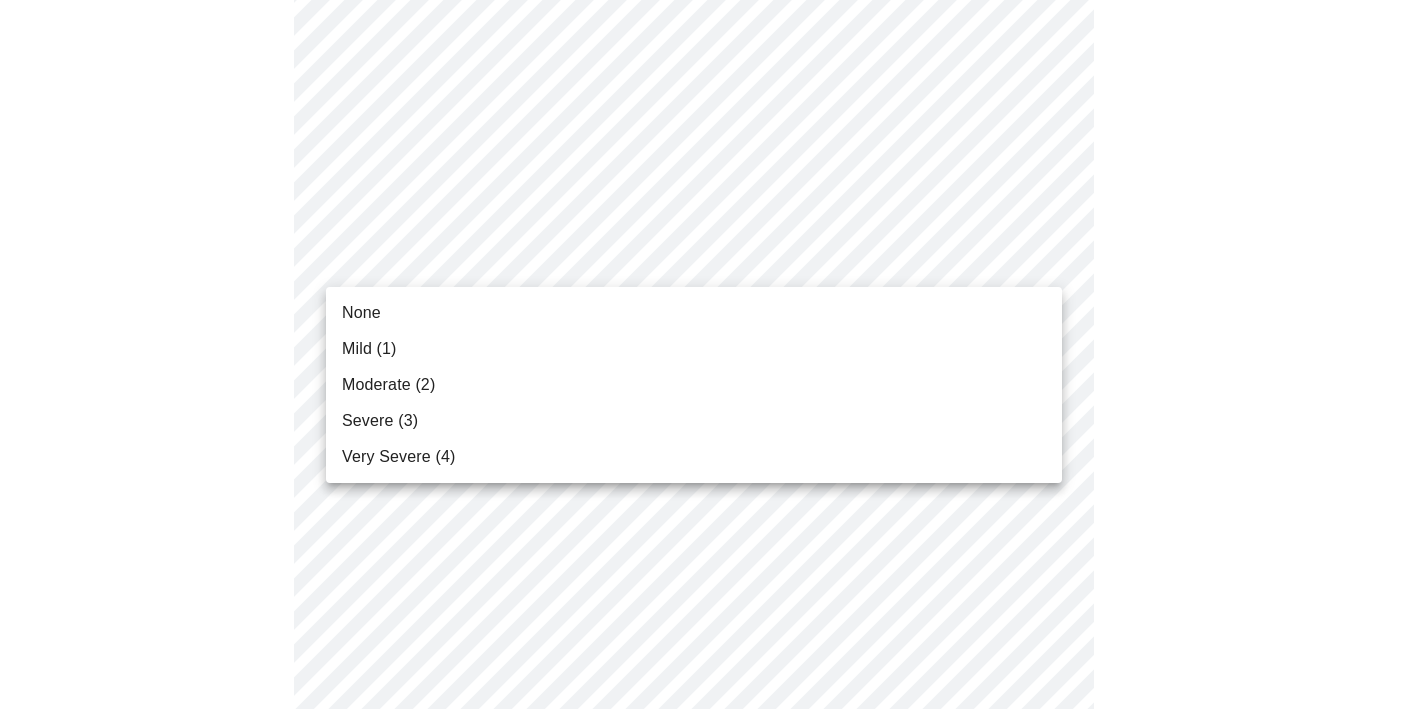 click on "None" at bounding box center (694, 313) 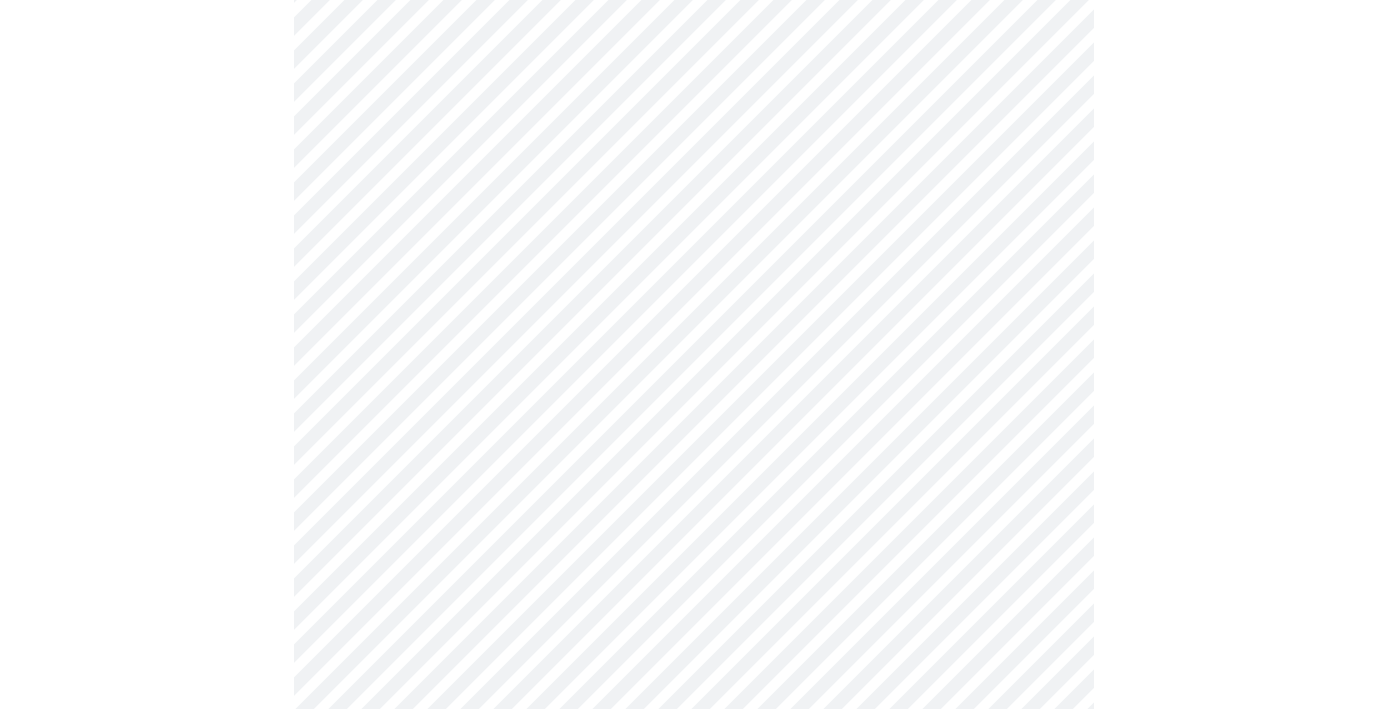 click at bounding box center [694, 425] 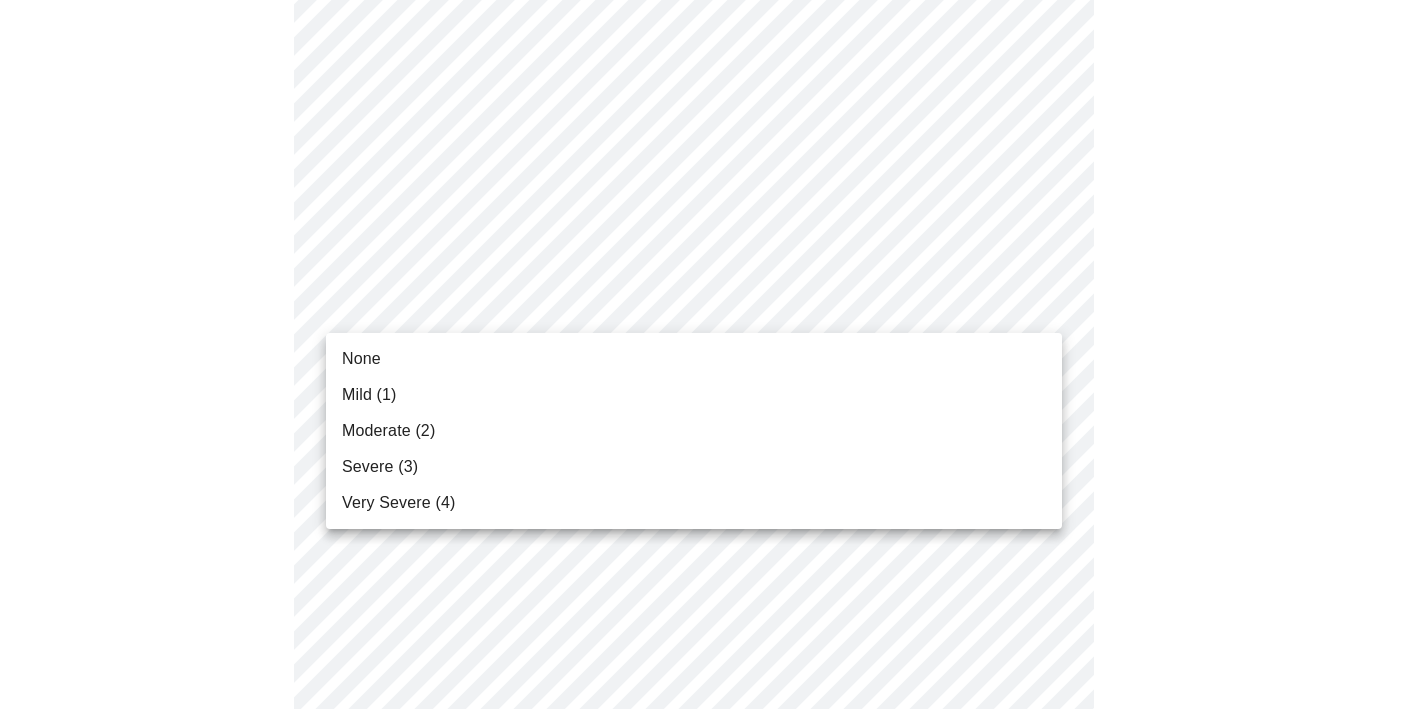 click on "Hi [FIRST] Intake Questions for [DAY_OF_WEEK], [MONTH] [DAY] [YEAR] @ [HOUR]:[MINUTE][AM/PM]-[HOUR]:[MINUTE][AM/PM] [NUMBER] / [NUMBER] Settings Billing Invoices Log out None Mild ([NUMBER]) Moderate ([NUMBER]) Severe ([NUMBER]) Very Severe ([NUMBER])" at bounding box center (701, 236) 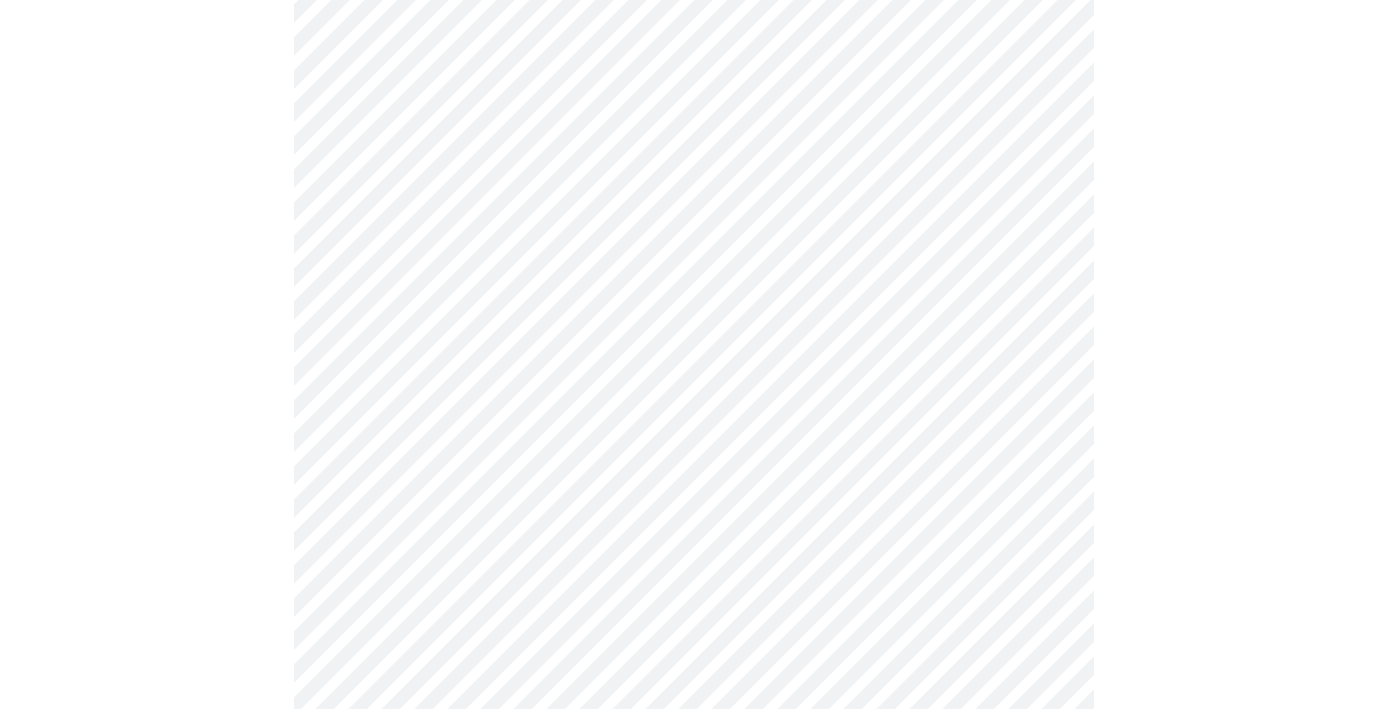 click at bounding box center [694, 299] 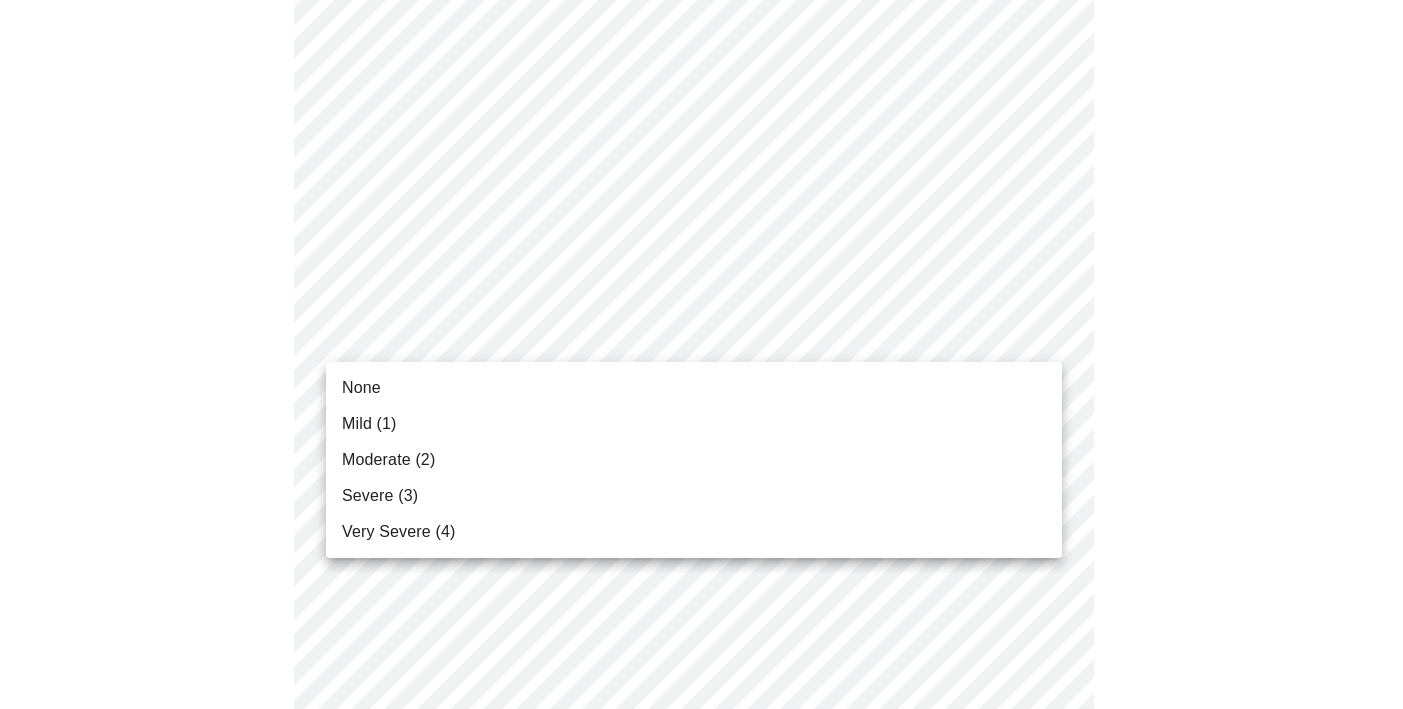 click on "Hi [FIRST] Intake Questions for [DAY_OF_WEEK], [MONTH] [DAY] [YEAR] @ [HOUR]:[MINUTE][AM/PM]-[HOUR]:[MINUTE][AM/PM] [NUMBER] / [NUMBER] Settings Billing Invoices Log out None Mild ([NUMBER]) Moderate ([NUMBER]) Severe ([NUMBER]) Very Severe ([NUMBER])" at bounding box center (701, 94) 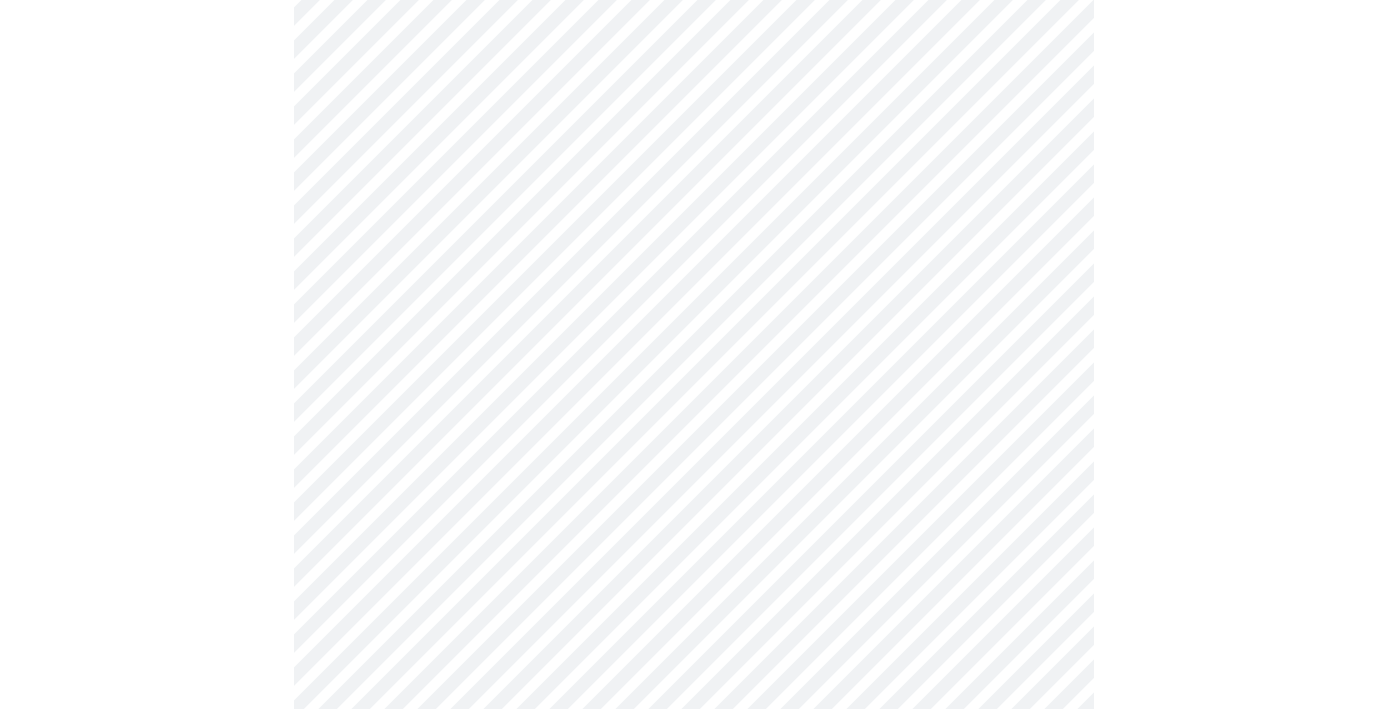 click at bounding box center (694, 157) 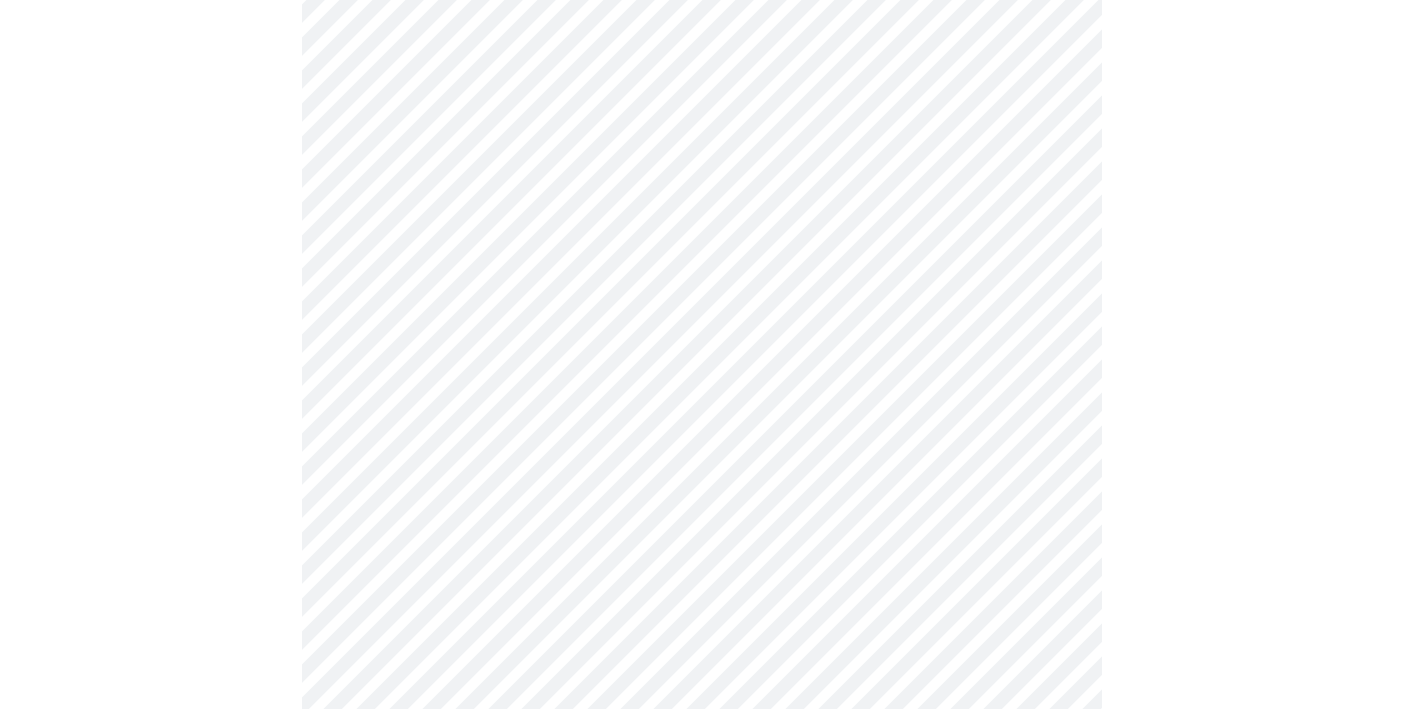 click on "Hi [FIRST] Intake Questions for [DAY_OF_WEEK], [MONTH] [DAY] [YEAR] @ [HOUR]:[MINUTE][AM/PM]-[HOUR]:[MINUTE][AM/PM] [NUMBER] / [NUMBER] Settings Billing Invoices Log out" at bounding box center [701, -55] 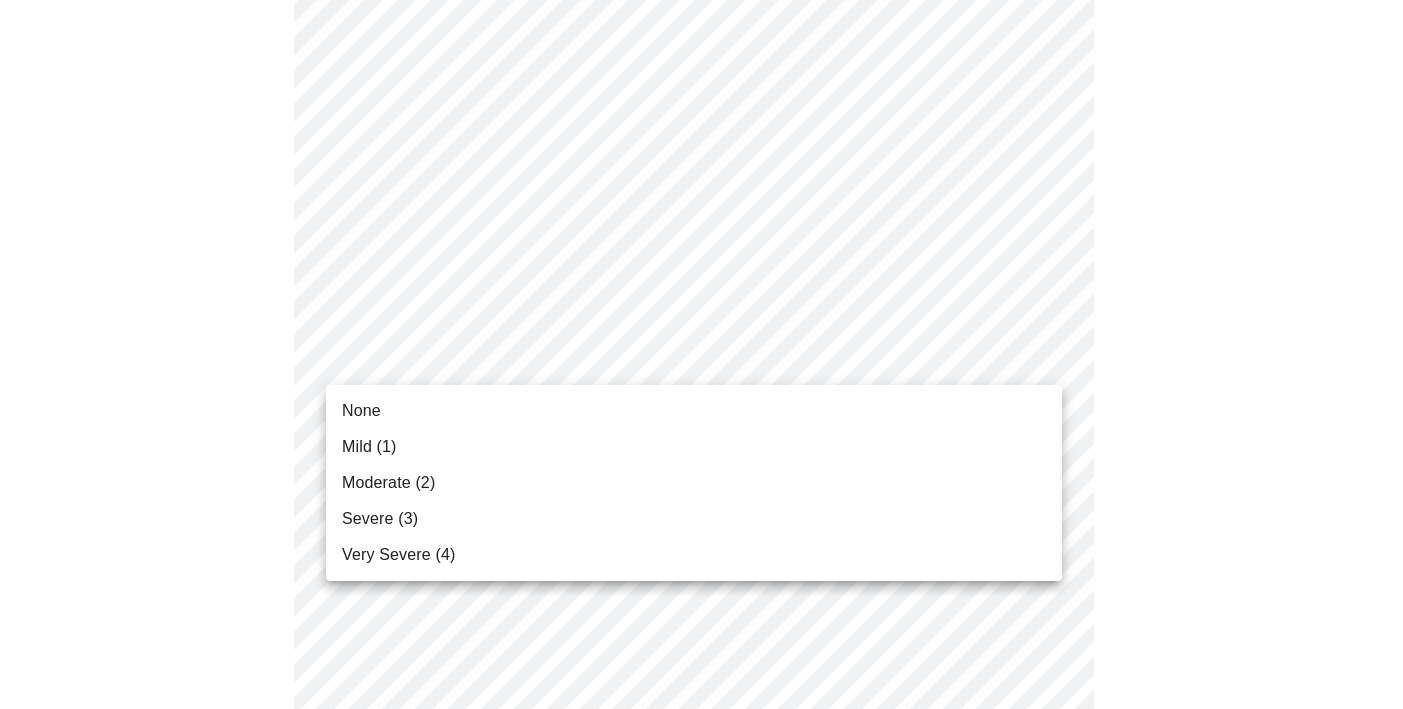 click on "None" at bounding box center (694, 411) 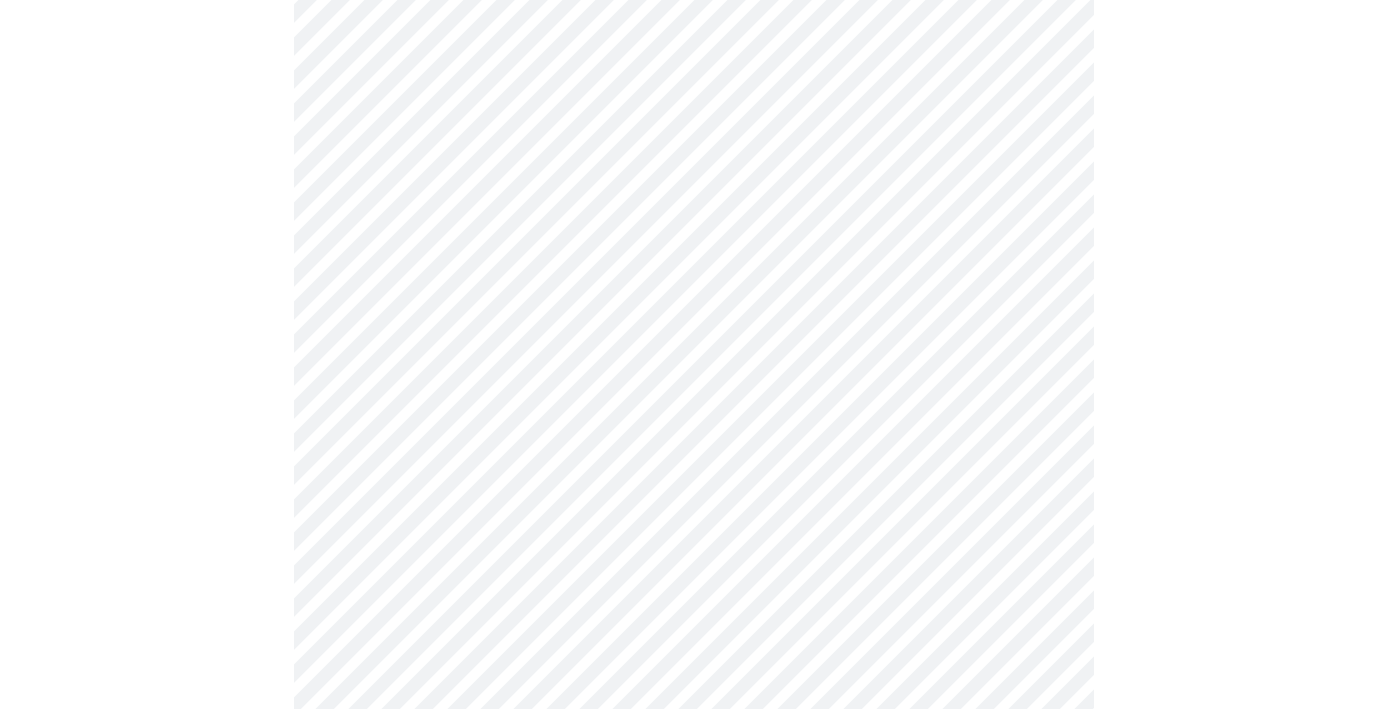 click at bounding box center (694, 8) 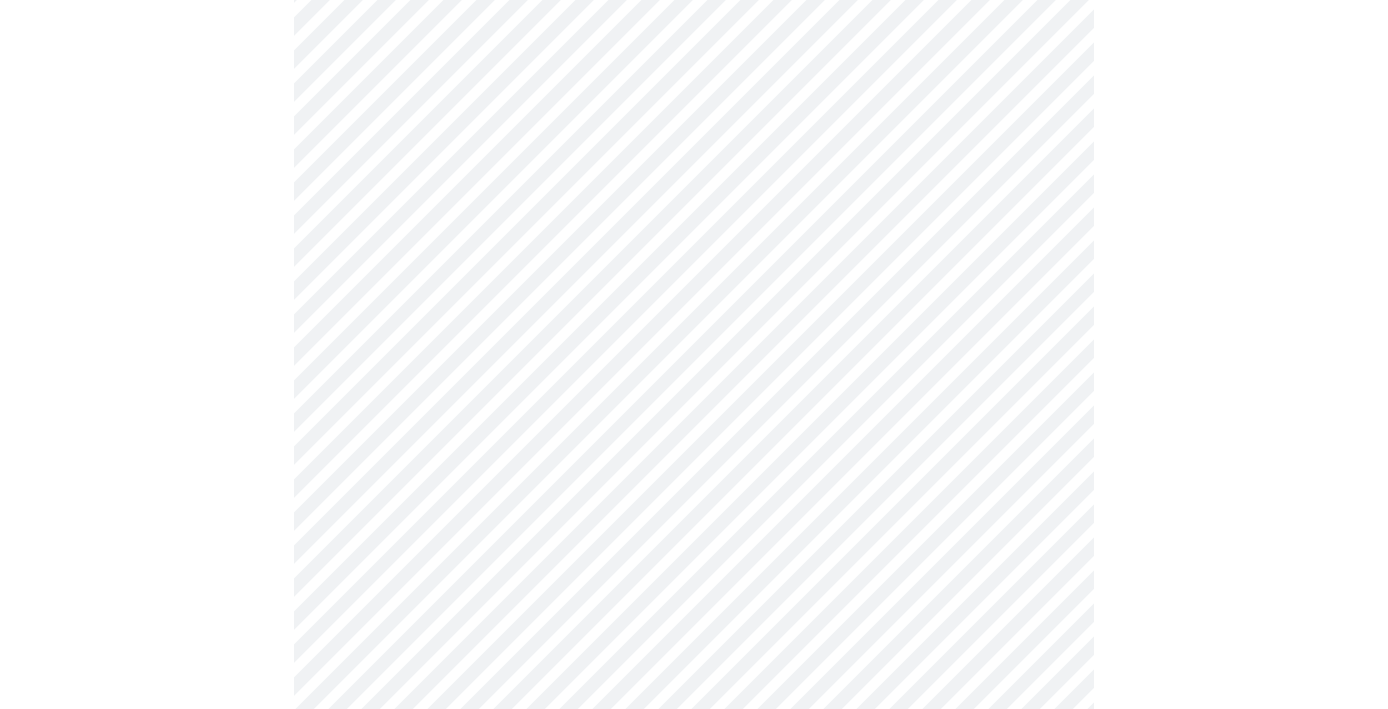 scroll, scrollTop: 1566, scrollLeft: 0, axis: vertical 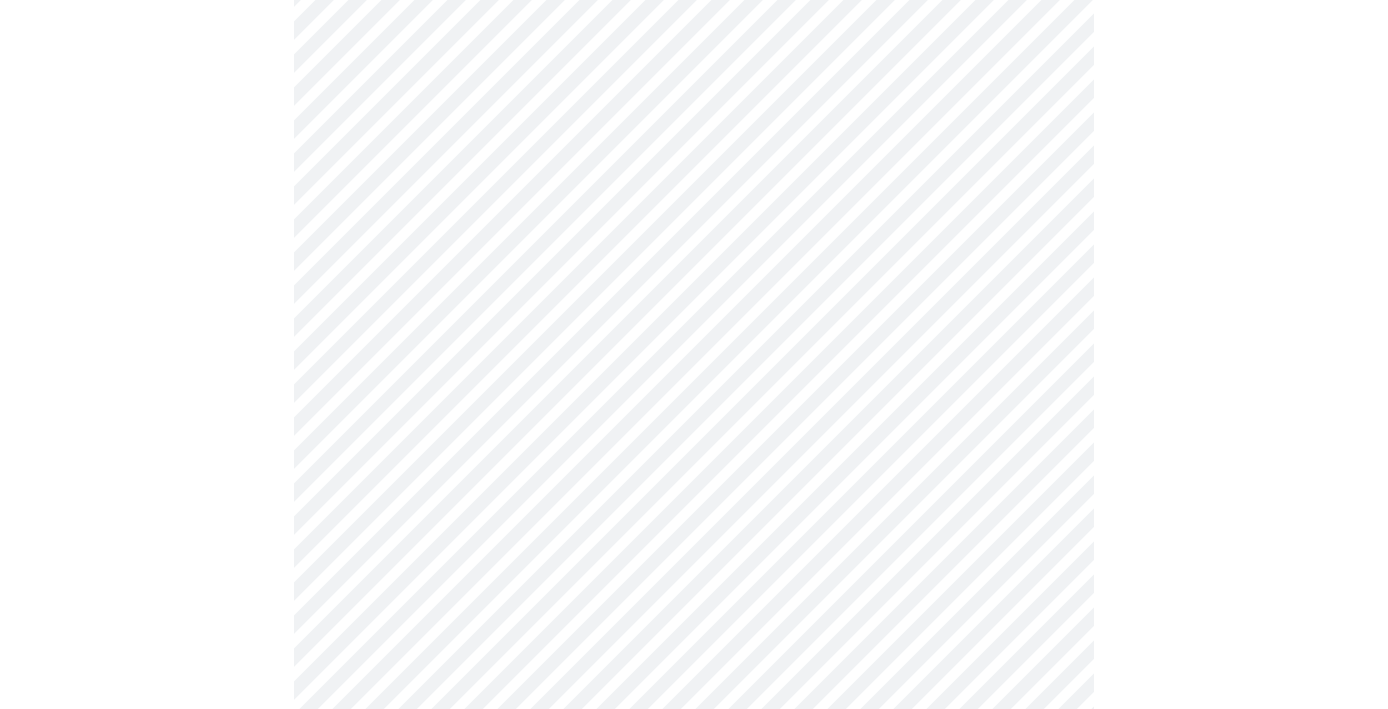 click on "Hi [FIRST] Intake Questions for [DAY_OF_WEEK], [MONTH] [DAY] [YEAR] @ [HOUR]:[MINUTE][AM/PM]-[HOUR]:[MINUTE][AM/PM] [NUMBER] / [NUMBER] Settings Billing Invoices Log out" at bounding box center (694, -348) 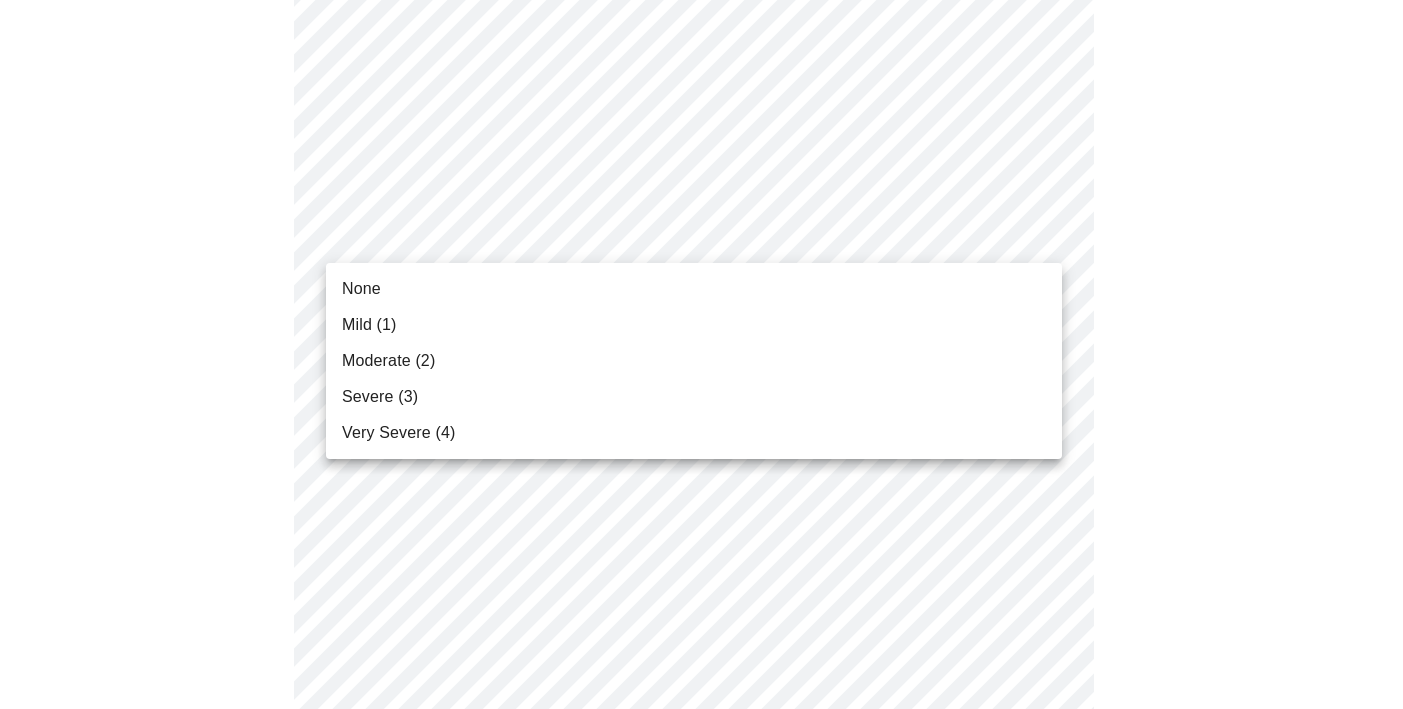 click on "None" at bounding box center [694, 289] 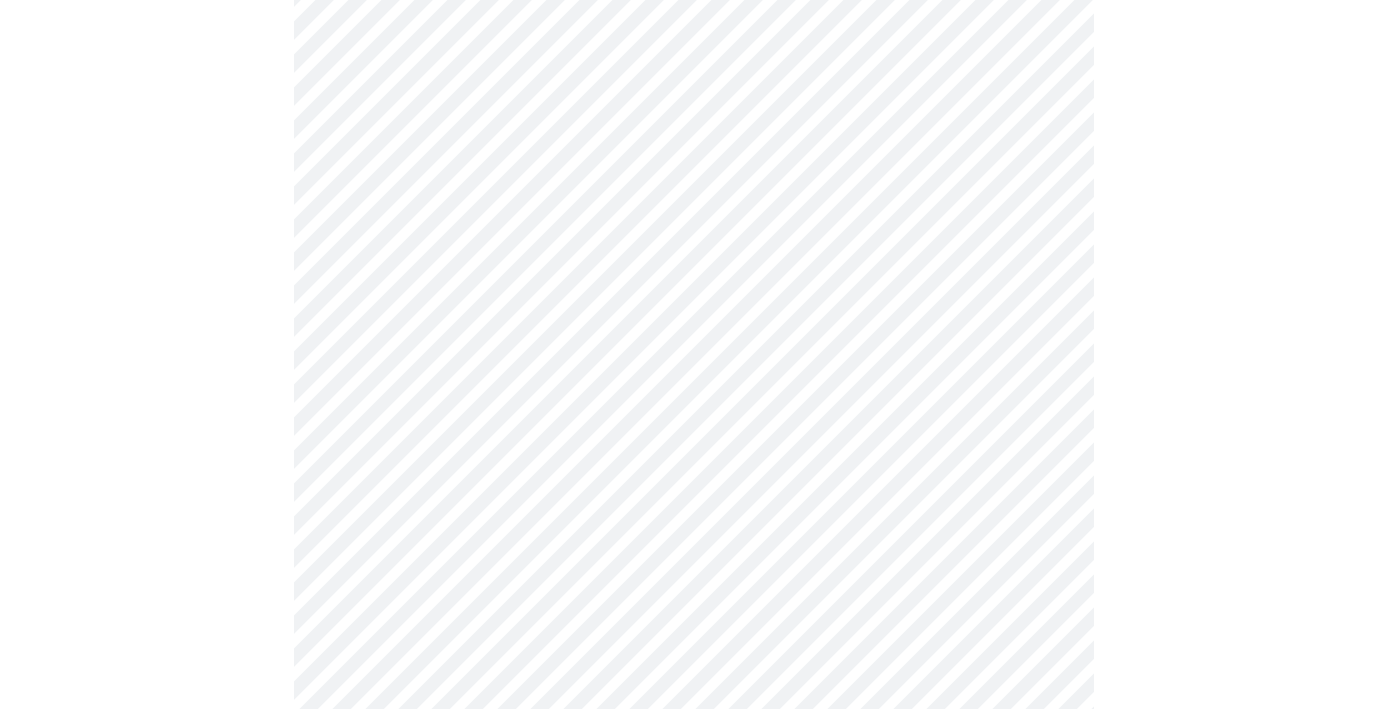 drag, startPoint x: 1153, startPoint y: 444, endPoint x: 1164, endPoint y: 441, distance: 11.401754 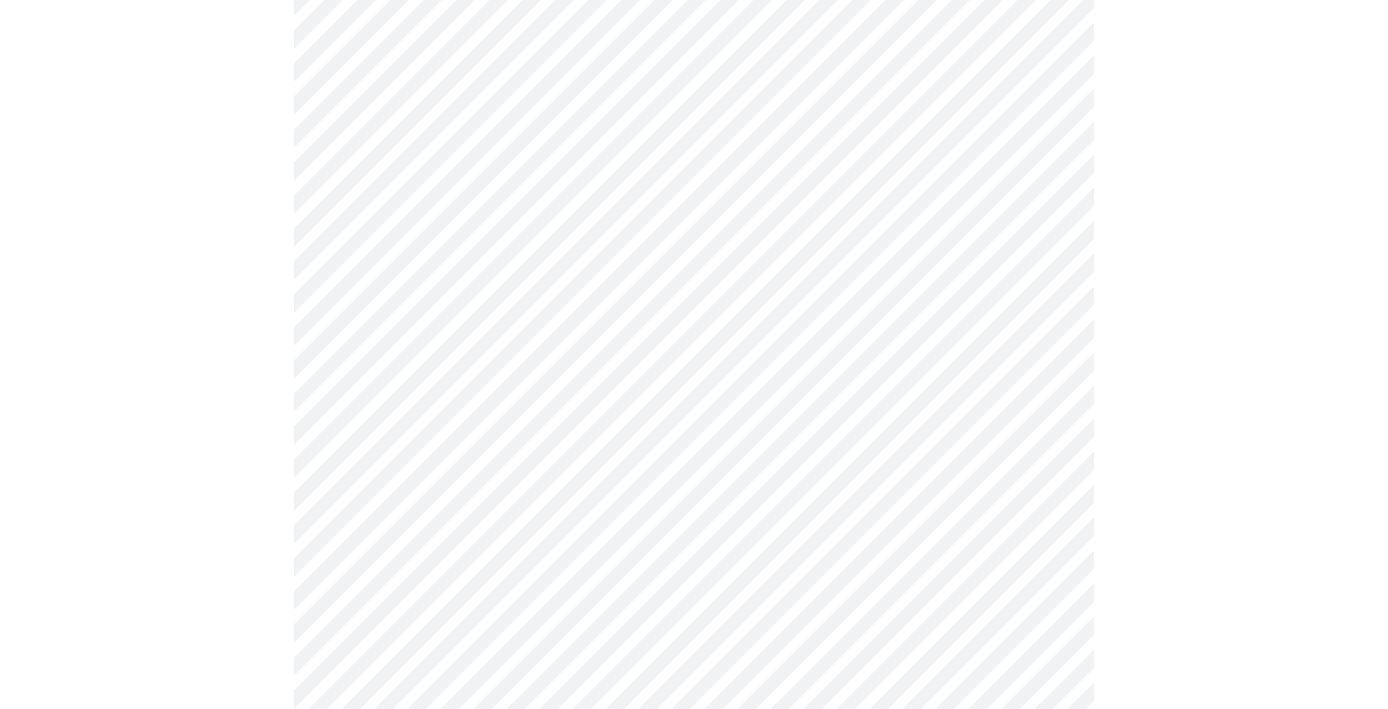 click on "Hi [FIRST] Intake Questions for [DAY_OF_WEEK], [MONTH] [DAY] [YEAR] @ [HOUR]:[MINUTE][AM/PM]-[HOUR]:[MINUTE][AM/PM] [NUMBER] / [NUMBER] Settings Billing Invoices Log out" at bounding box center (694, -386) 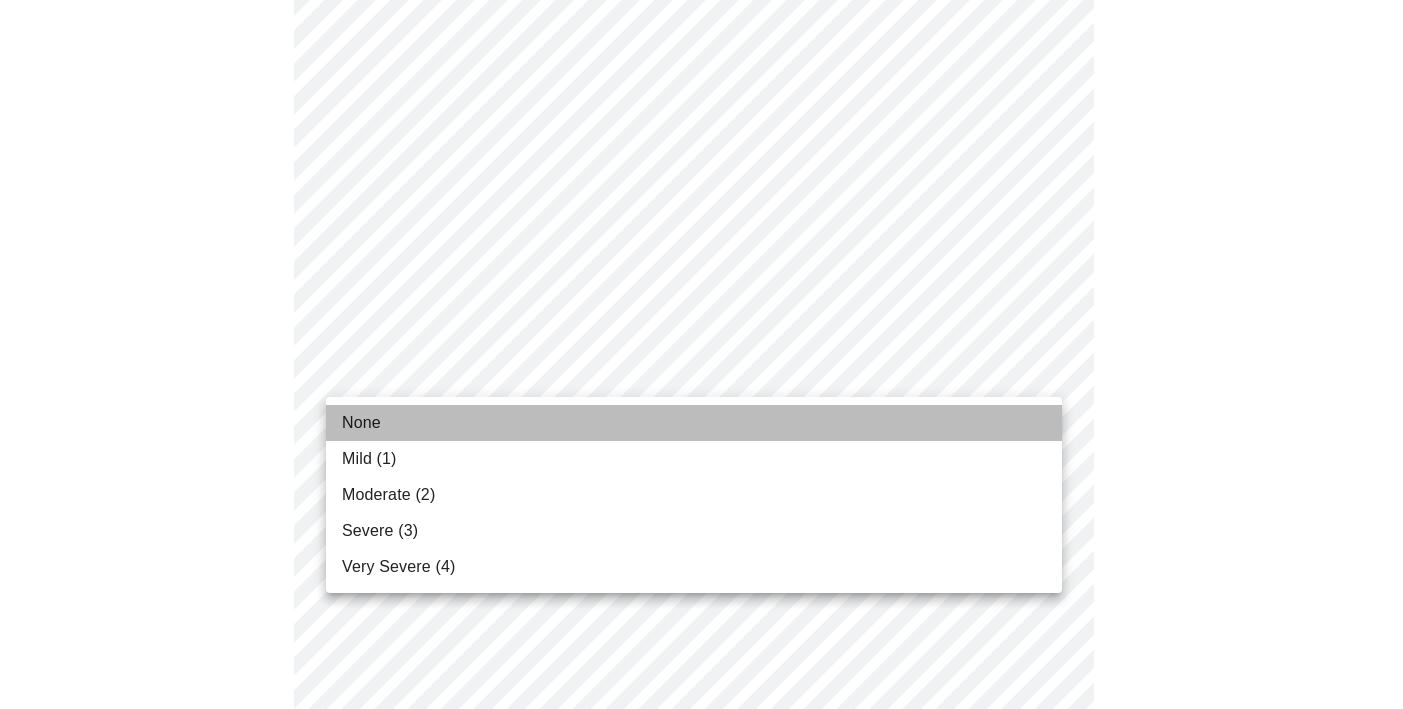 click on "None" at bounding box center [694, 423] 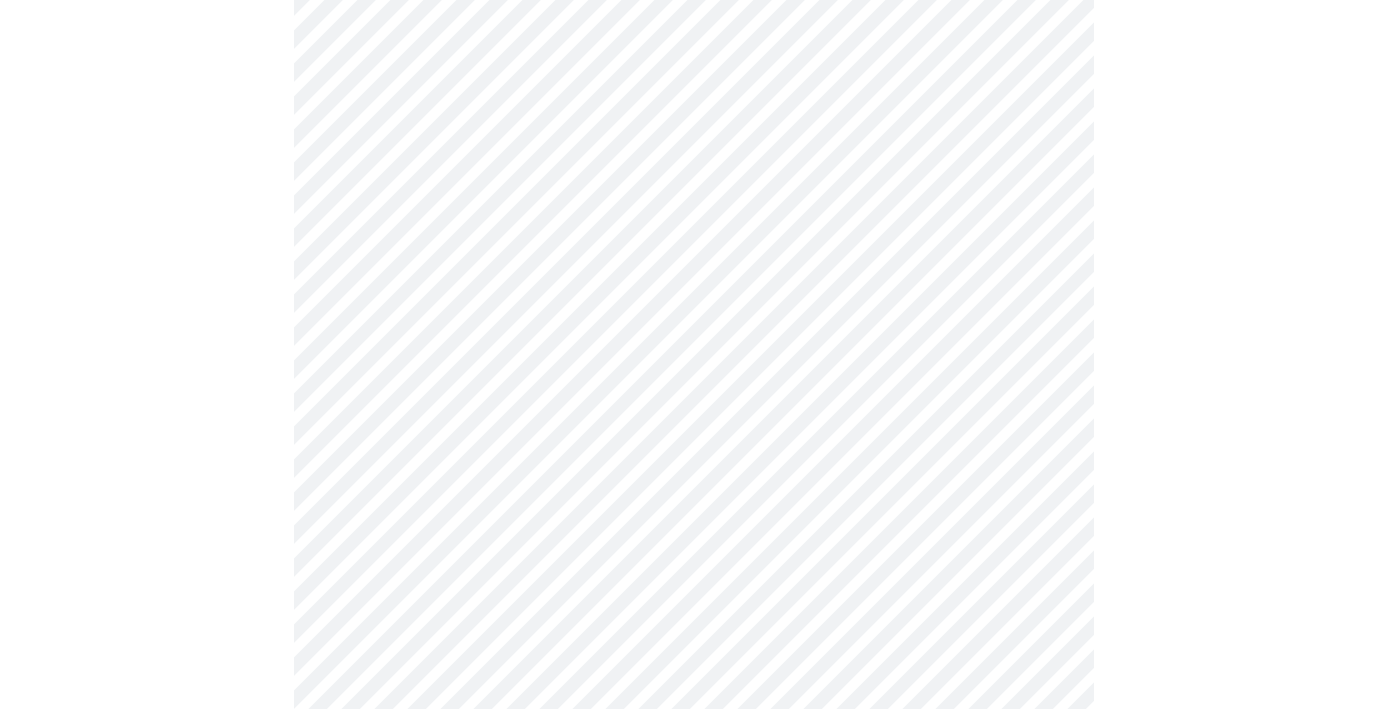 click at bounding box center [694, -323] 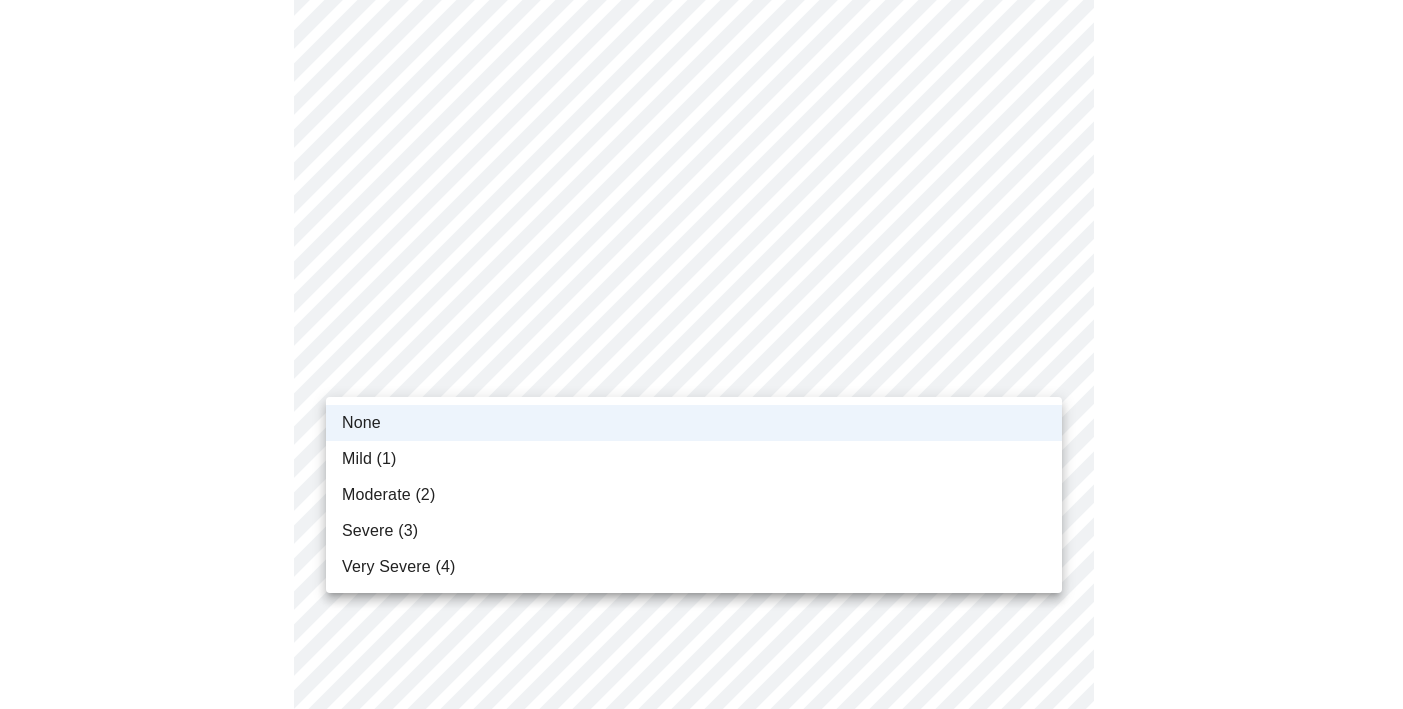 click on "Mild (1)" at bounding box center (694, 459) 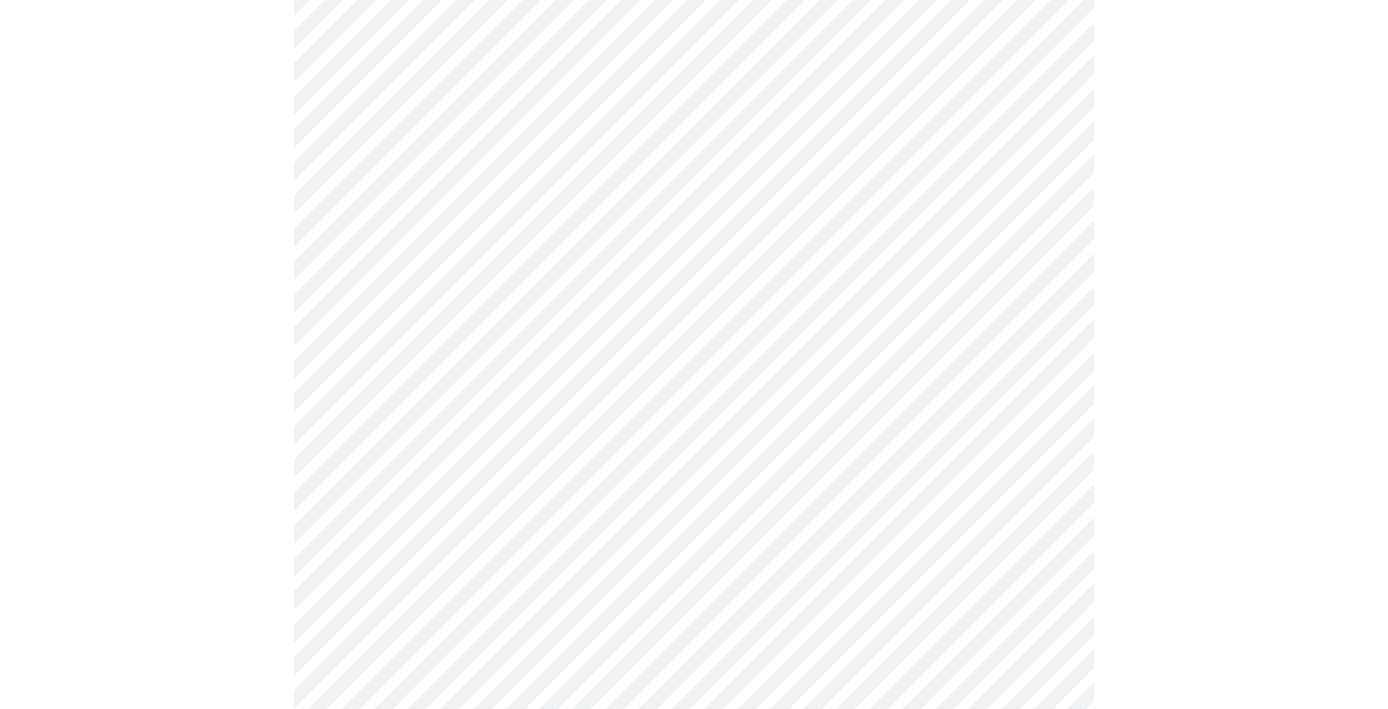 click at bounding box center (694, -323) 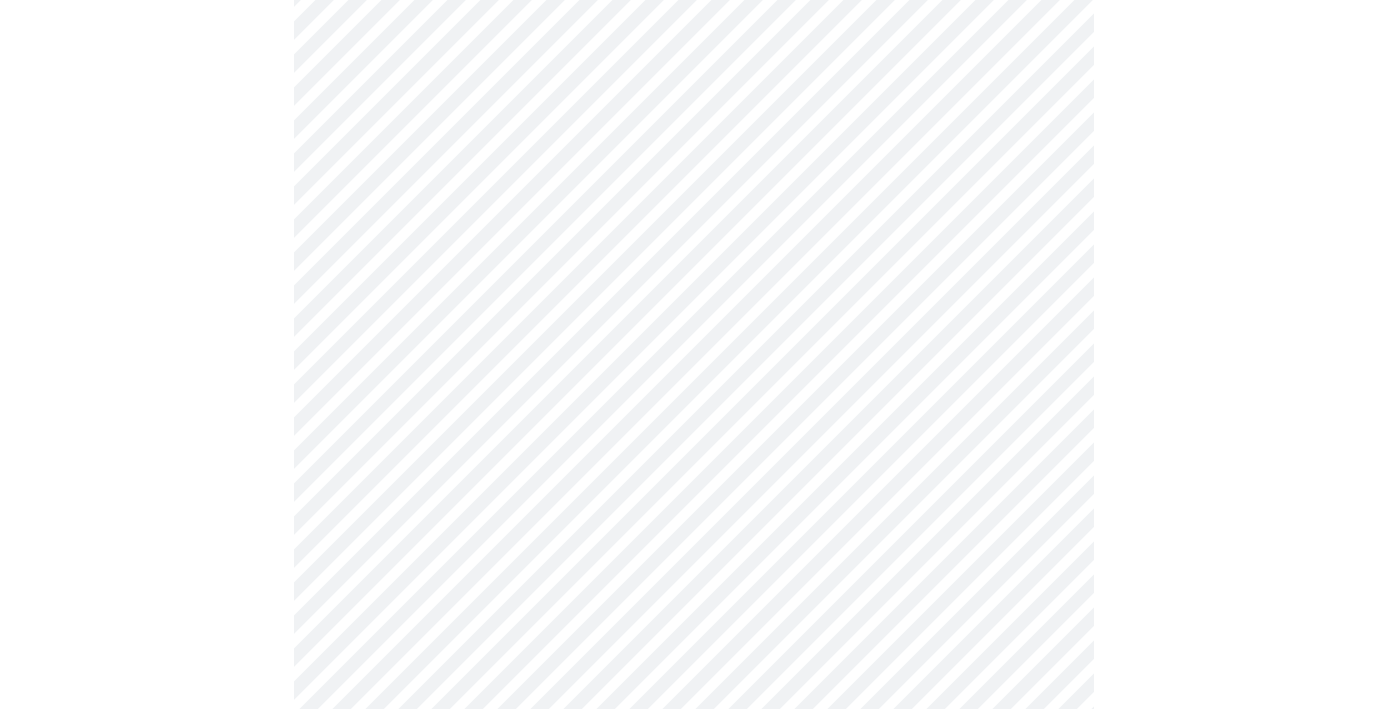 scroll, scrollTop: 741, scrollLeft: 0, axis: vertical 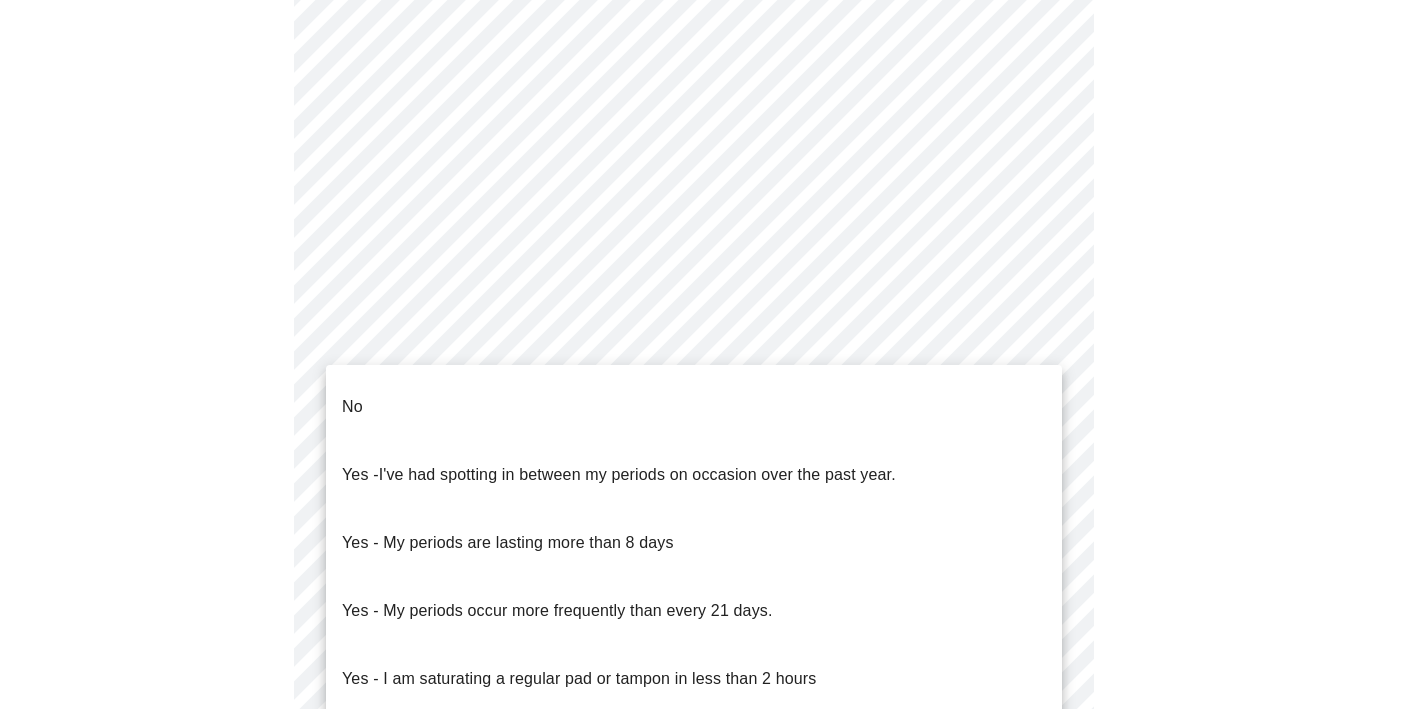 click on "No" at bounding box center [694, 407] 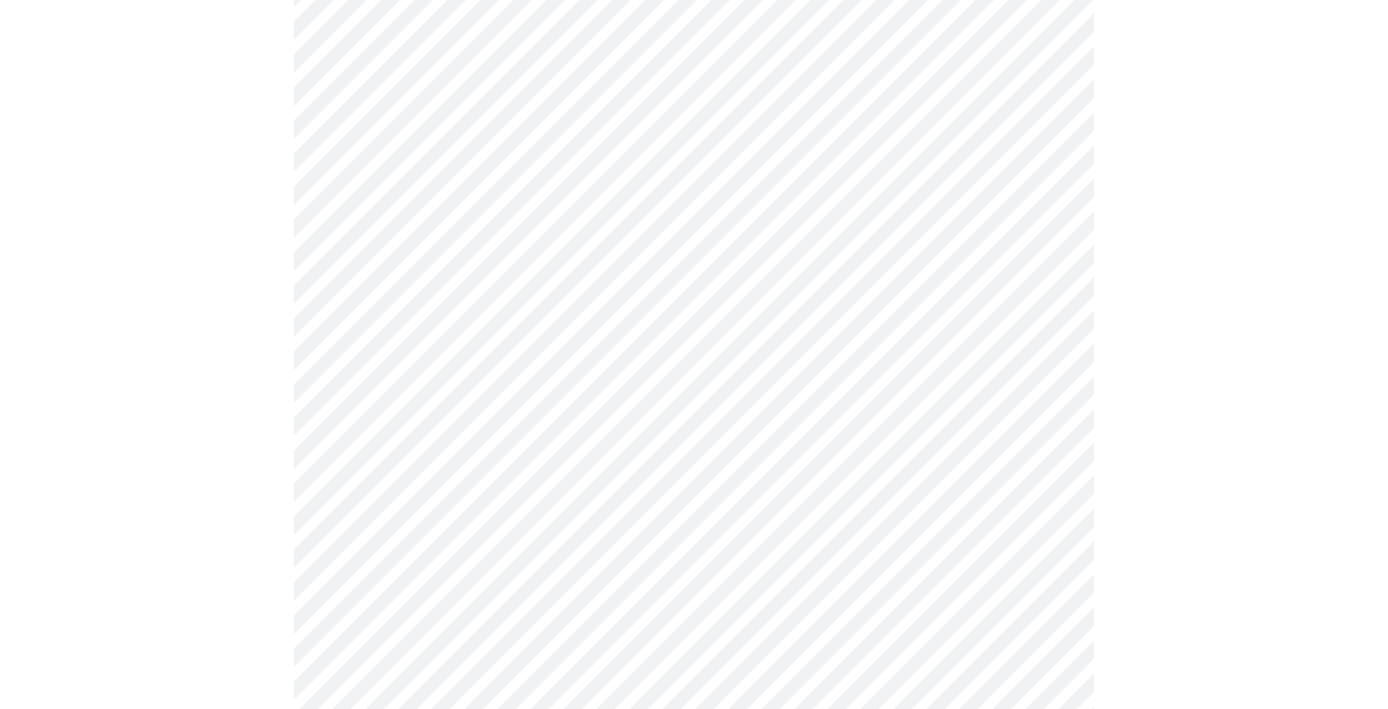 click at bounding box center (694, 289) 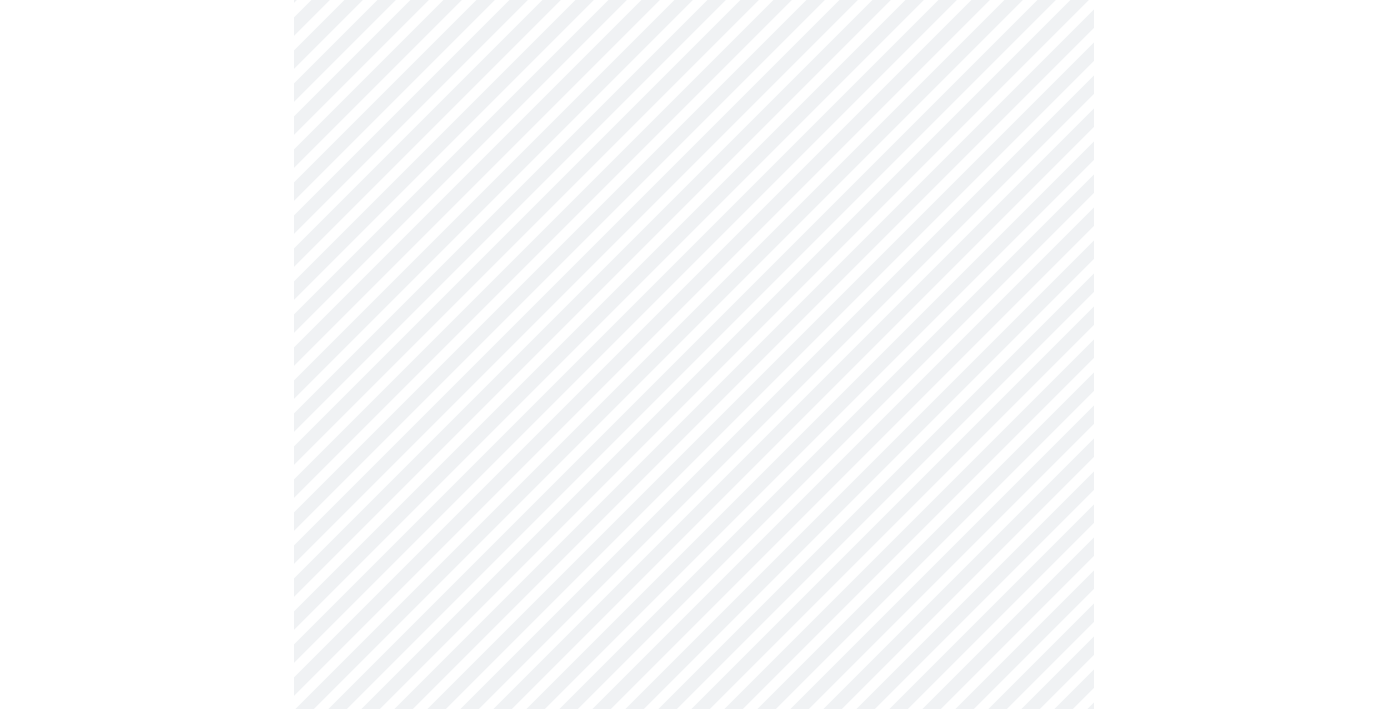 click on "Hi [FIRST] Intake Questions for [DAY_OF_WEEK], [MONTH] [DAY] [YEAR] @ [HOUR]:[MINUTE][AM/PM]-[HOUR]:[MINUTE][AM/PM] [NUMBER] / [NUMBER] Settings Billing Invoices Log out" at bounding box center [694, 76] 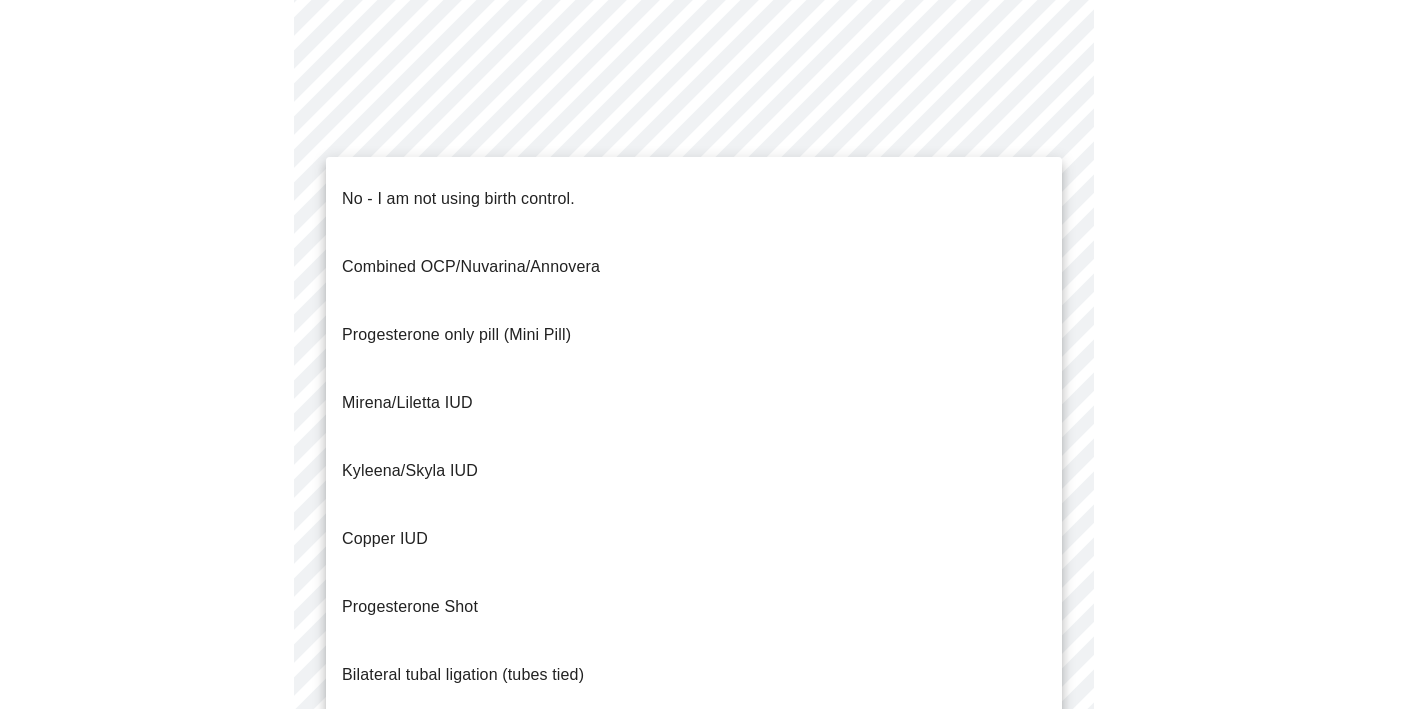 click on "No - I am not using birth control." at bounding box center [458, 199] 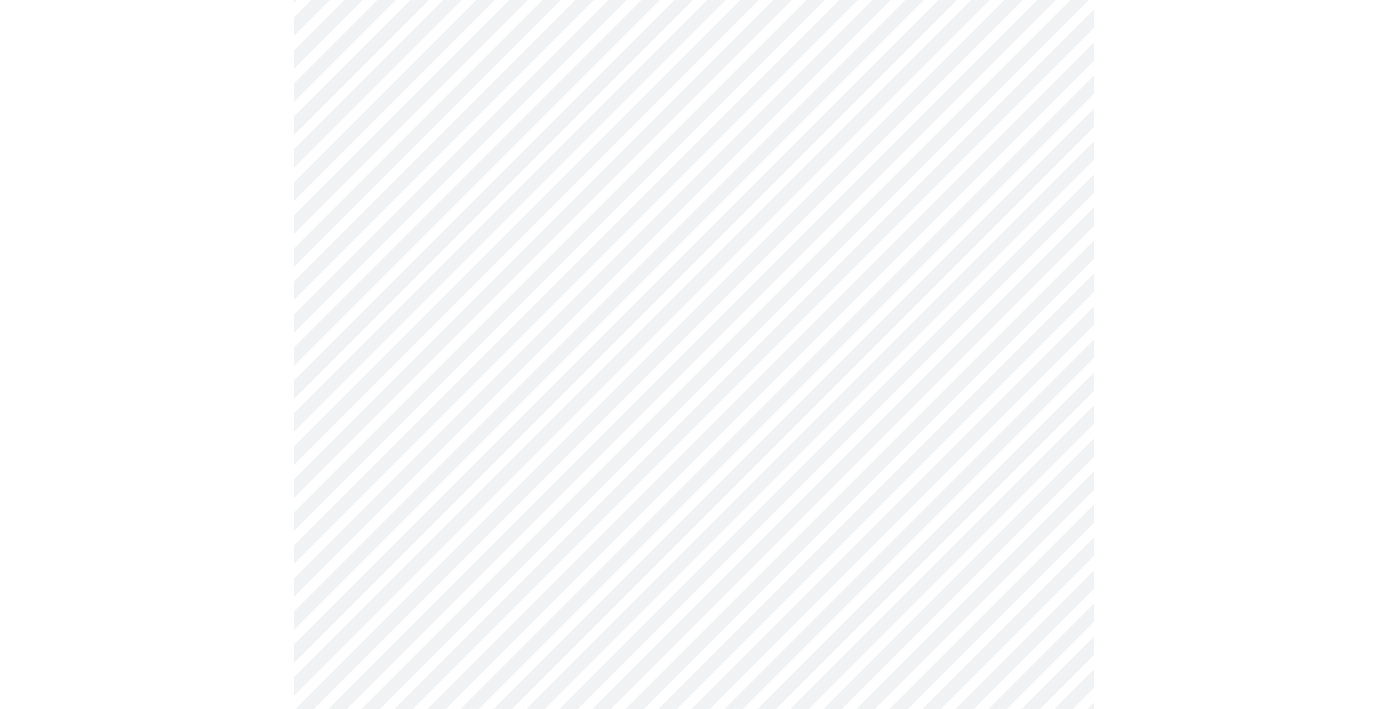 click at bounding box center (694, 147) 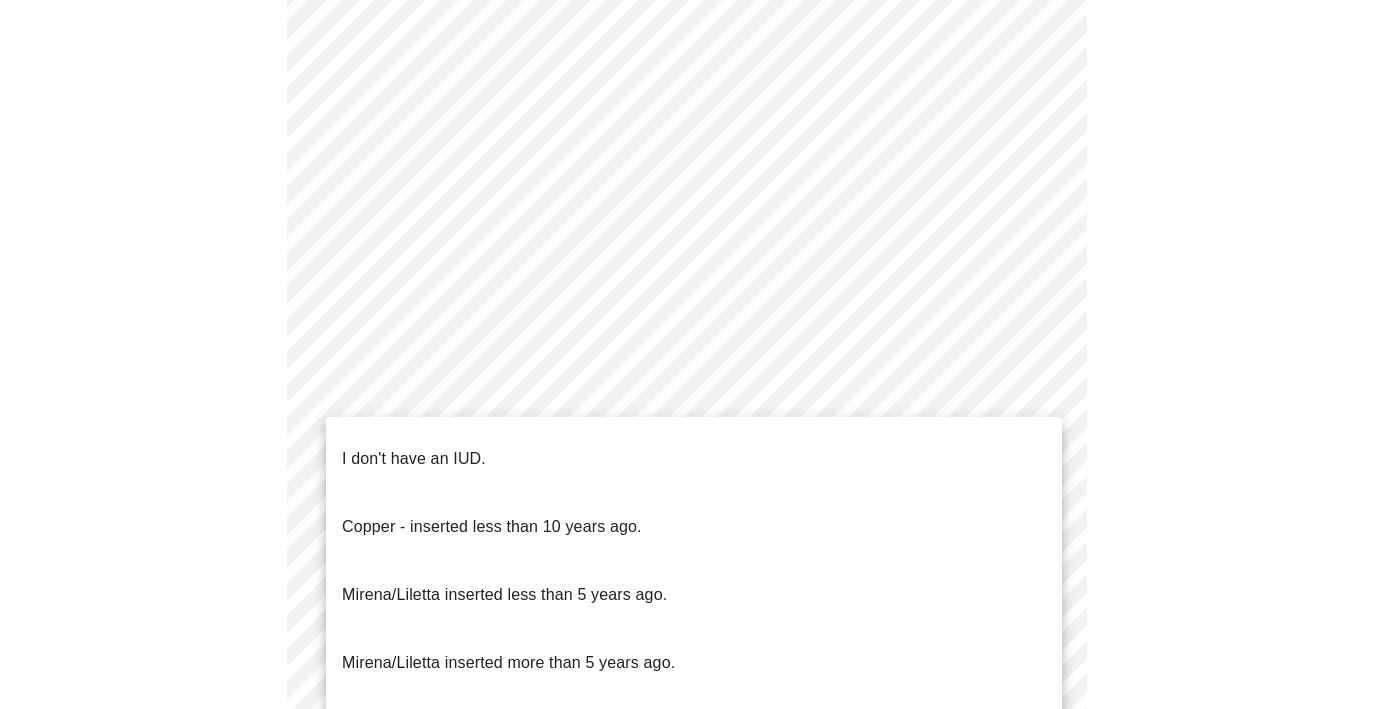 click on "Hi [FIRST] Intake Questions for [DAY_OF_WEEK], [MONTH] [DAY] [YEAR] @ [HOUR]:[MINUTE][AM/PM]-[HOUR]:[MINUTE][AM/PM] [NUMBER] / [NUMBER] Settings Billing Invoices Log out I don't have an IUD. Copper - inserted less than [NUMBER] years ago. Mirena/Liletta inserted less than [NUMBER] years ago. Mirena/Liletta inserted more than [NUMBER] years ago. Kyleena, inserted more than [NUMBER] years ago." at bounding box center (694, -90) 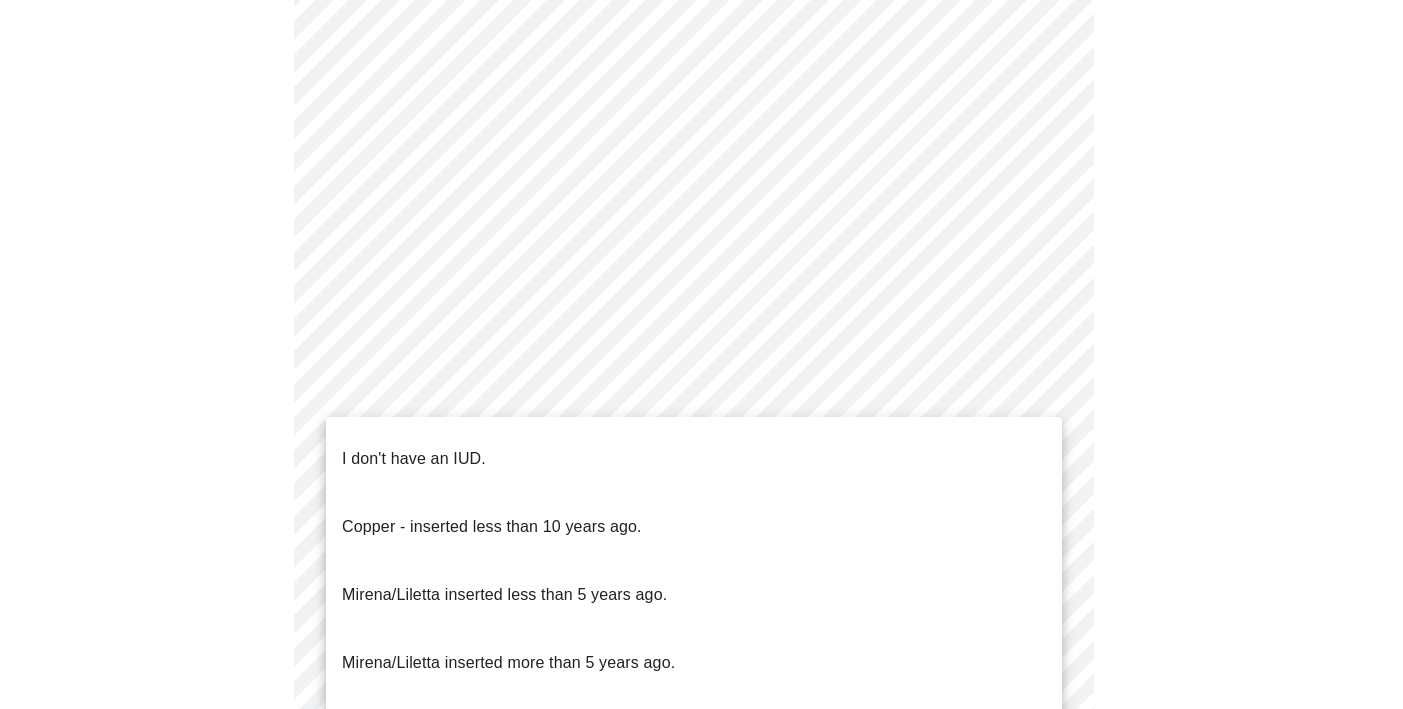 click on "I don't have an IUD." at bounding box center [694, 459] 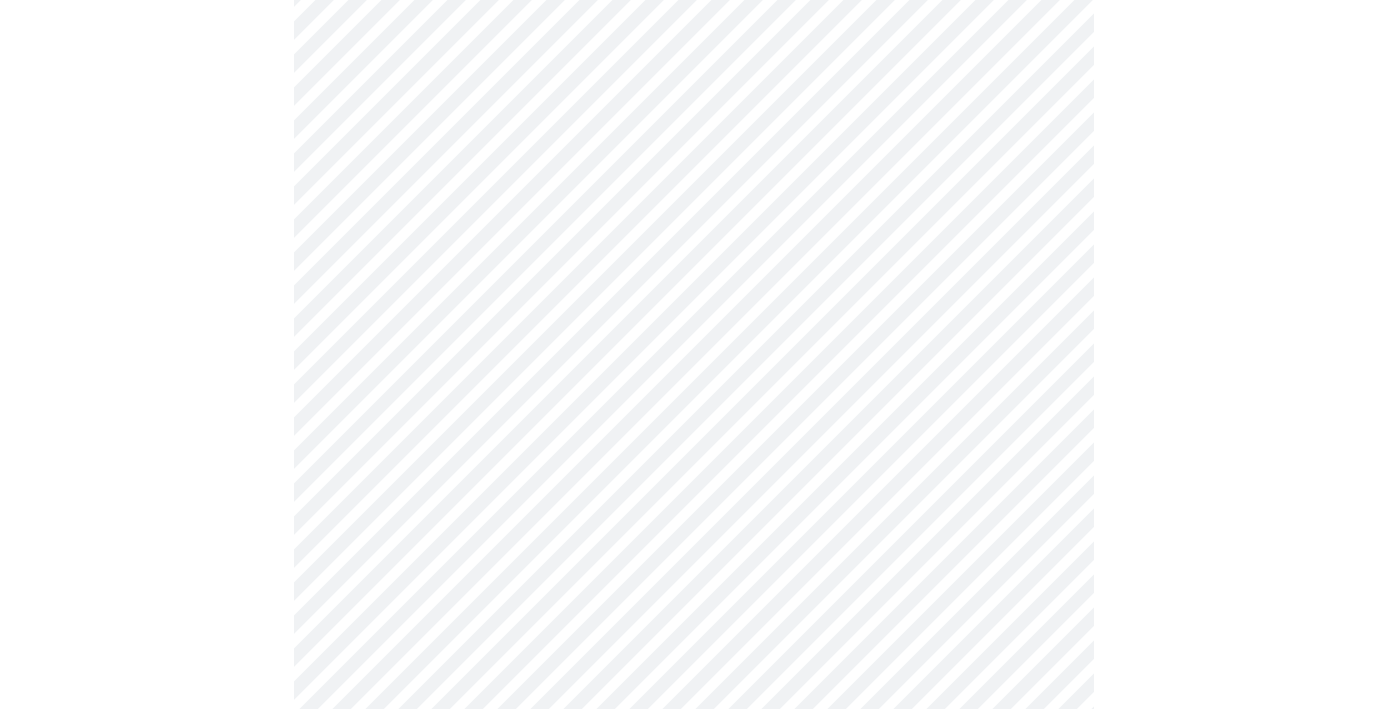 click at bounding box center (694, -19) 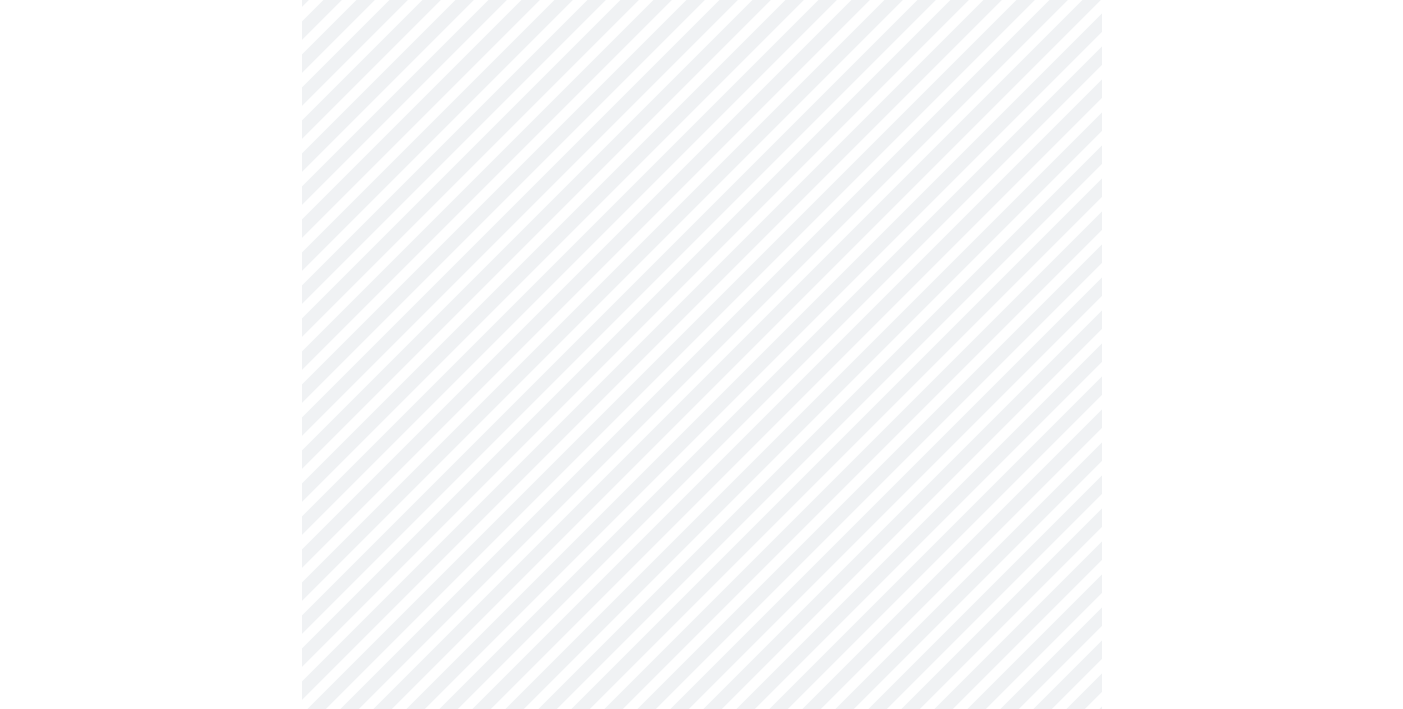 scroll, scrollTop: 1146, scrollLeft: 0, axis: vertical 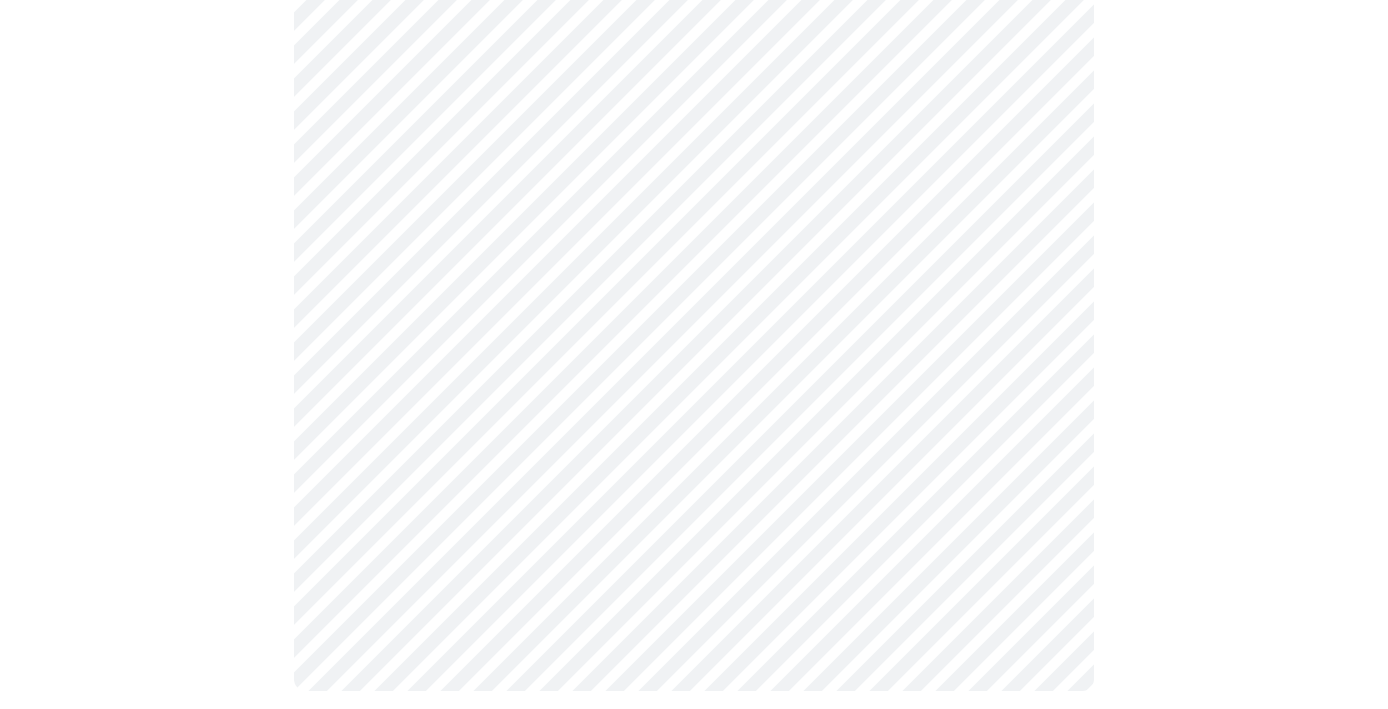 click on "Hi [FIRST] Intake Questions for [DAY_OF_WEEK], [MONTH] [DAY] [YEAR] @ [HOUR]:[MINUTE][AM/PM]-[HOUR]:[MINUTE][AM/PM] [NUMBER] / [NUMBER] Settings Billing Invoices Log out" at bounding box center (694, -204) 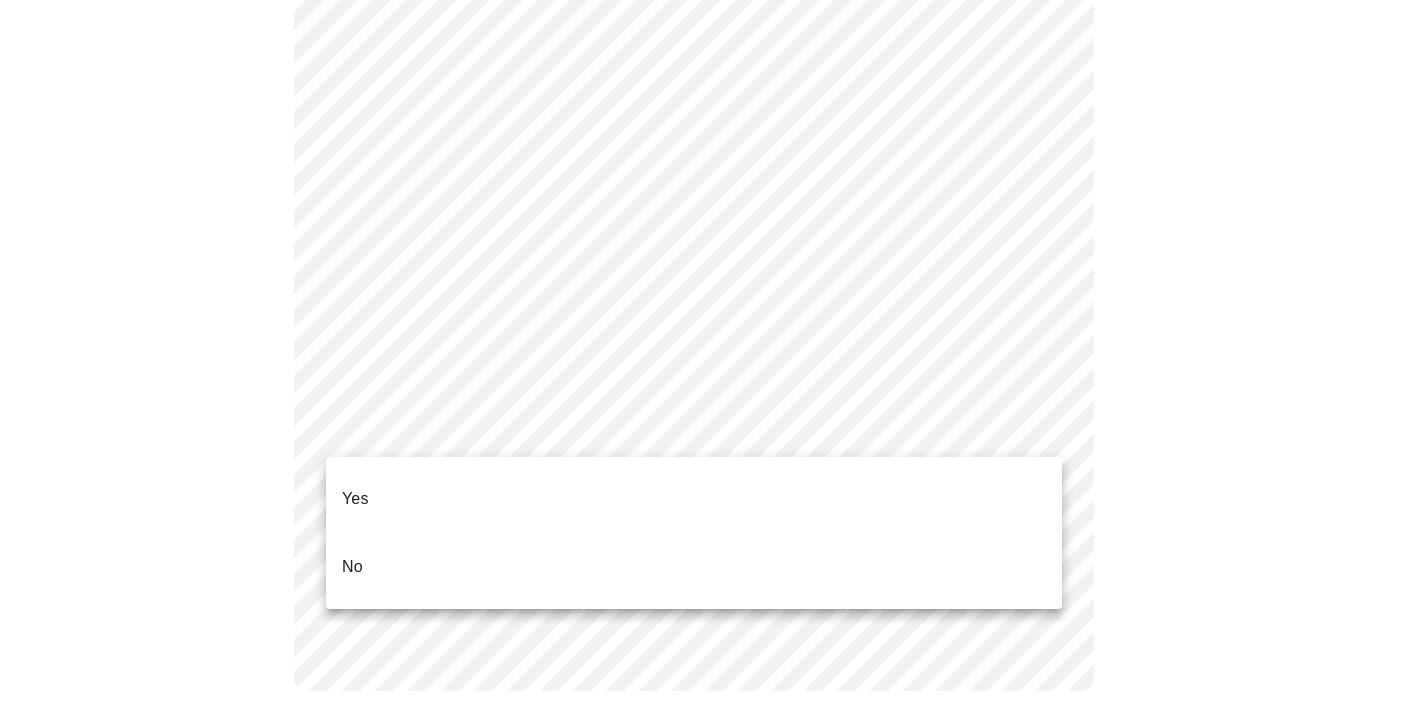 click on "Yes" at bounding box center (694, 499) 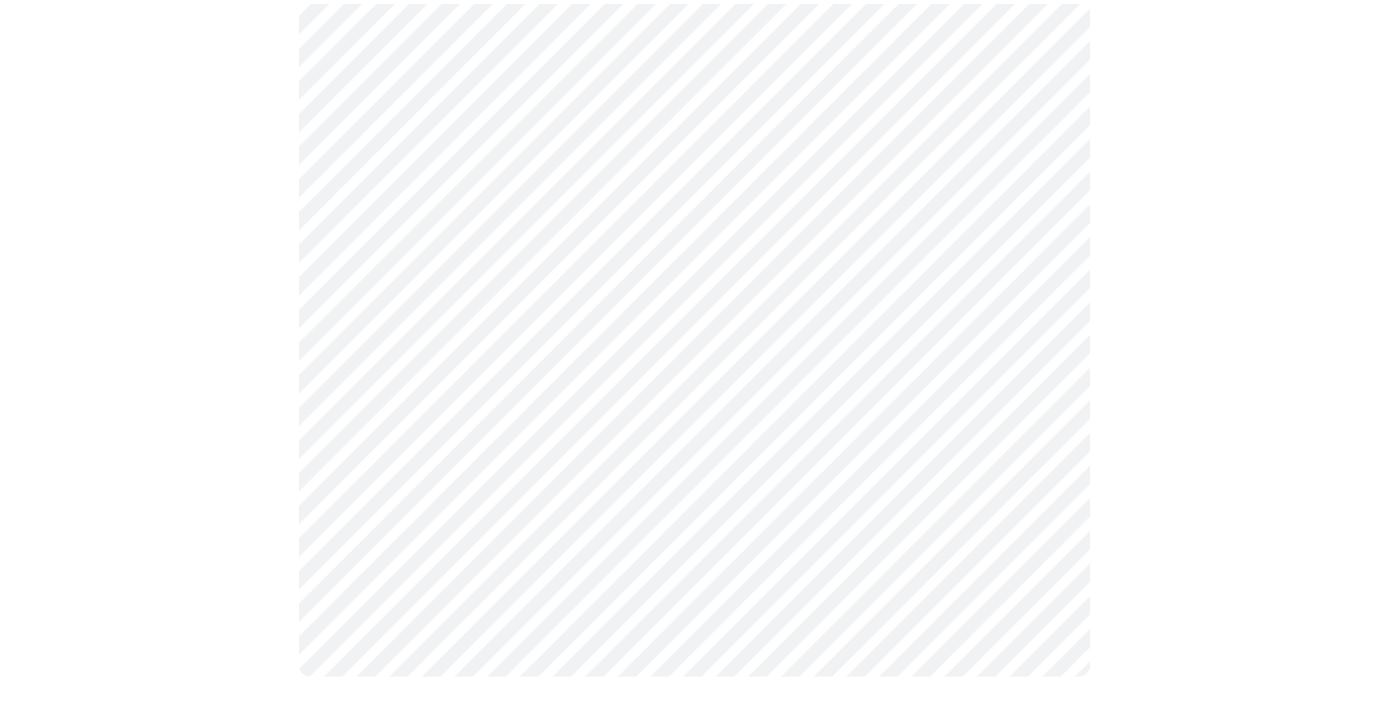 scroll, scrollTop: 1135, scrollLeft: 0, axis: vertical 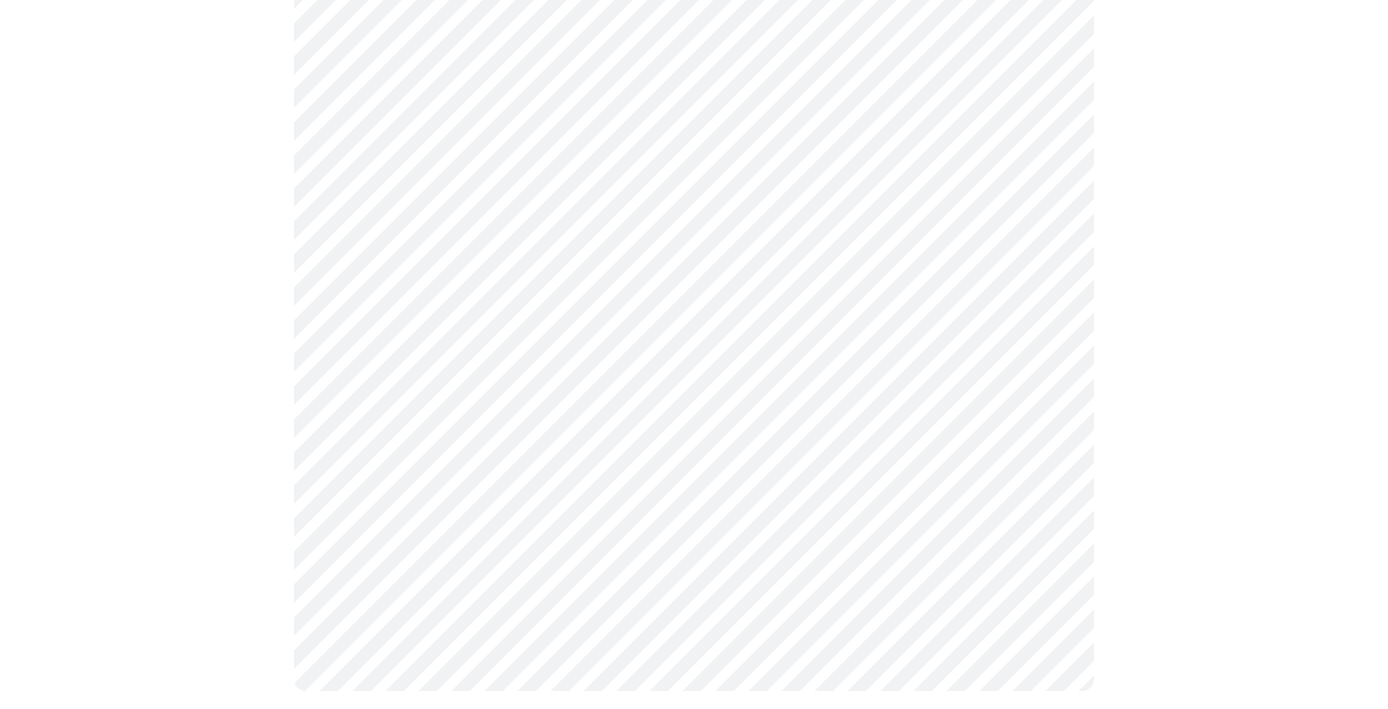 click at bounding box center (694, -122) 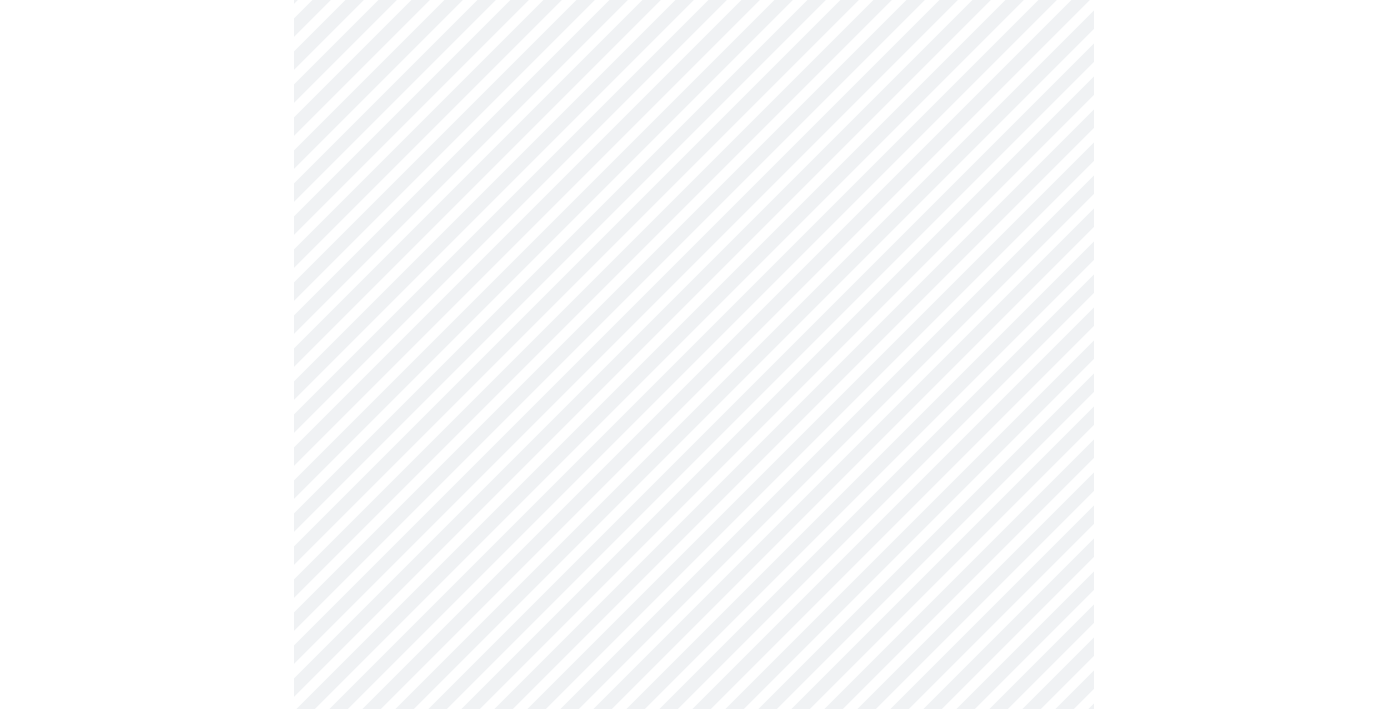 scroll, scrollTop: 269, scrollLeft: 0, axis: vertical 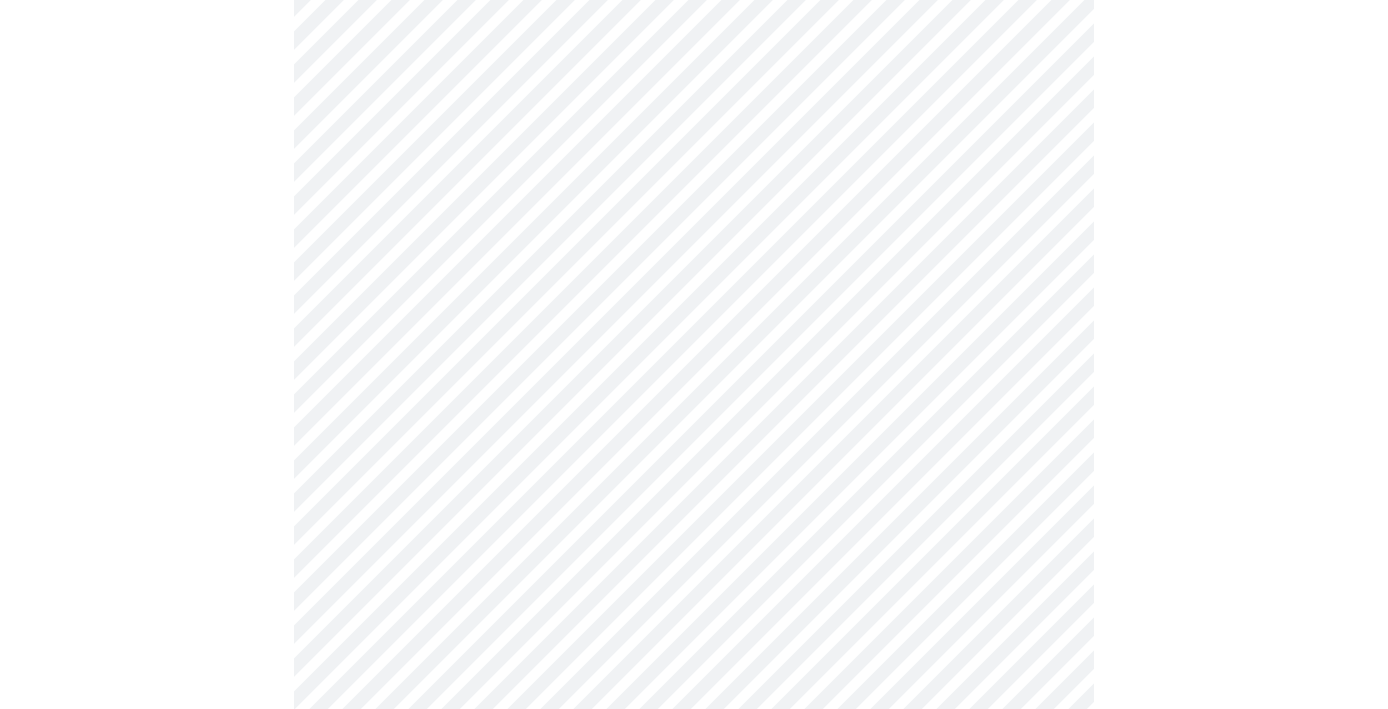 click on "Hi [FIRST] Intake Questions for [DAY_OF_WEEK], [MONTH] [DAY] [YEAR] @ [HOUR]:[MINUTE][AM/PM]-[HOUR]:[MINUTE][AM/PM] [NUMBER] / [NUMBER] Settings Billing Invoices Log out" at bounding box center [694, 462] 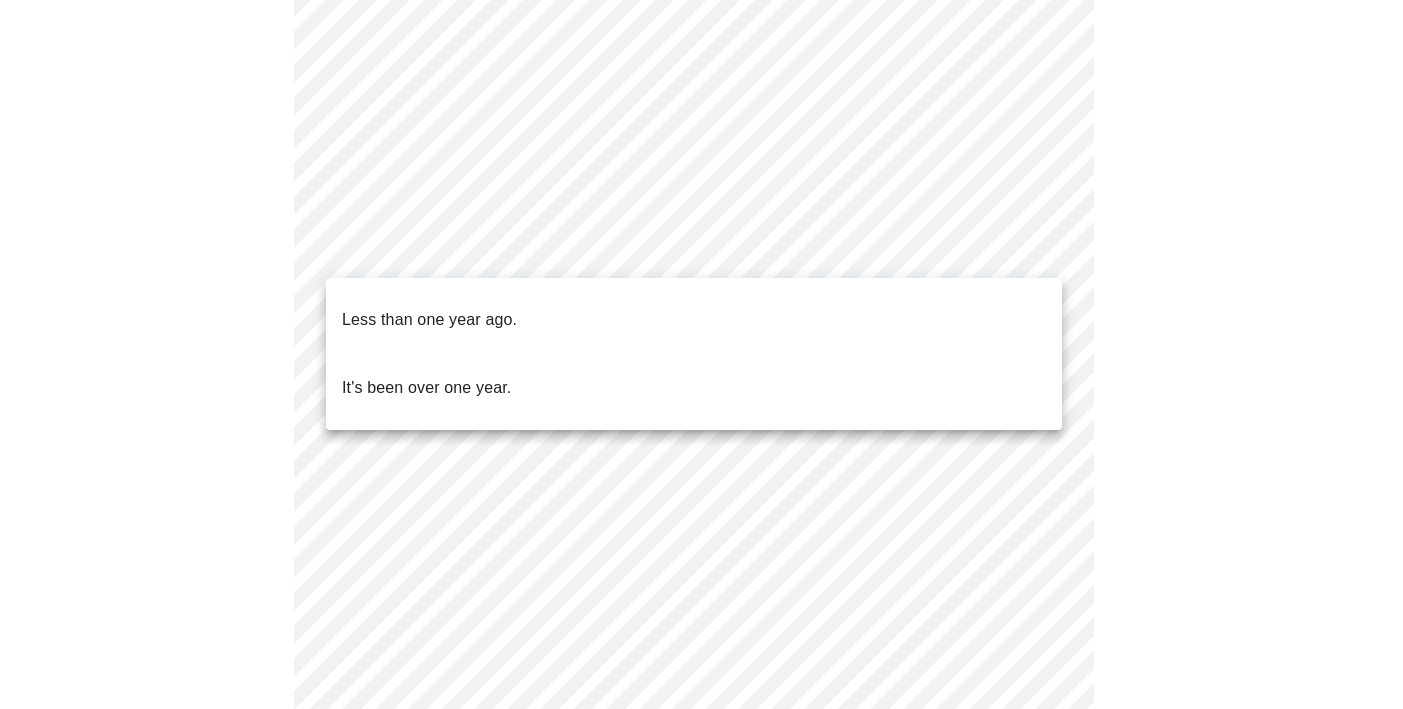 click on "Less than one year ago." at bounding box center [694, 320] 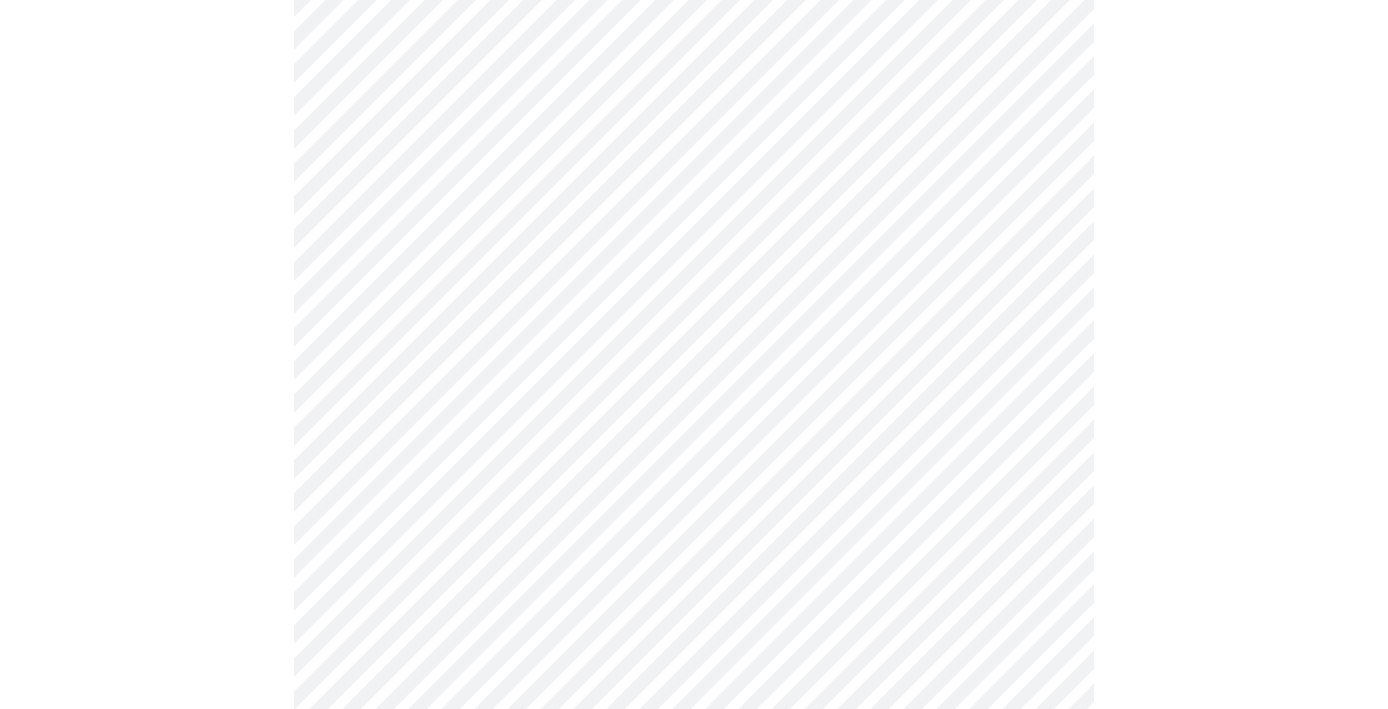 click at bounding box center [694, 533] 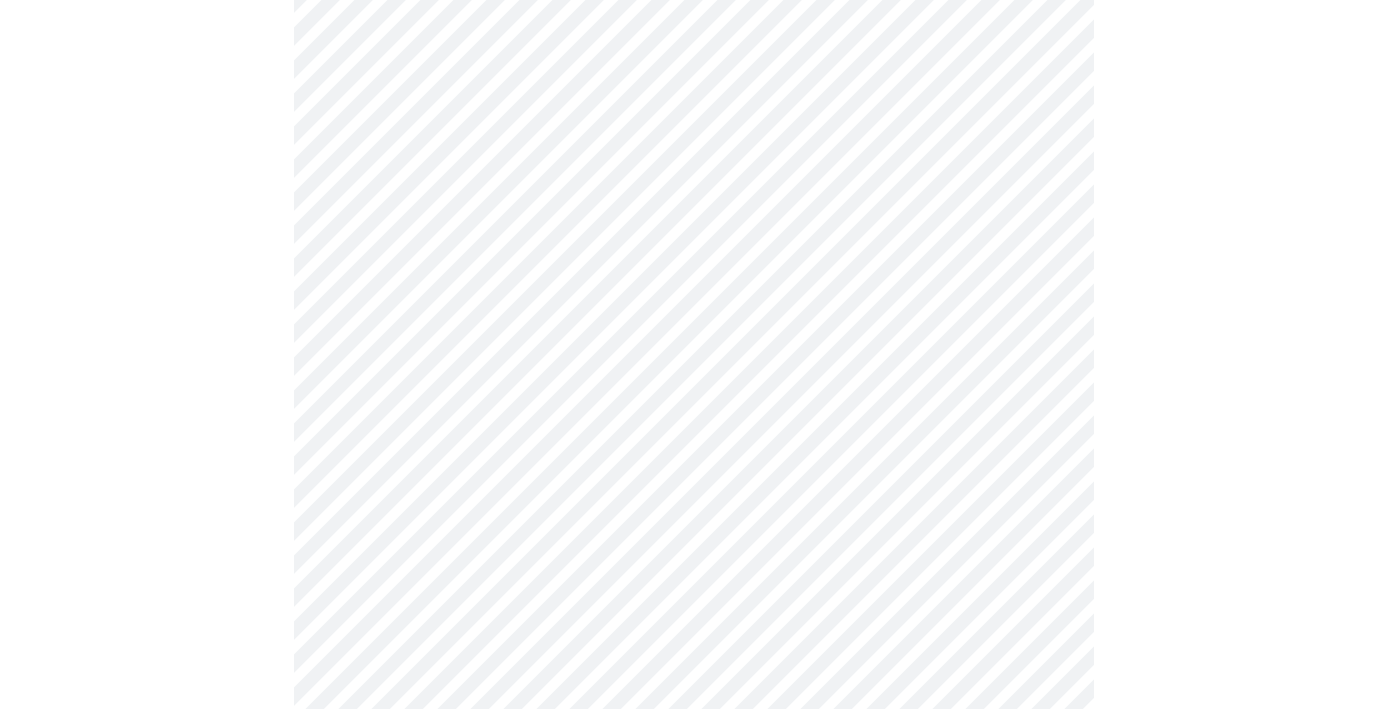 scroll, scrollTop: 452, scrollLeft: 0, axis: vertical 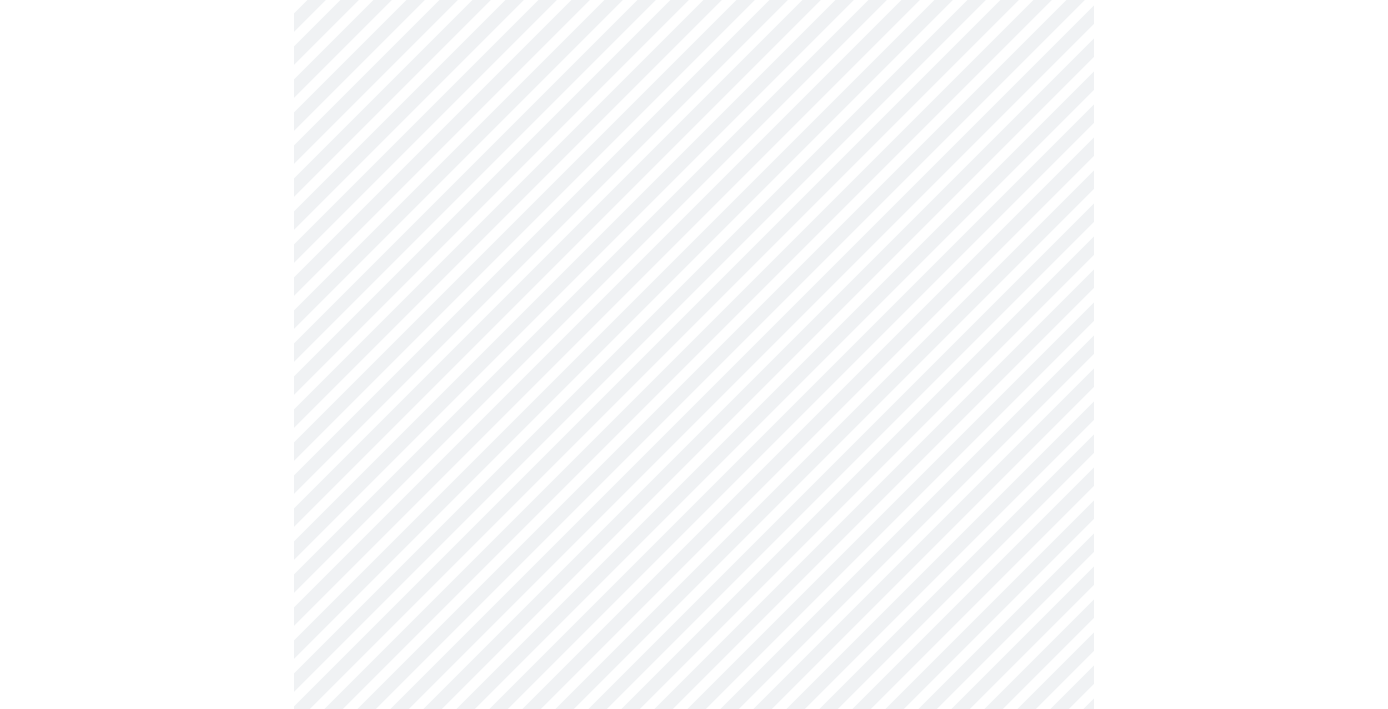 click at bounding box center (694, 307) 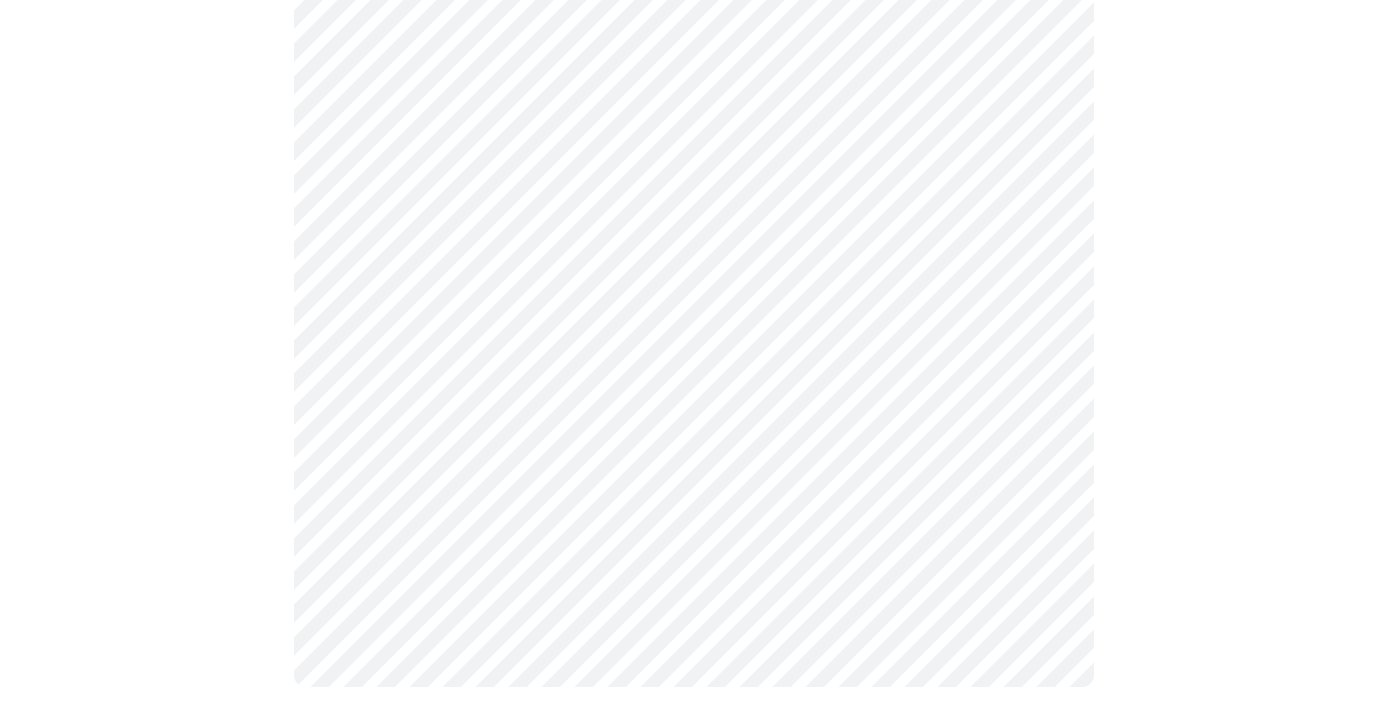 scroll, scrollTop: 583, scrollLeft: 0, axis: vertical 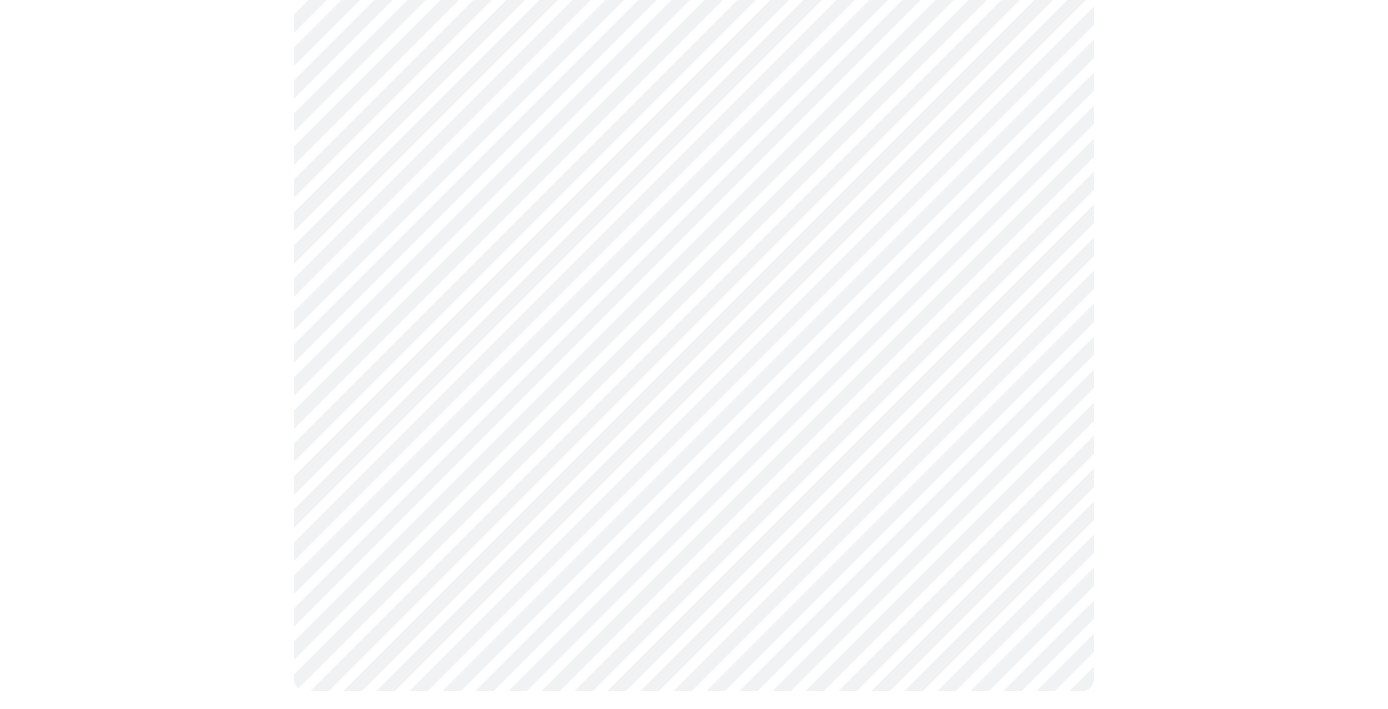 drag, startPoint x: 1236, startPoint y: 445, endPoint x: 1214, endPoint y: 472, distance: 34.828148 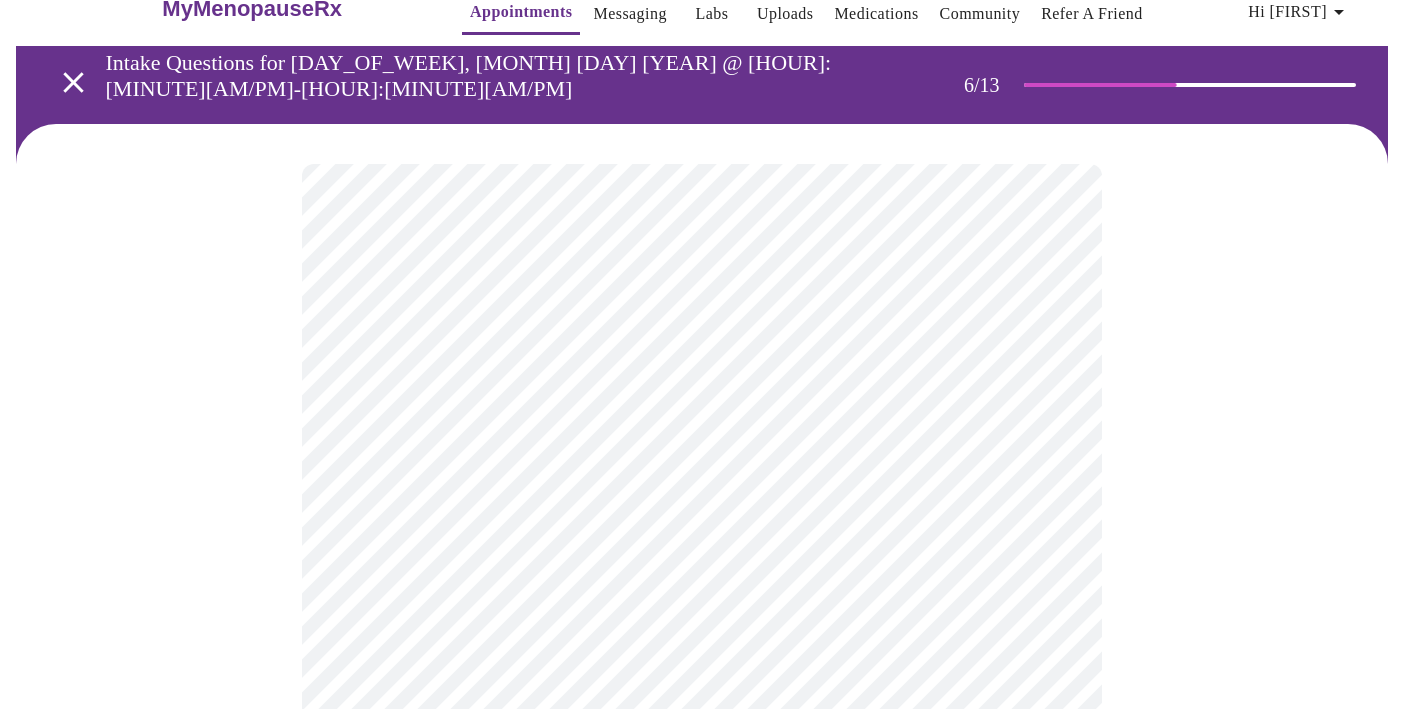 scroll, scrollTop: 138, scrollLeft: 0, axis: vertical 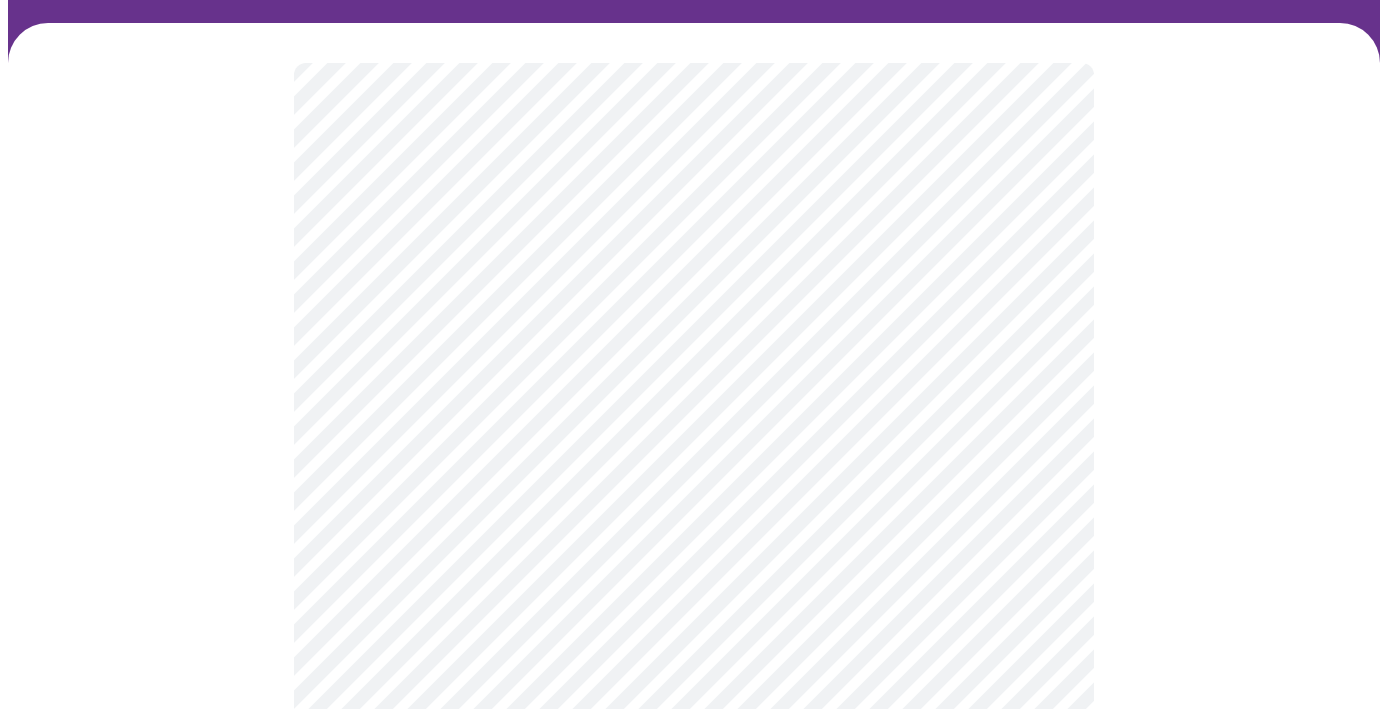 click on "Hi [FIRST] Intake Questions for [DAY_OF_WEEK], [MONTH] [DAY] [YEAR] @ [HOUR]:[MINUTE][AM/PM]-[HOUR]:[MINUTE][AM/PM] [NUMBER] / [NUMBER] Settings Billing Invoices Log out" at bounding box center (694, 410) 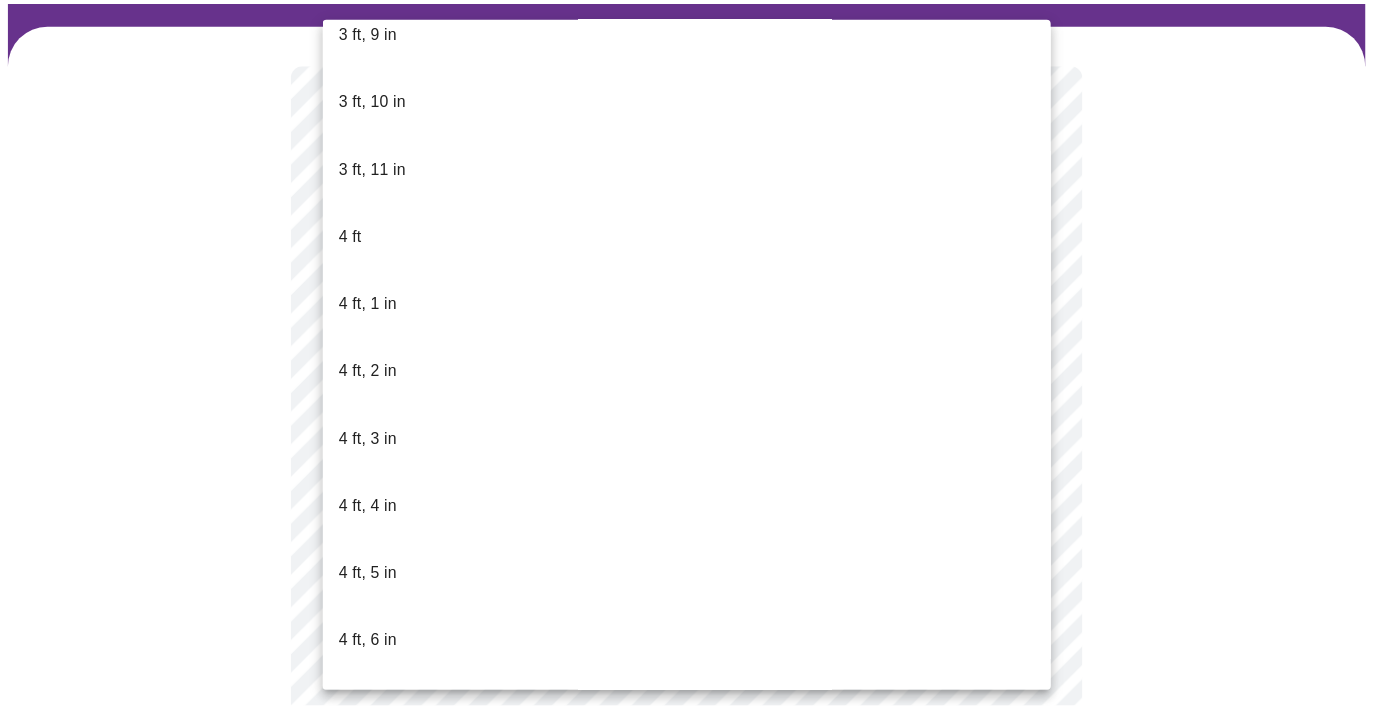 scroll, scrollTop: 1020, scrollLeft: 0, axis: vertical 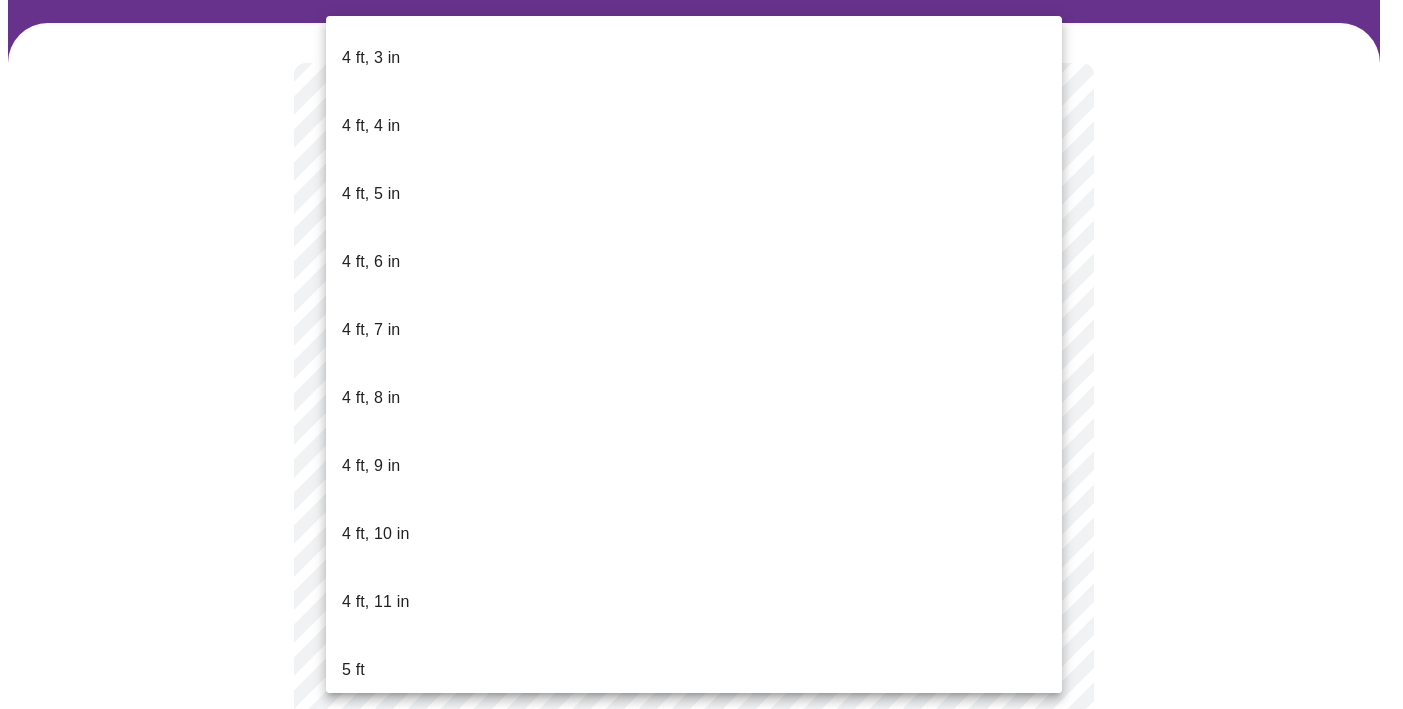click on "5 ft, 3 in" at bounding box center [694, 874] 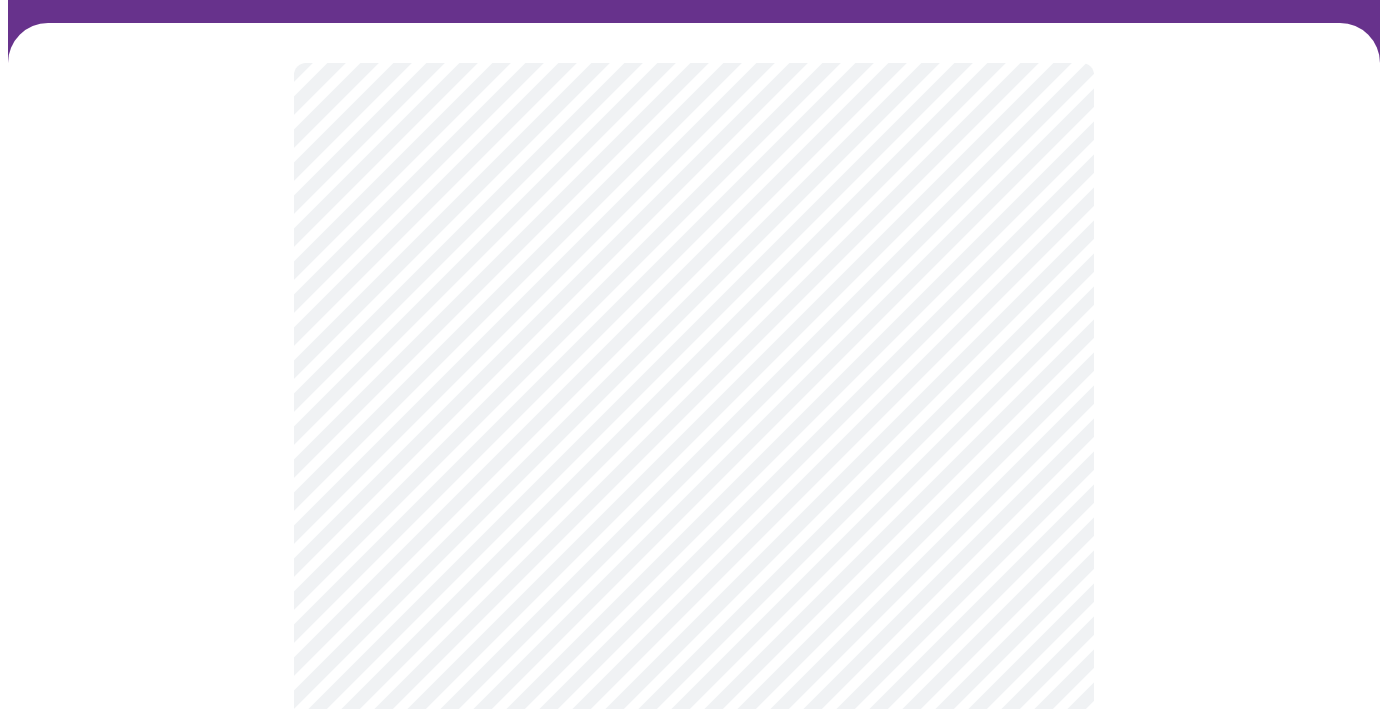 click at bounding box center (694, 481) 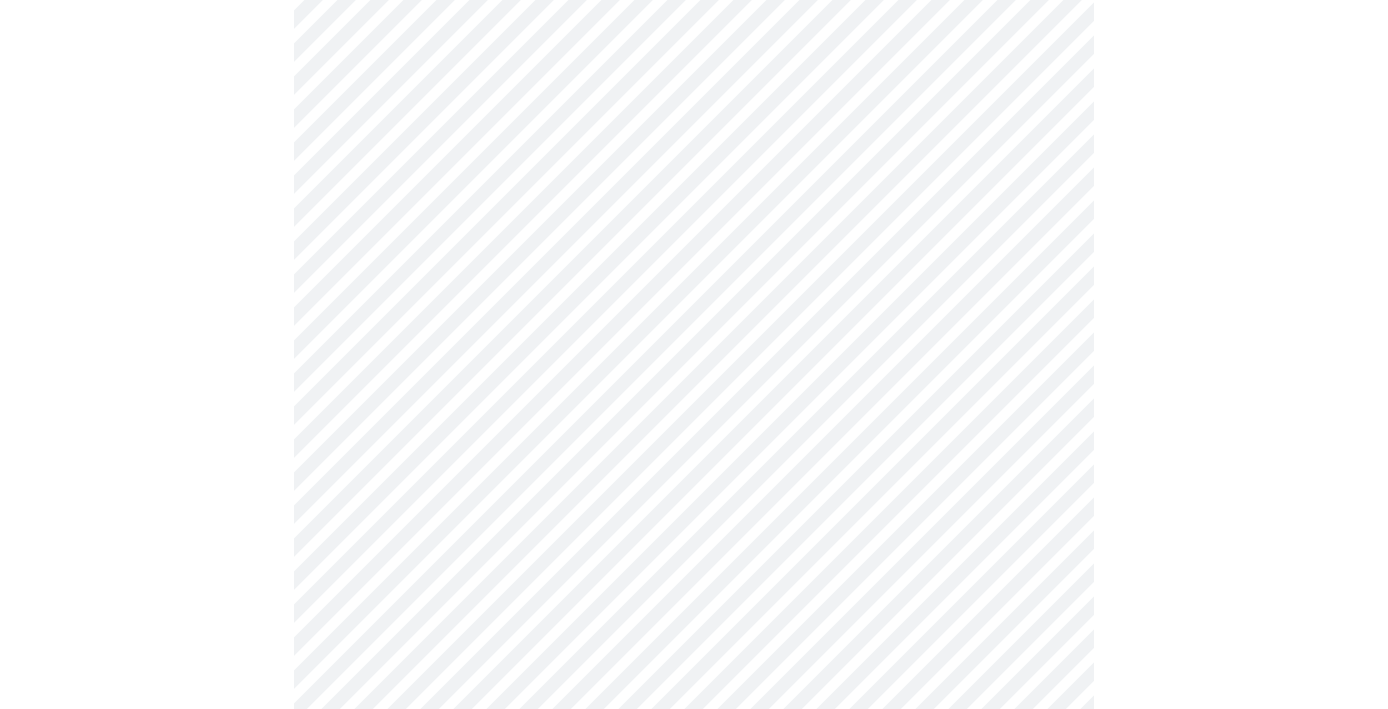 scroll, scrollTop: 5307, scrollLeft: 0, axis: vertical 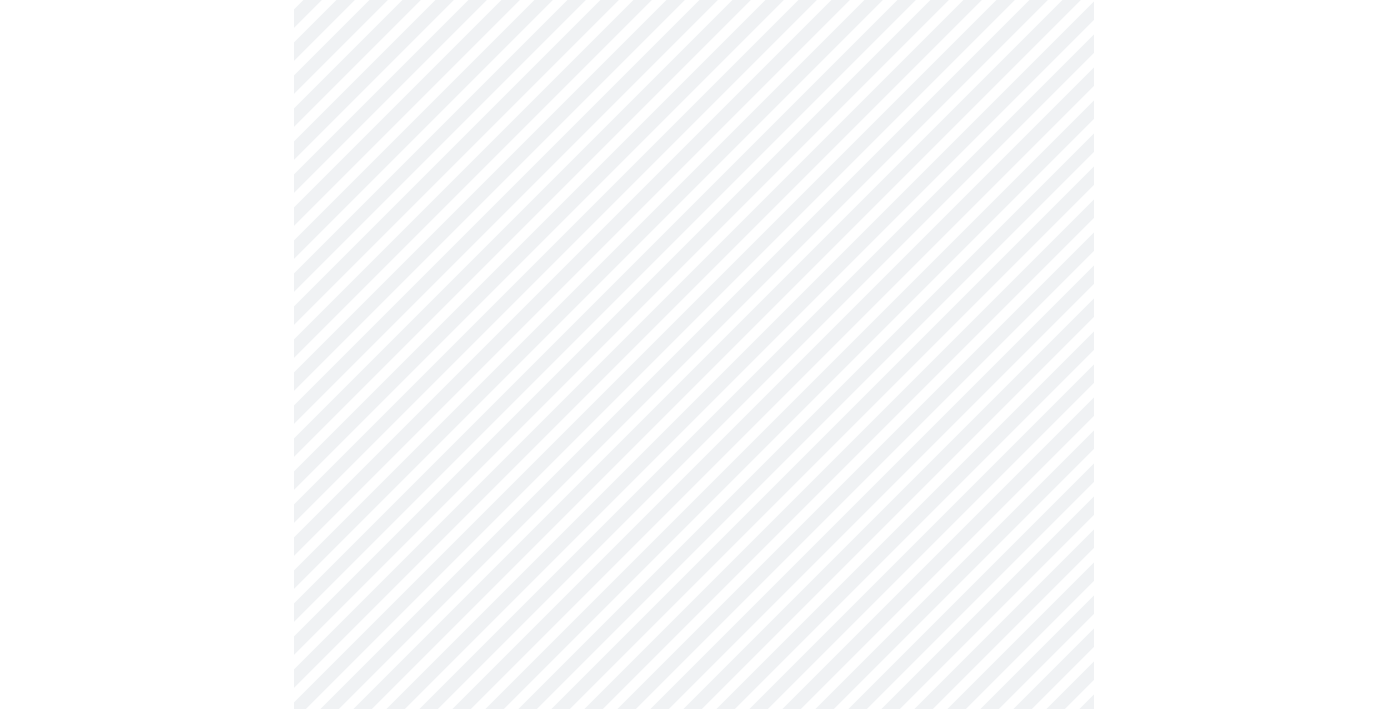 click on "Hi [FIRST] Intake Questions for [DAY_OF_WEEK], [MONTH] [DAY] [YEAR] @ [HOUR]:[MINUTE][AM/PM]-[HOUR]:[MINUTE][AM/PM] [NUMBER] / [NUMBER] Settings Billing Invoices Log out" at bounding box center [694, -2109] 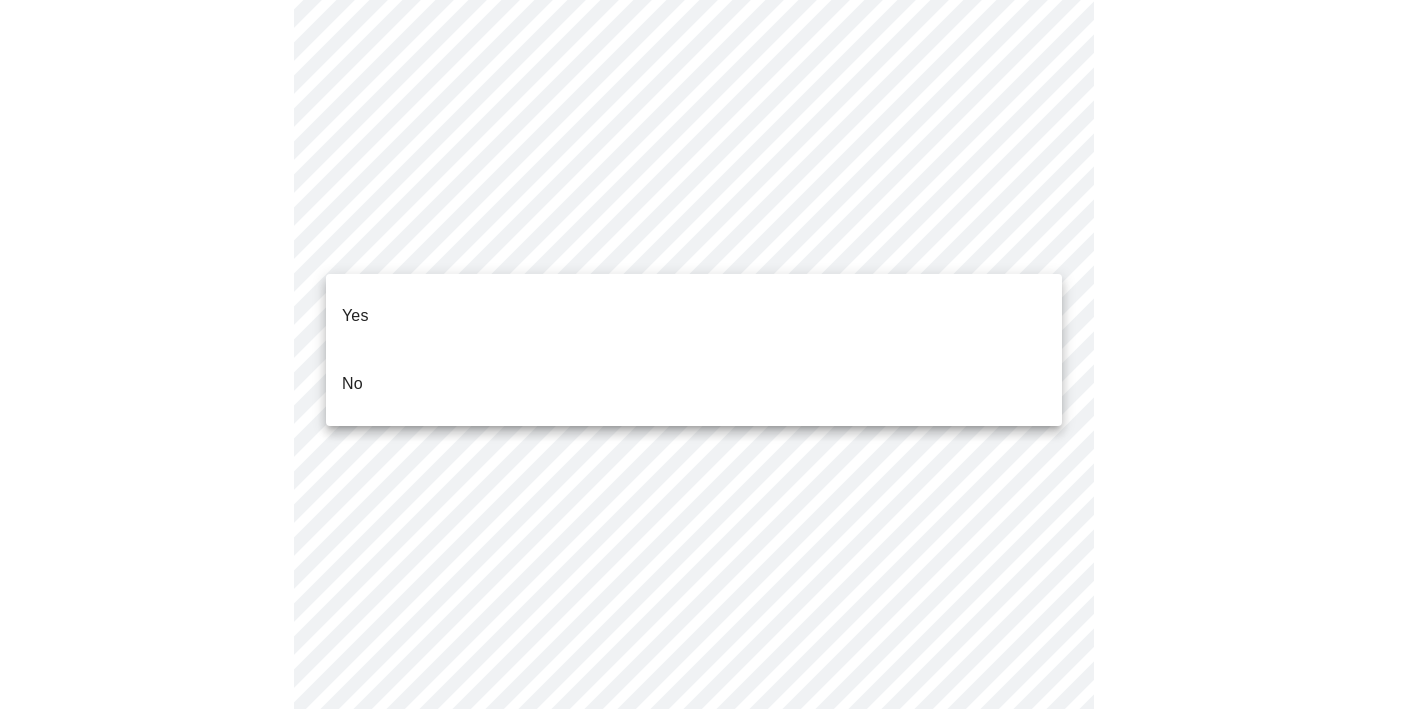 click on "No" at bounding box center (694, 384) 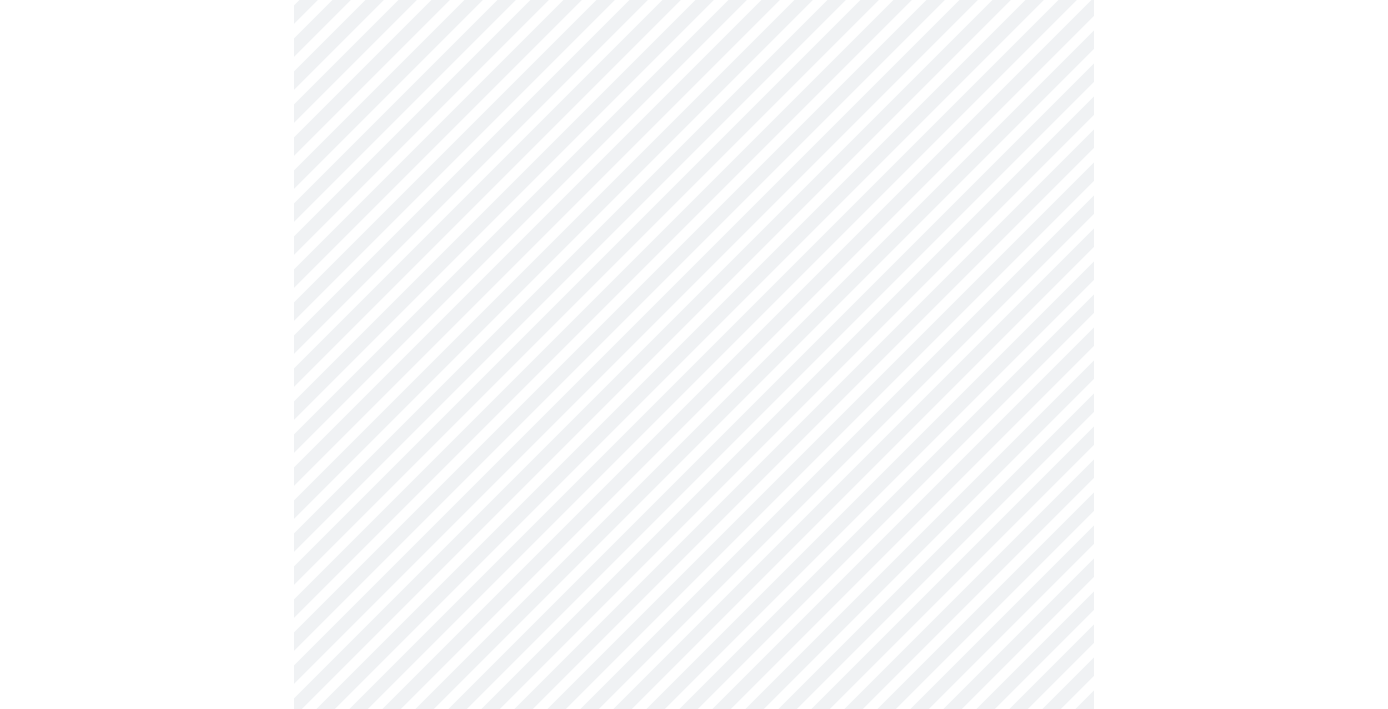 scroll, scrollTop: 5460, scrollLeft: 0, axis: vertical 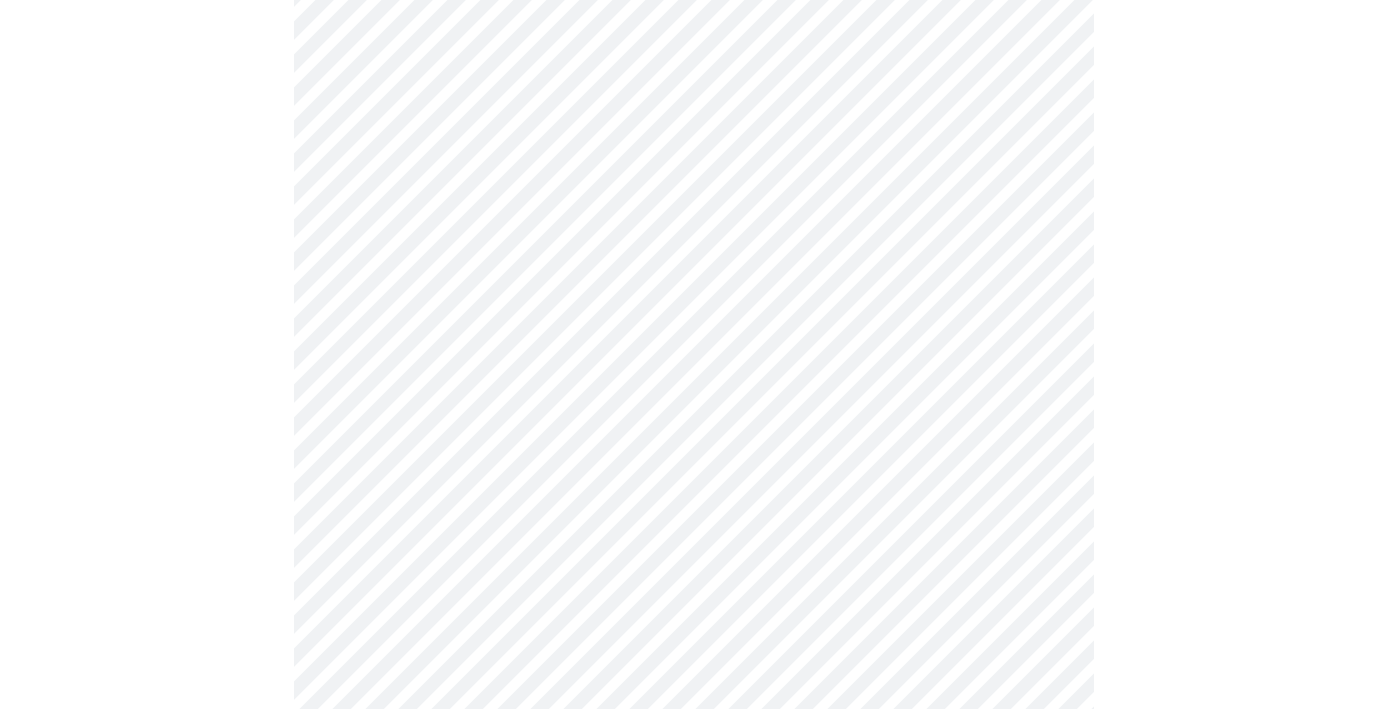 click at bounding box center (694, -2234) 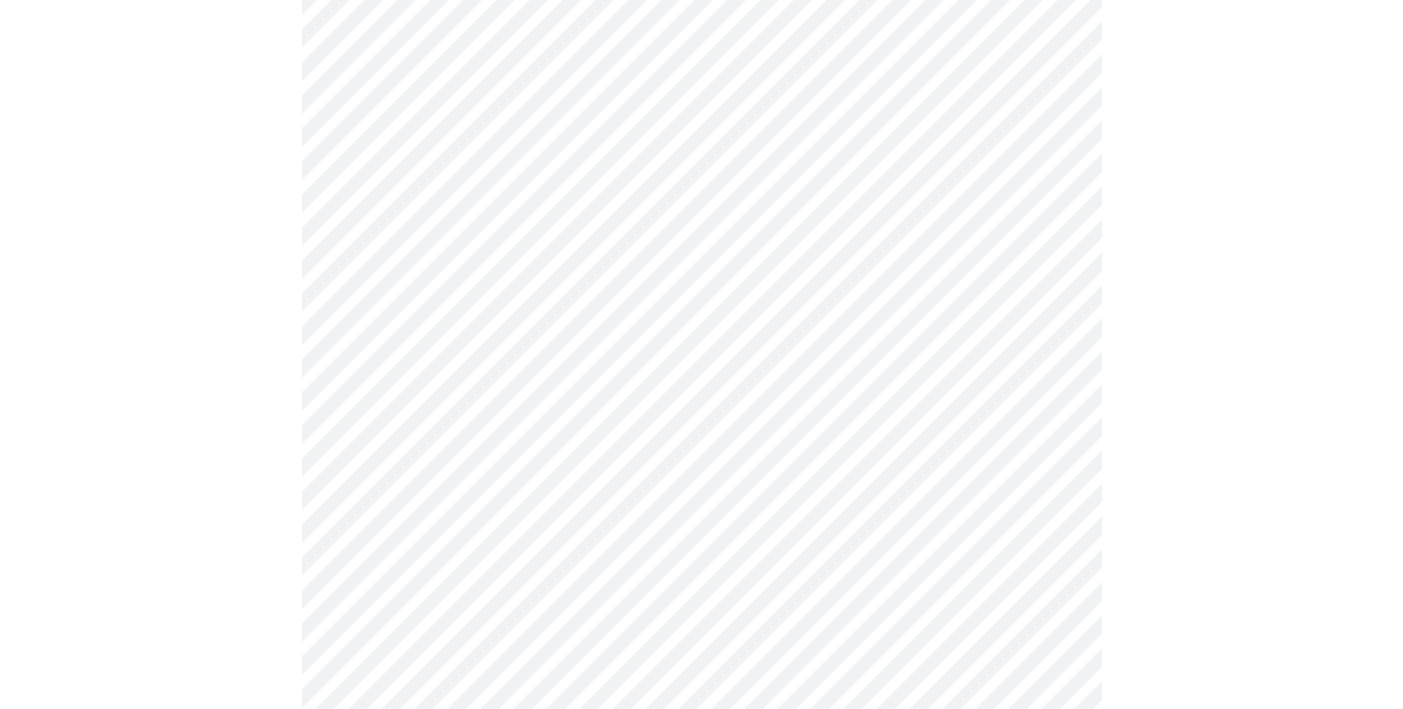 scroll, scrollTop: 1242, scrollLeft: 0, axis: vertical 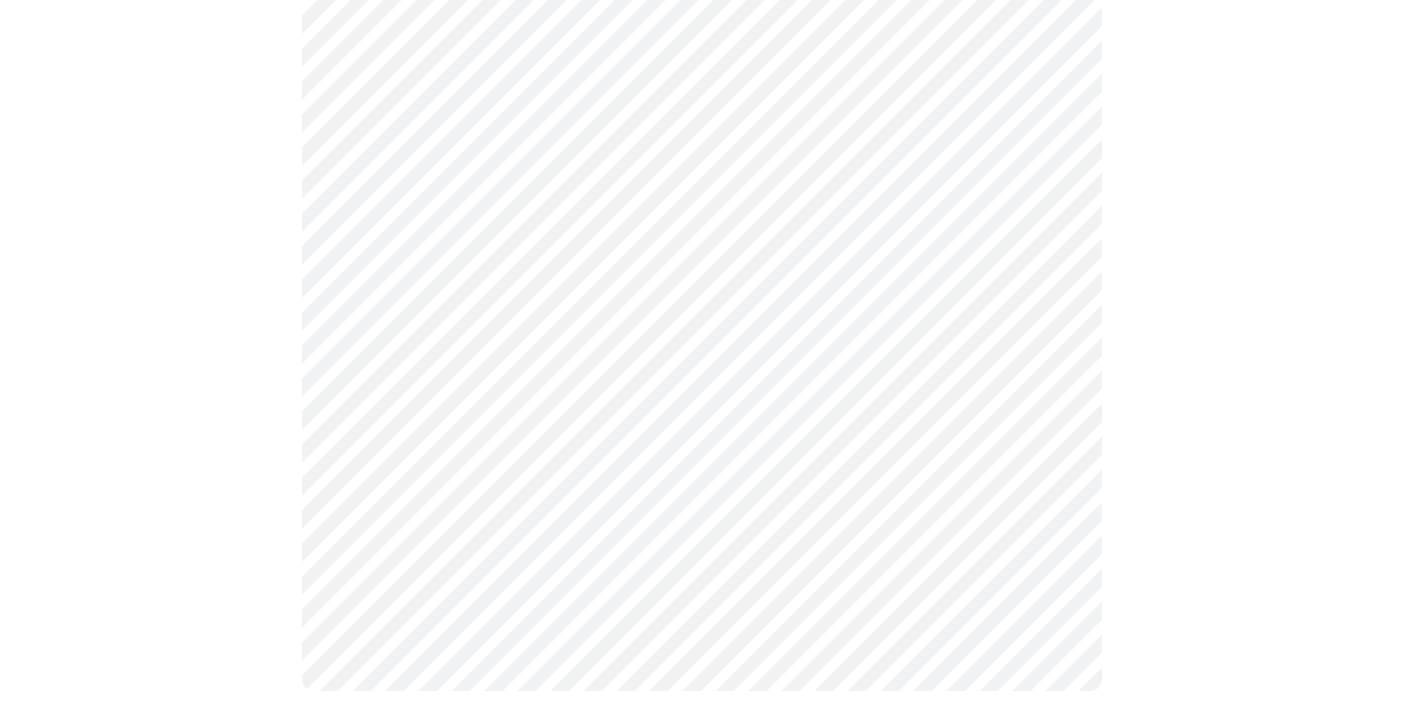 click on "Hi [FIRST] Intake Questions for [DAY_OF_WEEK], [MONTH] [DAY] [YEAR] @ [HOUR]:[MINUTE][AM/PM]-[HOUR]:[MINUTE][AM/PM] [NUMBER] / [NUMBER] Settings Billing Invoices Log out" at bounding box center [701, -252] 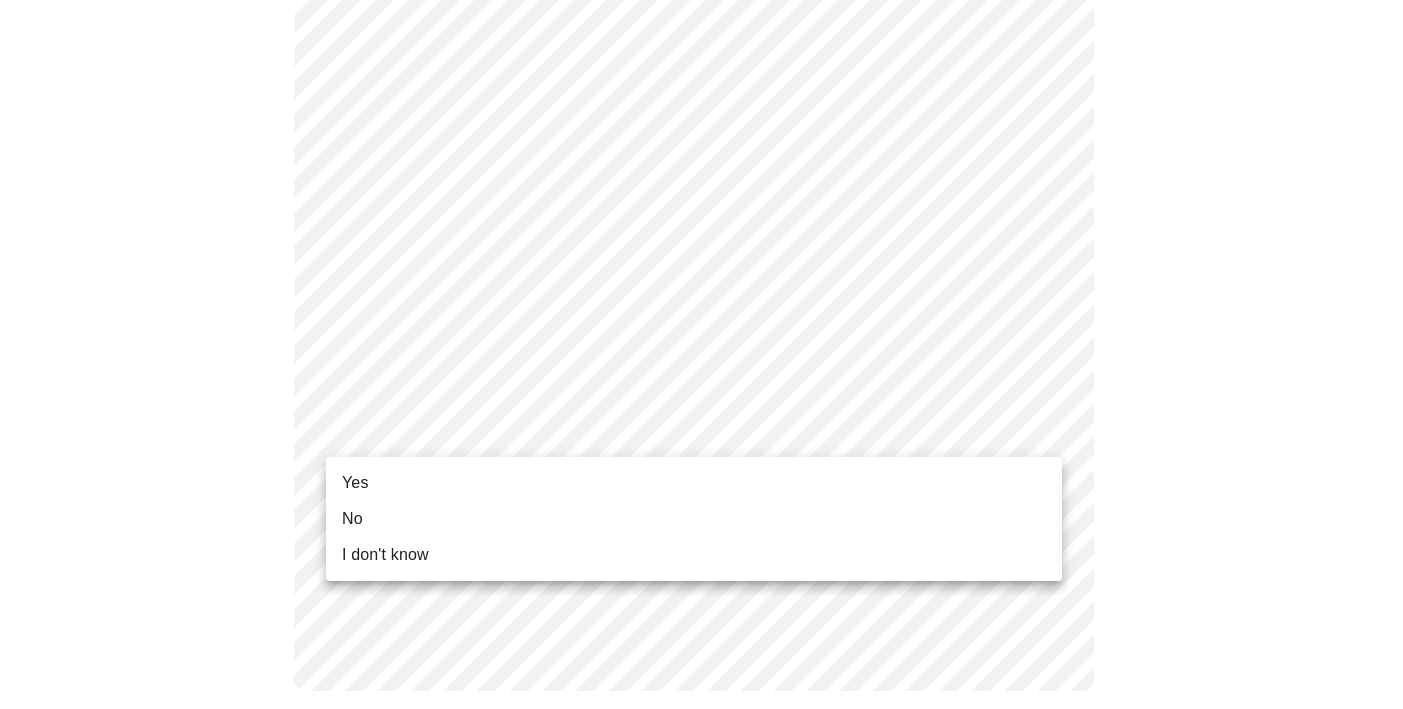 click on "Yes" at bounding box center (694, 483) 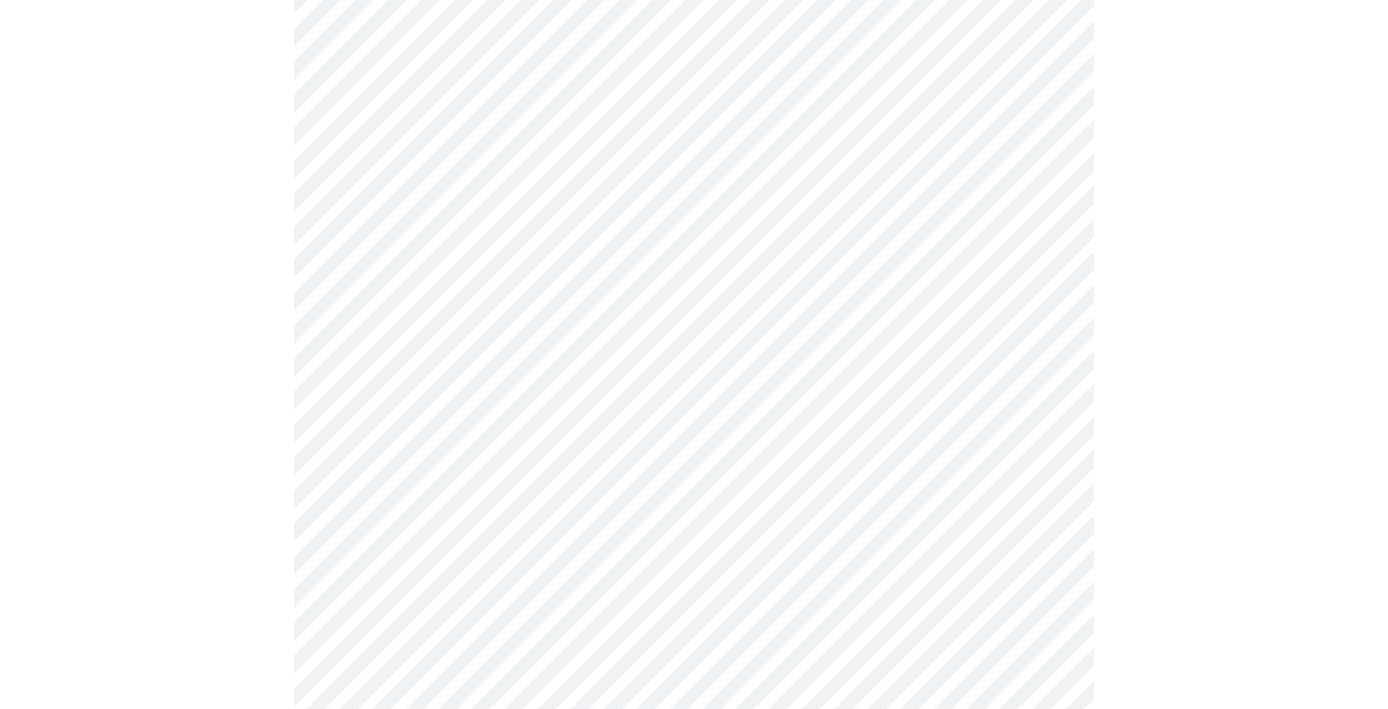 scroll, scrollTop: 1160, scrollLeft: 0, axis: vertical 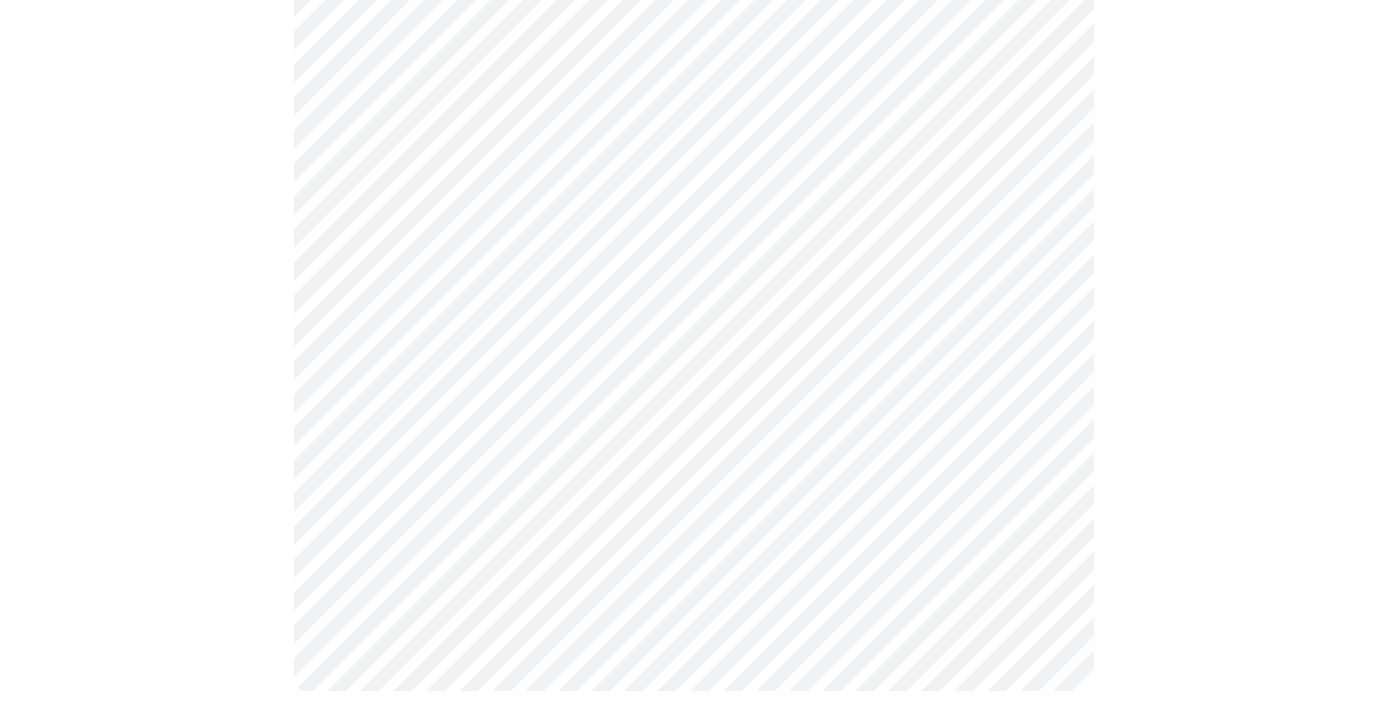click at bounding box center [694, -134] 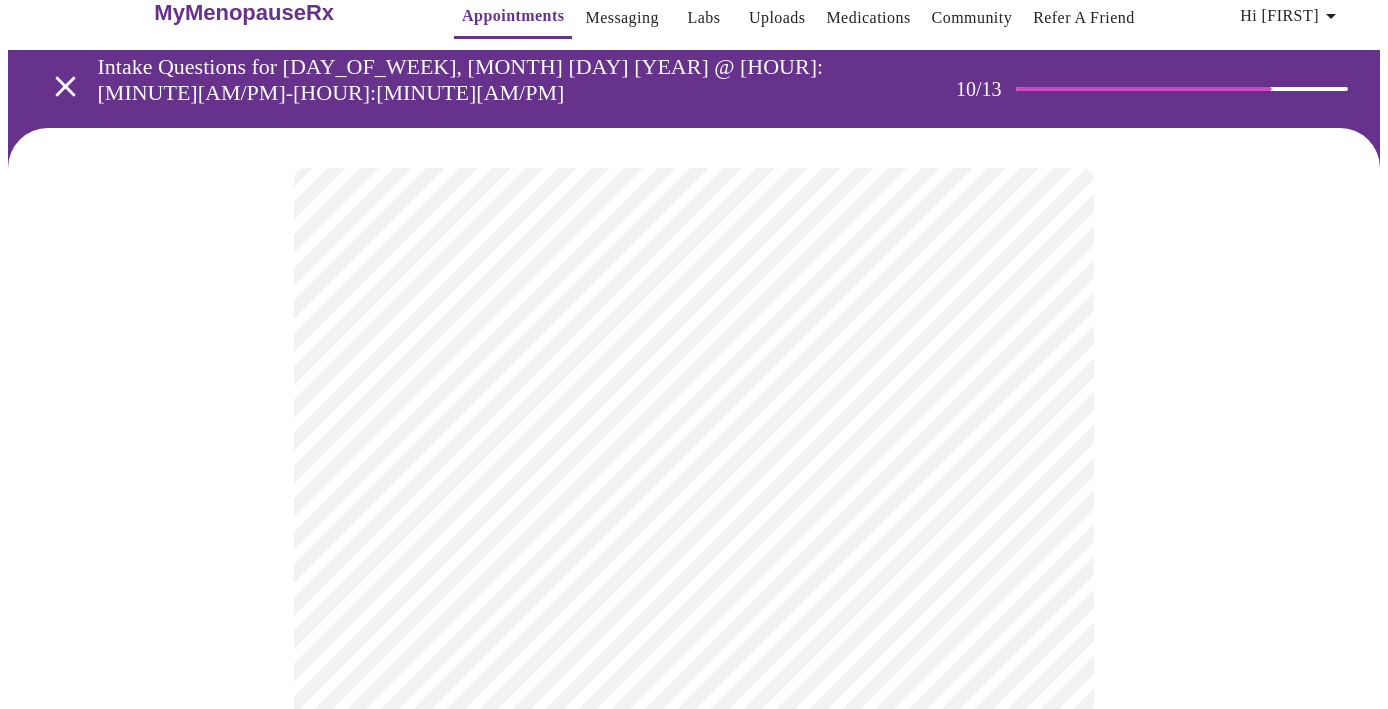 scroll, scrollTop: 87, scrollLeft: 0, axis: vertical 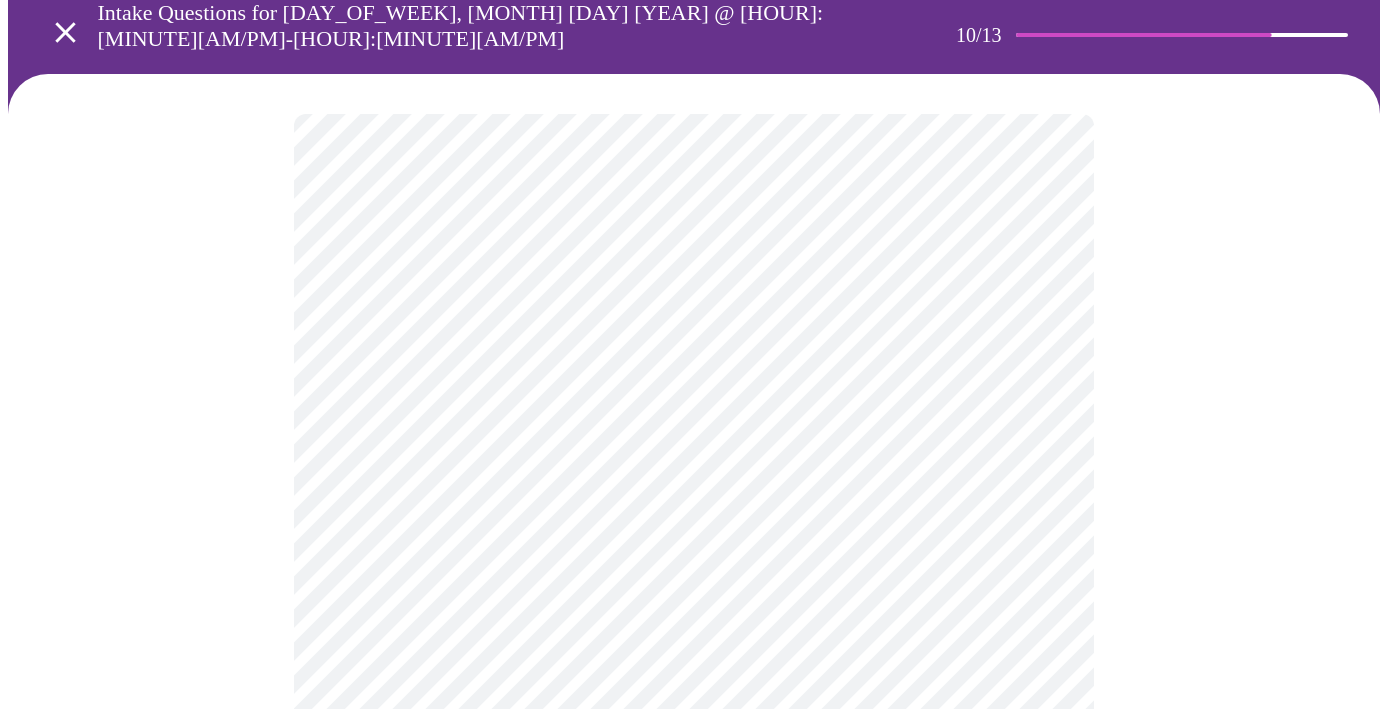 click at bounding box center [694, 1325] 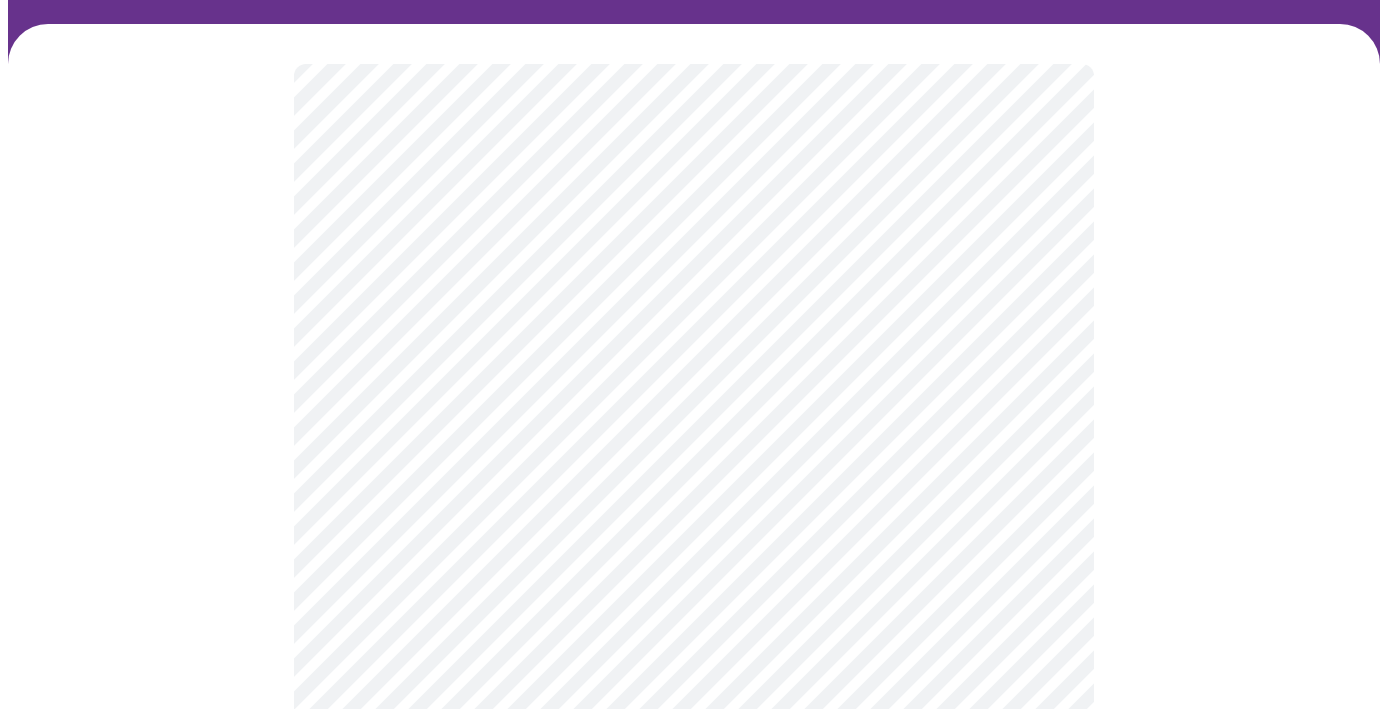 scroll, scrollTop: 191, scrollLeft: 0, axis: vertical 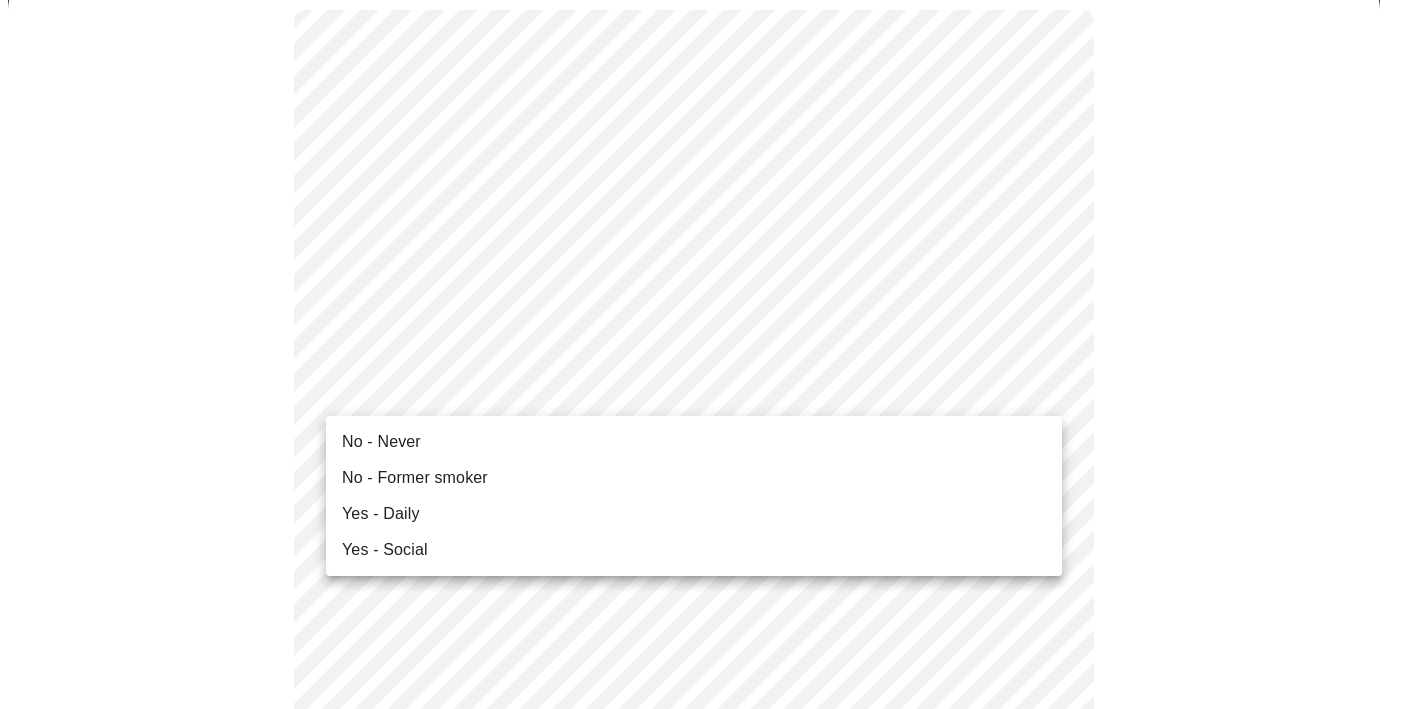 click on "Hi [FIRST] Intake Questions for [DAY_OF_WEEK], [MONTH] [DAY] [YEAR] @ [HOUR]:[MINUTE][AM/PM]-[HOUR]:[MINUTE][AM/PM] [TIMEZONE] [NUMBER] / [NUMBER] Settings Billing Invoices Log out No - Never No - Former smoker Yes - Daily Yes - Social" at bounding box center [701, 1144] 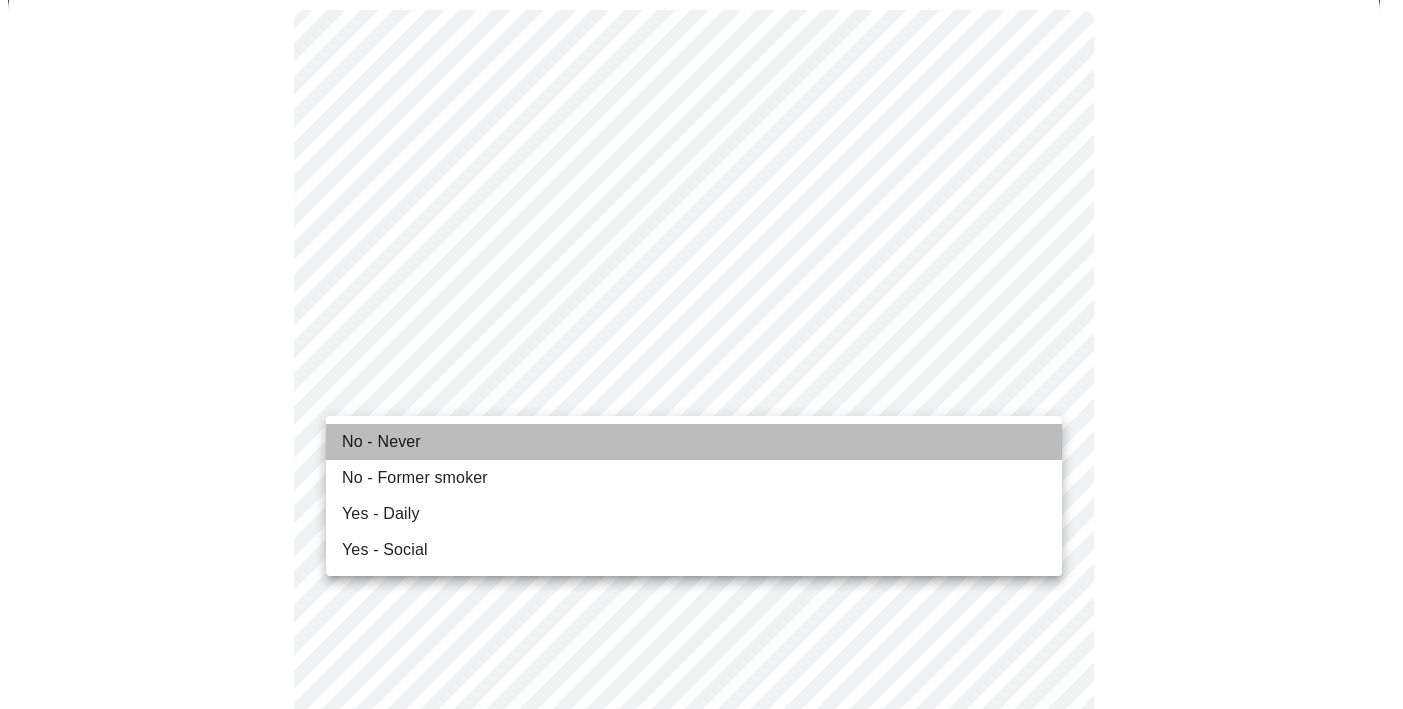 click on "No - Never" at bounding box center (694, 442) 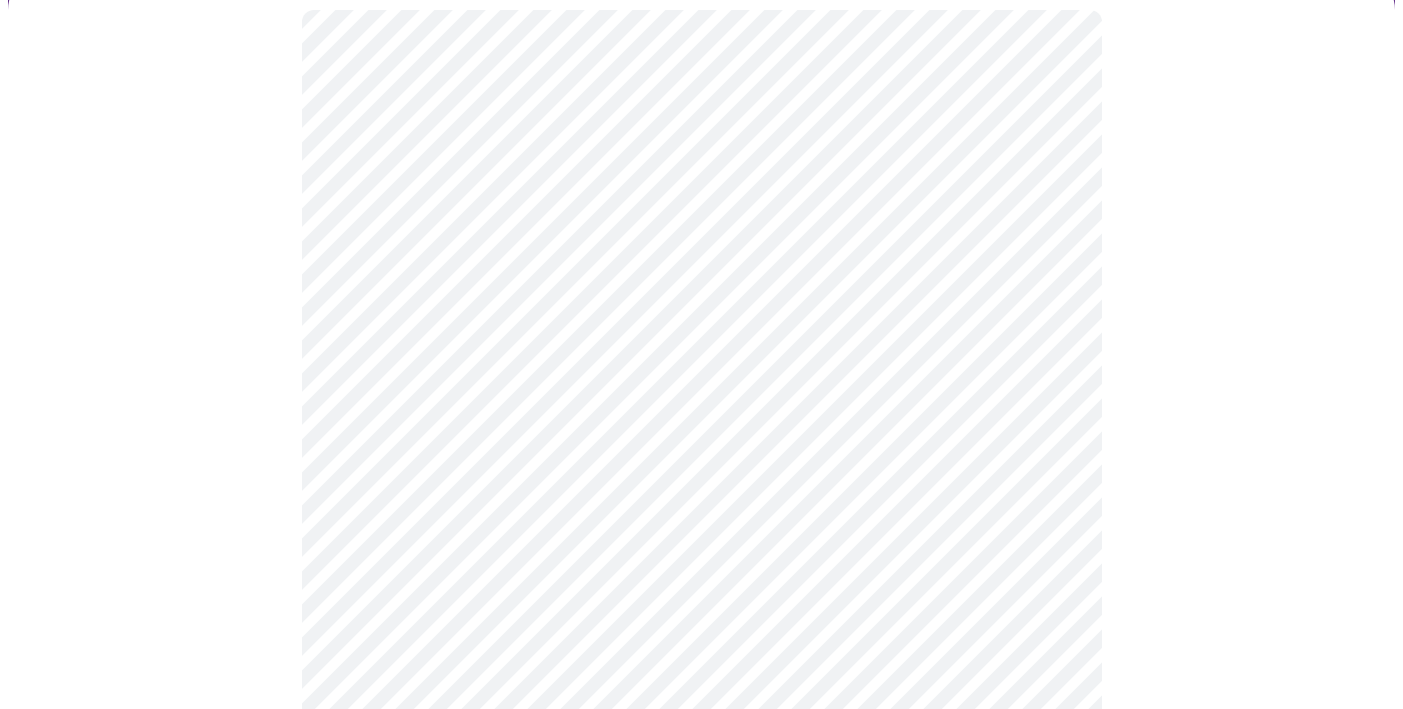 click on "Hi [FIRST] Intake Questions for [DAY_OF_WEEK], [MONTH] [DAY] [YEAR] @ [HOUR]:[MINUTE][AM/PM]-[HOUR]:[MINUTE][AM/PM] [NUMBER] / [NUMBER] Settings Billing Invoices Log out" at bounding box center (701, 1131) 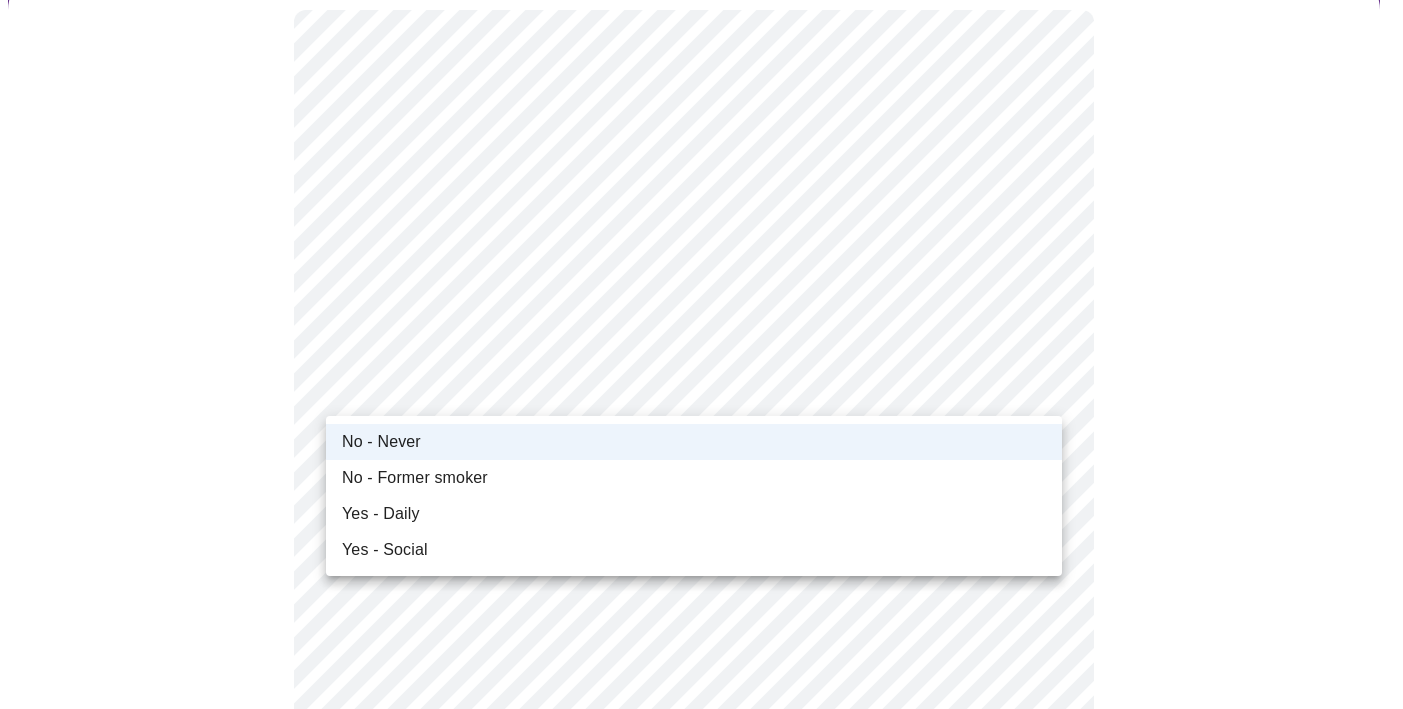 click on "No - Former smoker" at bounding box center (694, 478) 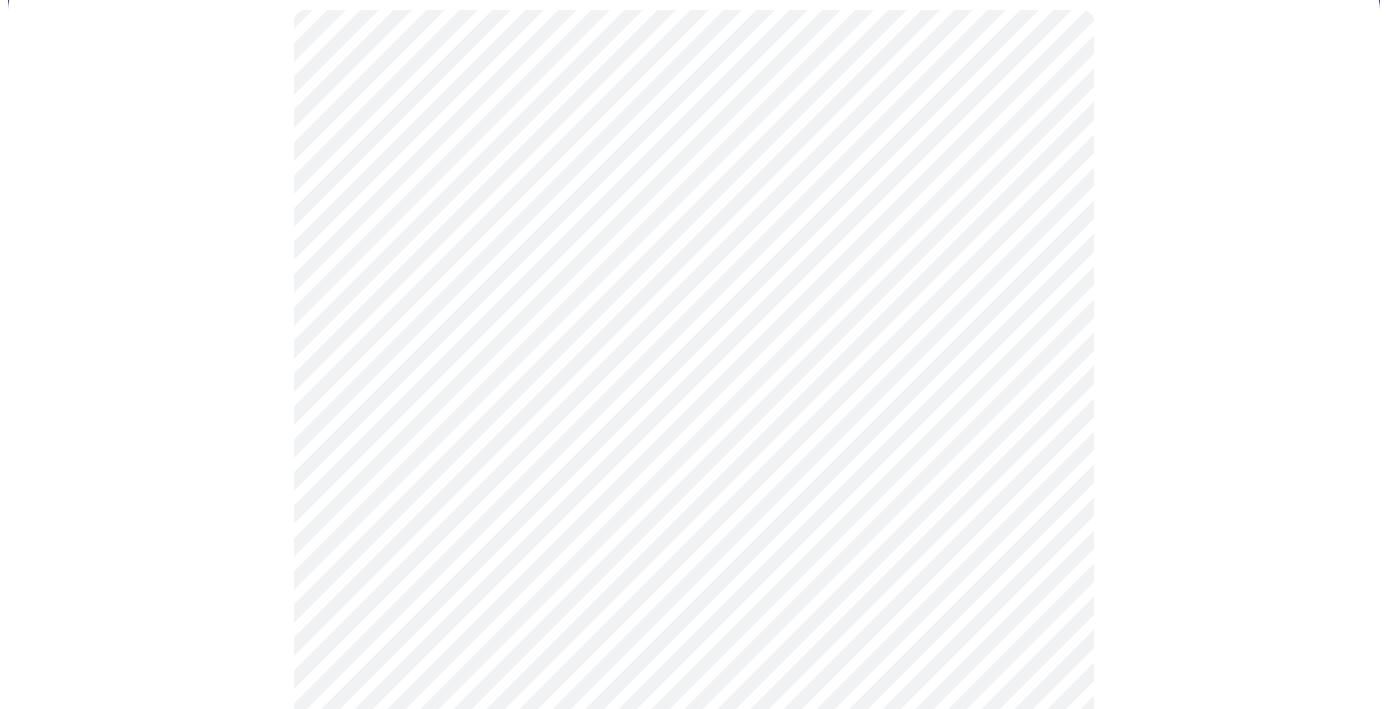 click at bounding box center (694, 1207) 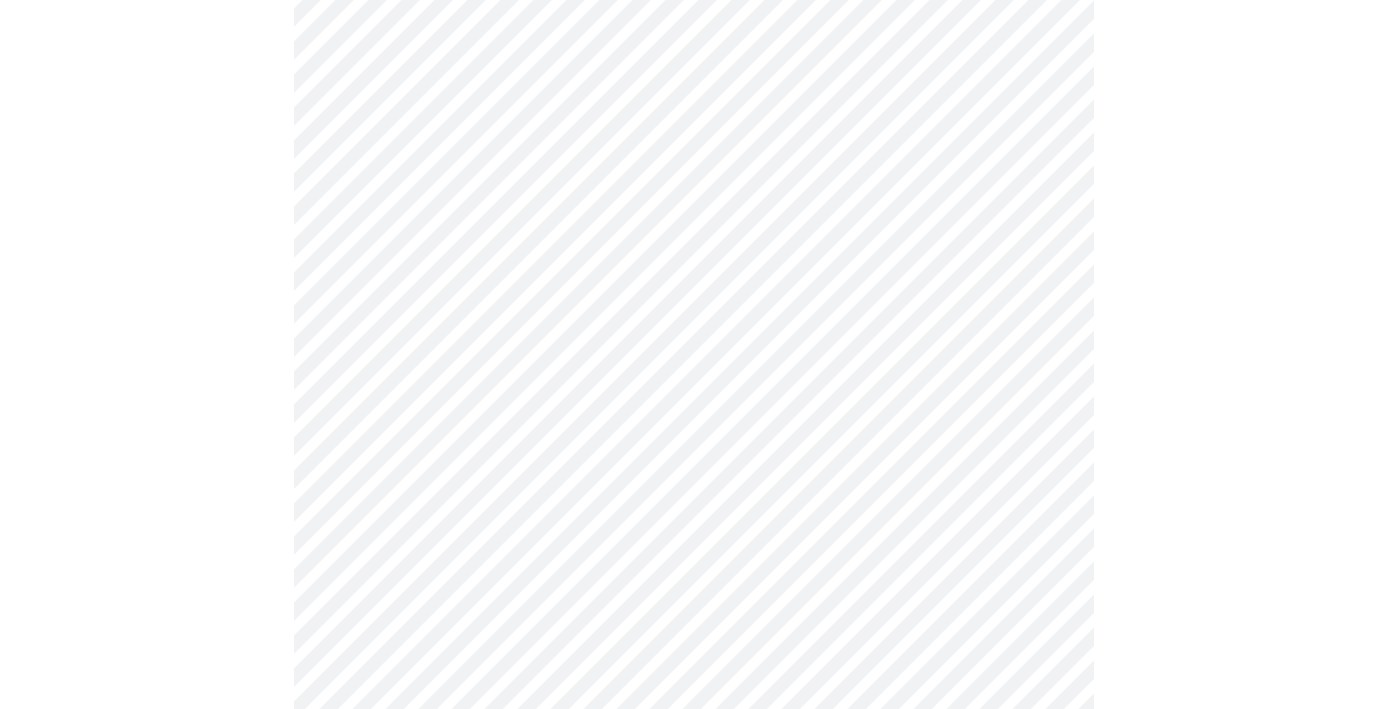 scroll, scrollTop: 1630, scrollLeft: 0, axis: vertical 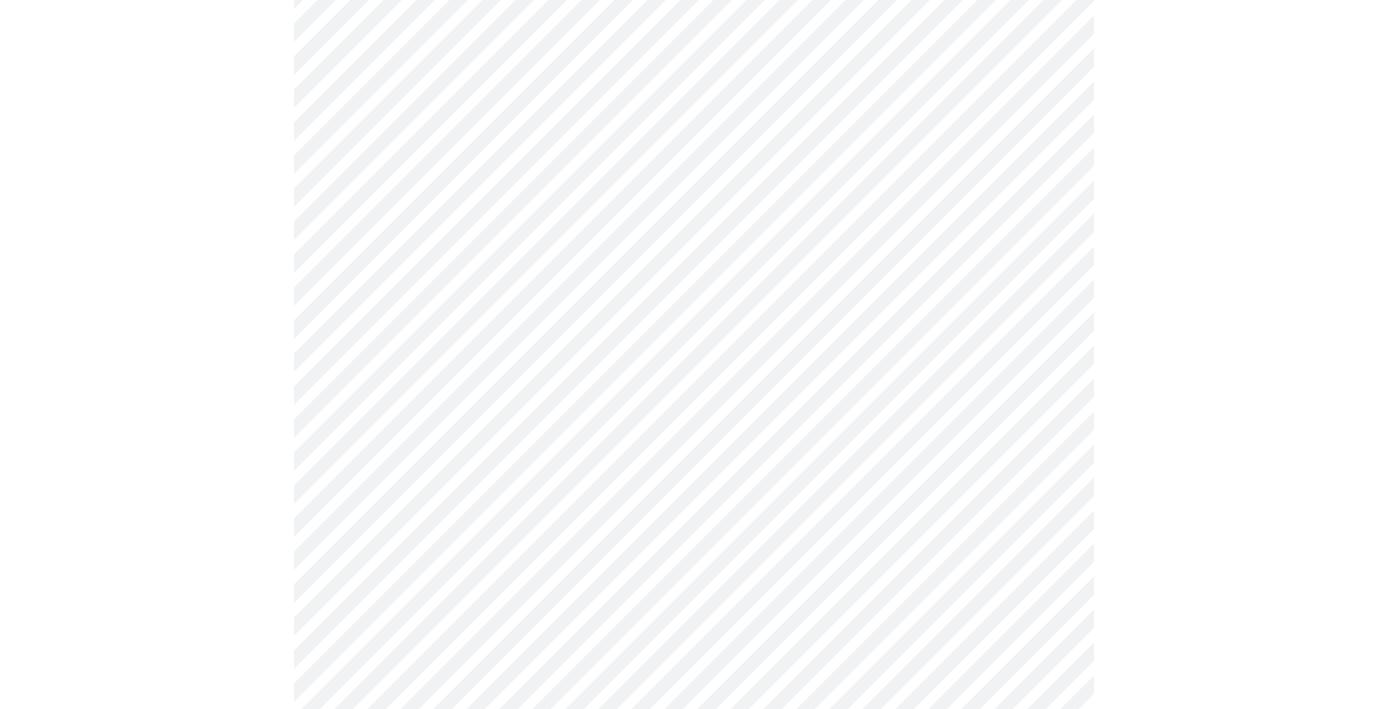 click on "Hi [FIRST] Intake Questions for [DAY_OF_WEEK], [MONTH] [DAY] [YEAR] @ [HOUR]:[MINUTE][AM/PM]-[HOUR]:[MINUTE][AM/PM] [NUMBER] / [NUMBER] Settings Billing Invoices Log out" at bounding box center [694, -308] 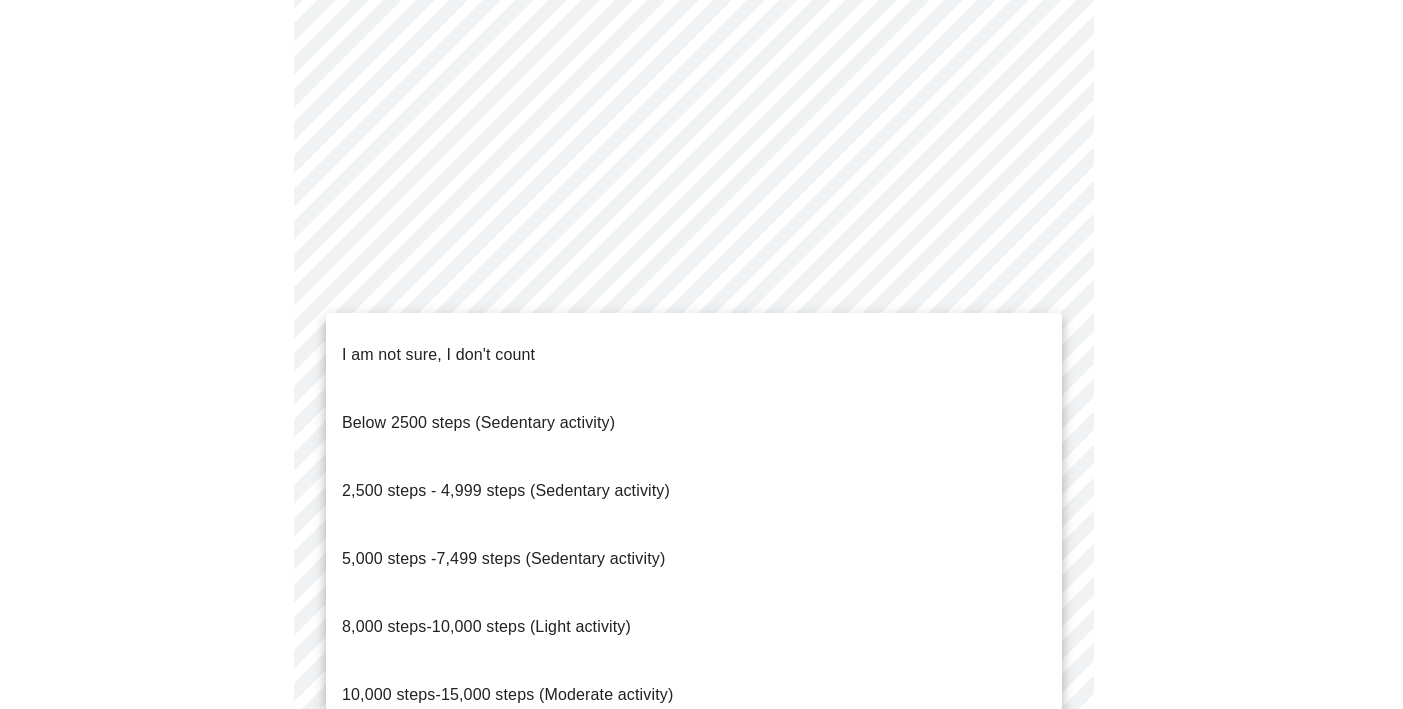 click on "8,000 steps-10,000 steps (Light activity)" at bounding box center [486, 626] 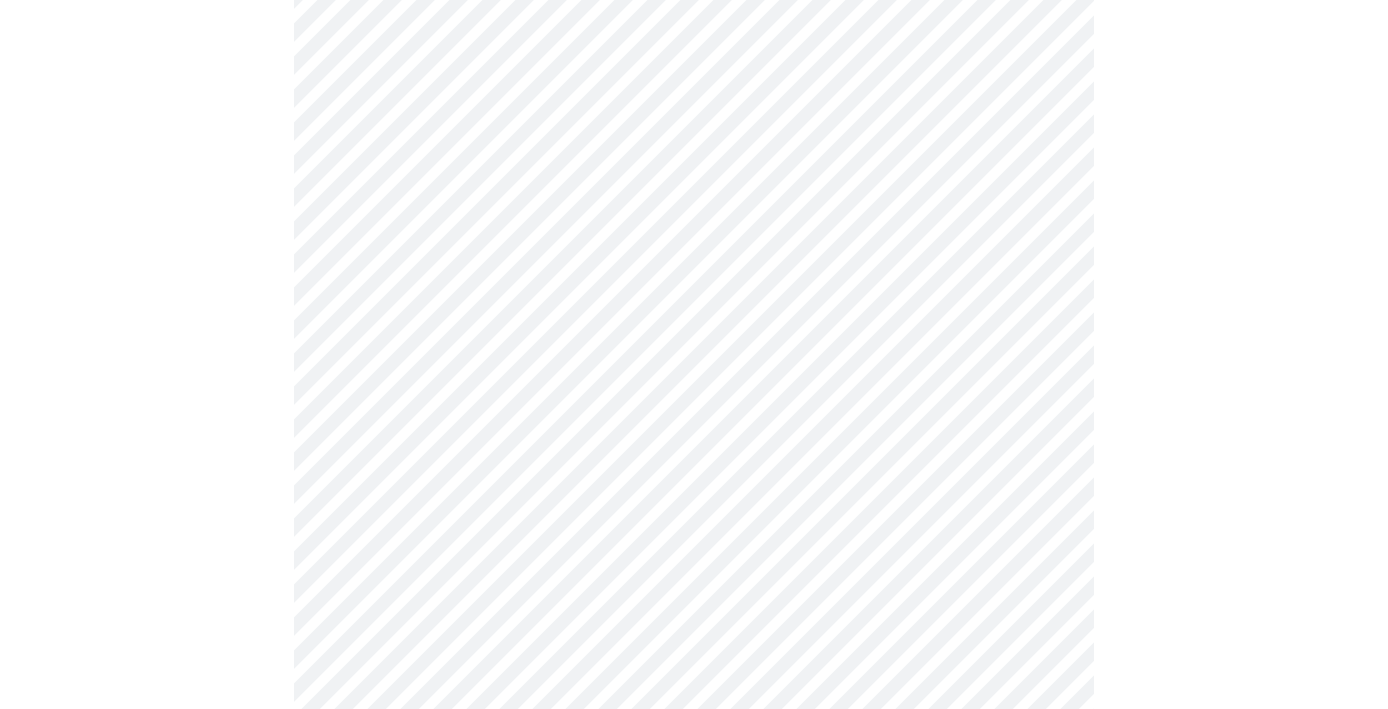 click at bounding box center (694, -237) 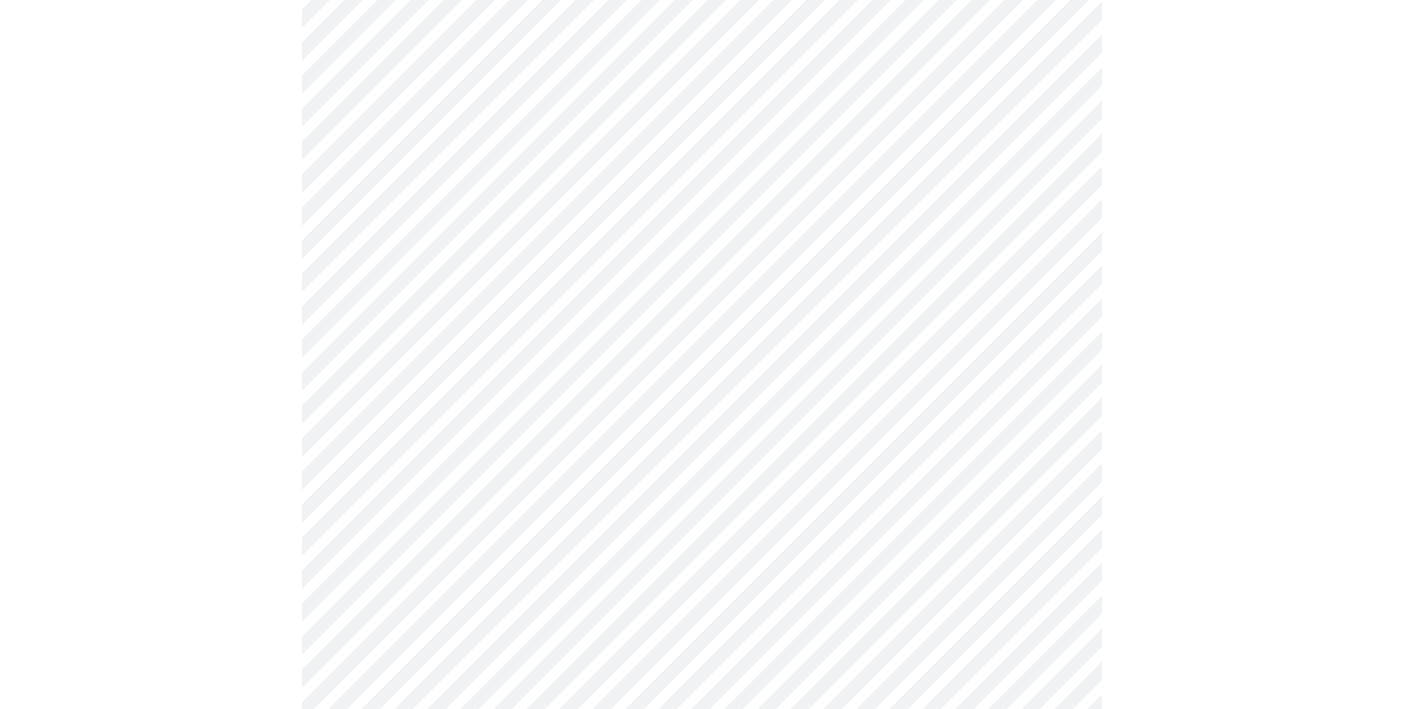 scroll, scrollTop: 1894, scrollLeft: 0, axis: vertical 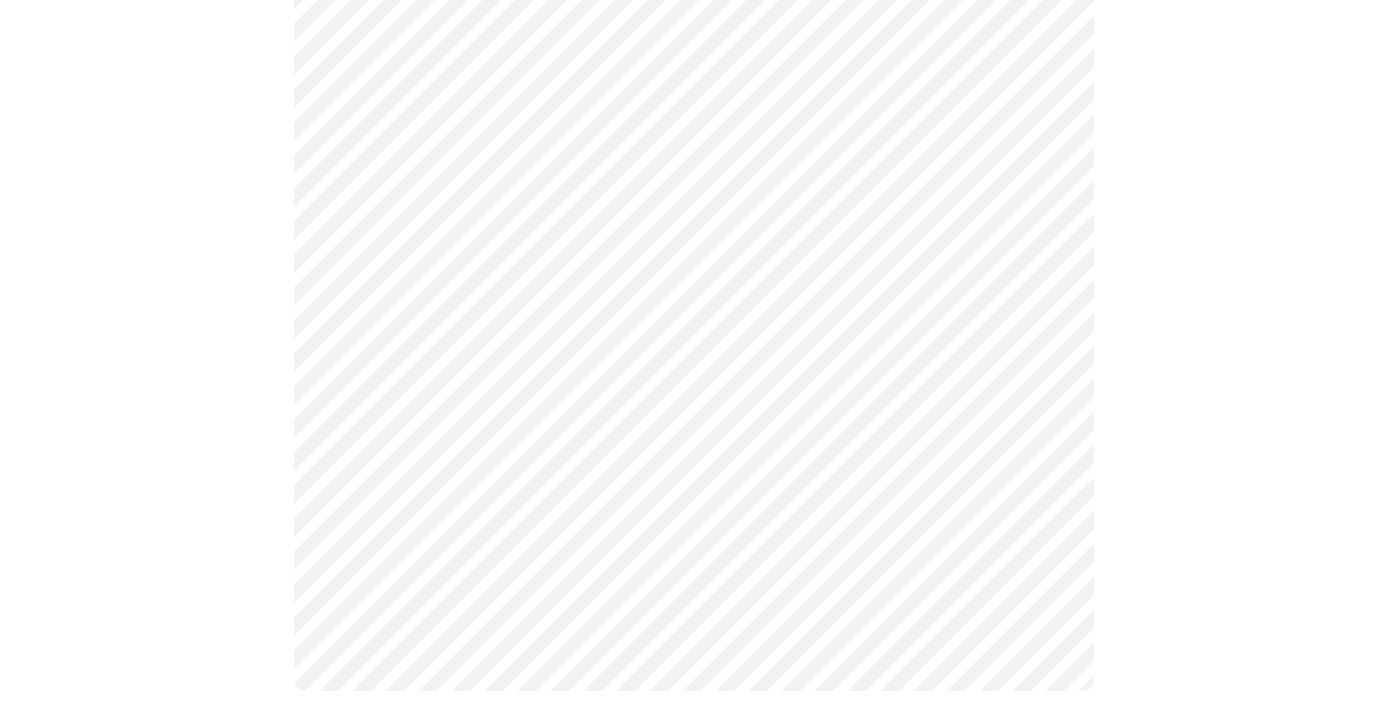 click on "Hi [FIRST] Intake Questions for [DAY_OF_WEEK], [MONTH] [DAY] [YEAR] @ [HOUR]:[MINUTE][AM/PM]-[HOUR]:[MINUTE][AM/PM] [NUMBER] / [NUMBER] Settings Billing Invoices Log out" at bounding box center (694, -578) 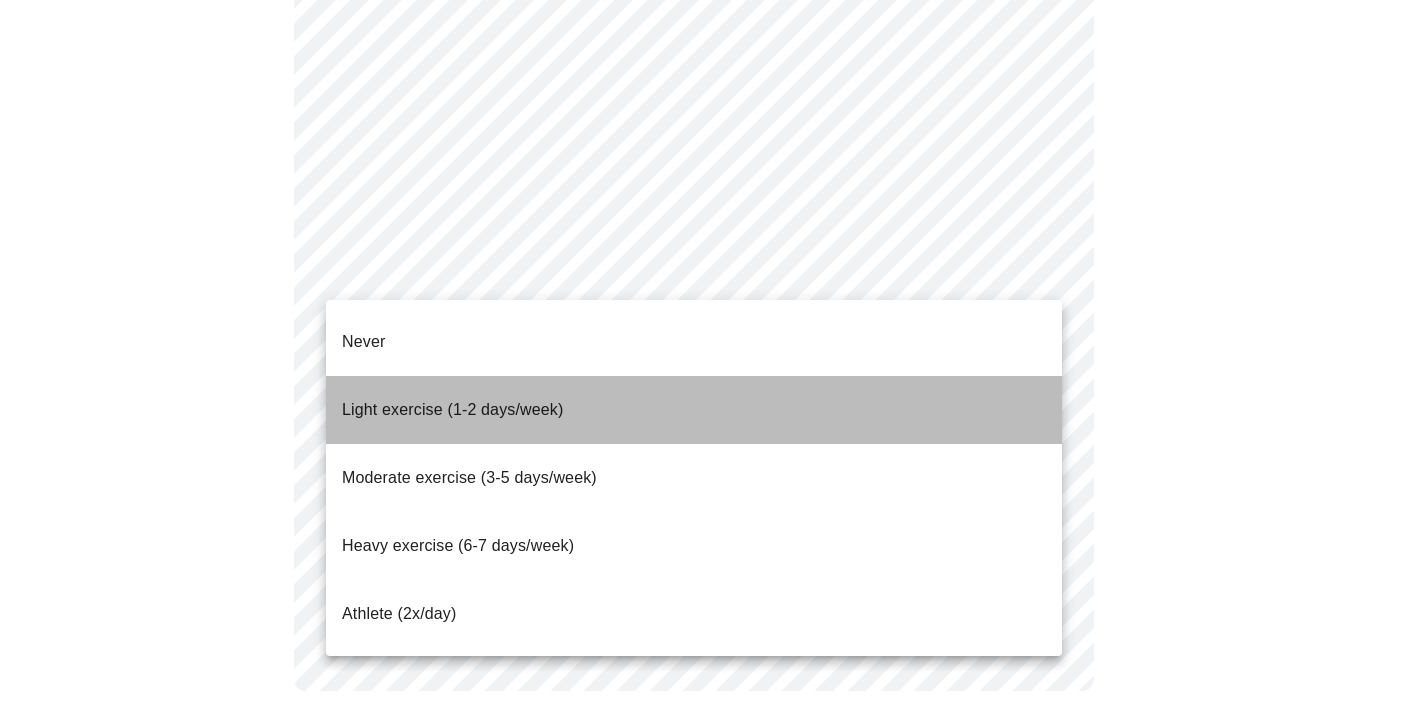 click on "Light exercise (1-2 days/week)" at bounding box center [453, 409] 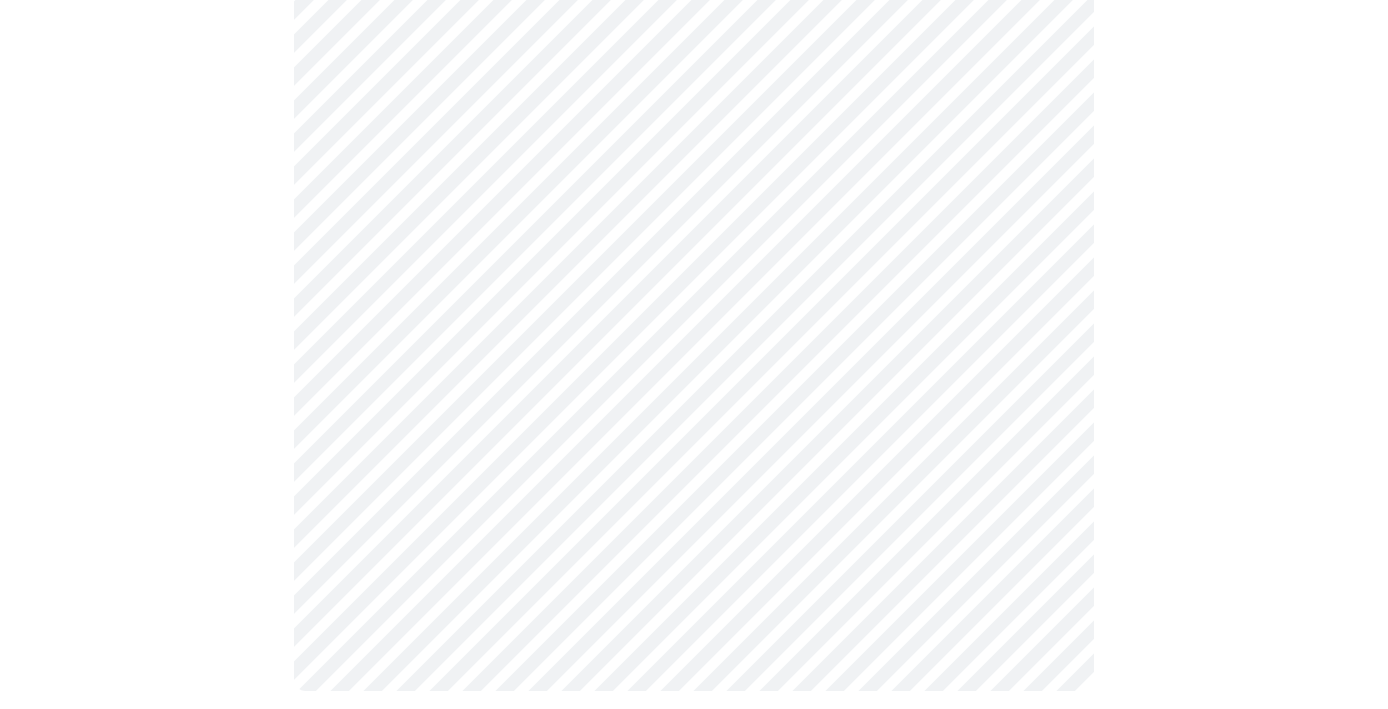 click at bounding box center (694, -496) 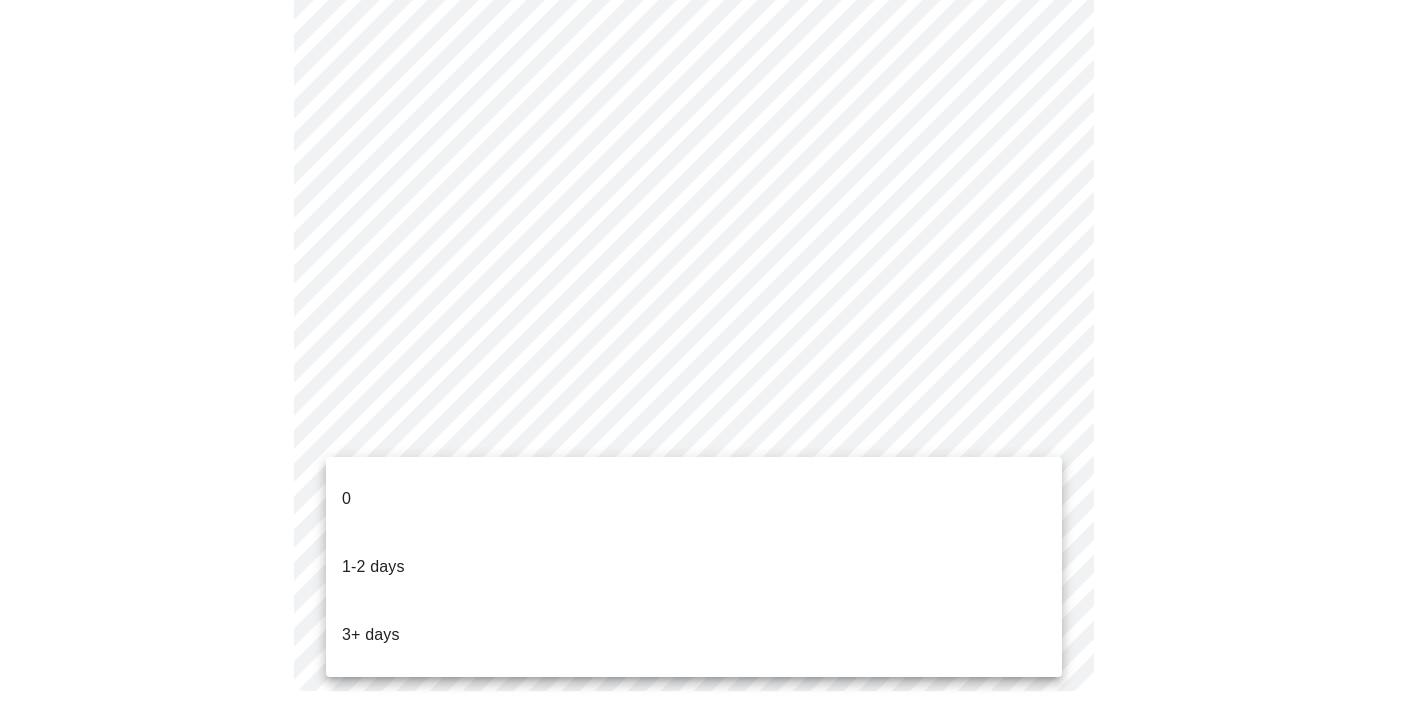 click on "0" at bounding box center [694, 499] 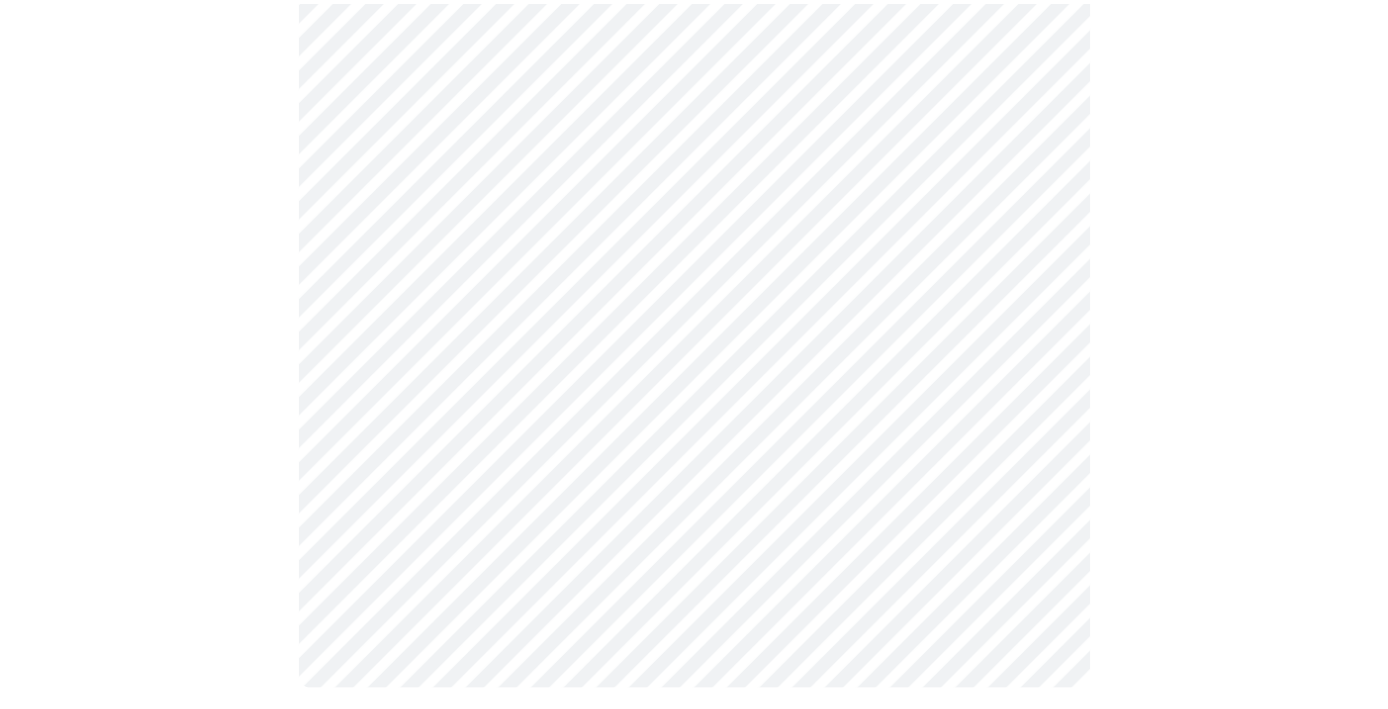 scroll, scrollTop: 1872, scrollLeft: 0, axis: vertical 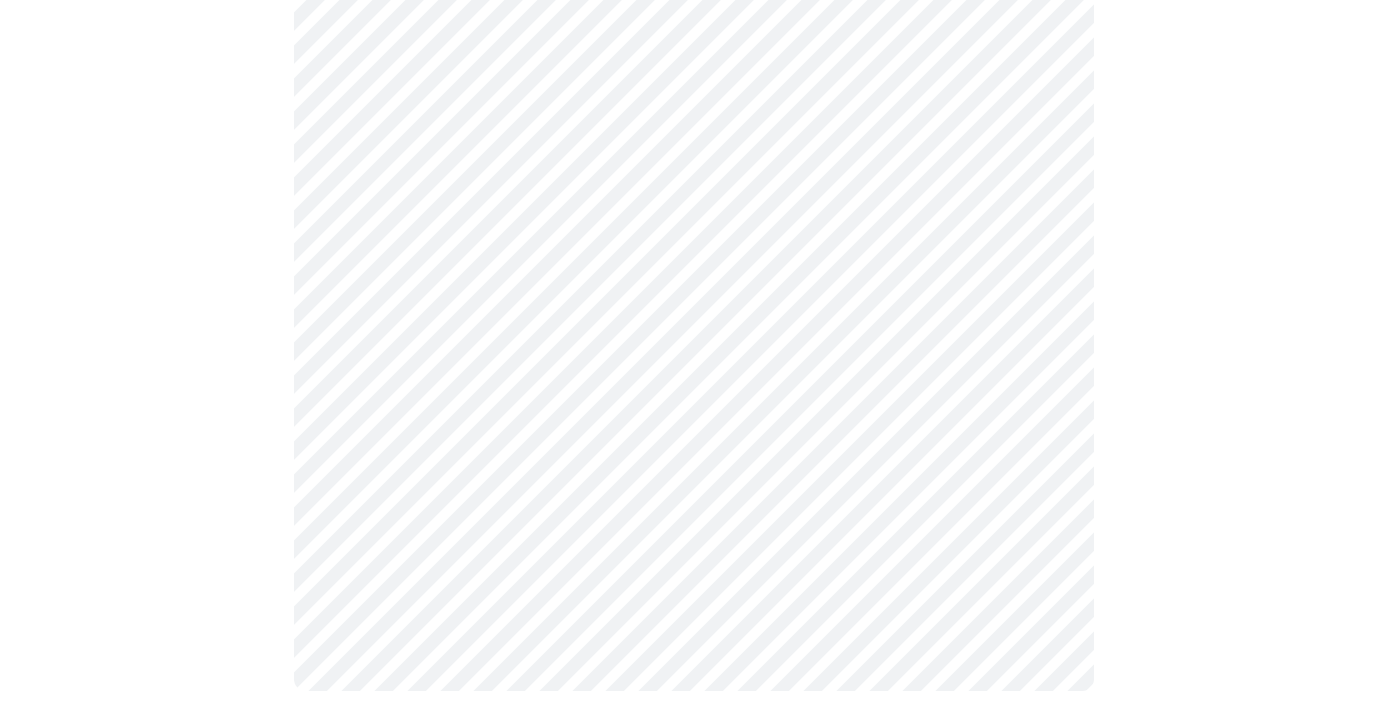 click at bounding box center (694, -490) 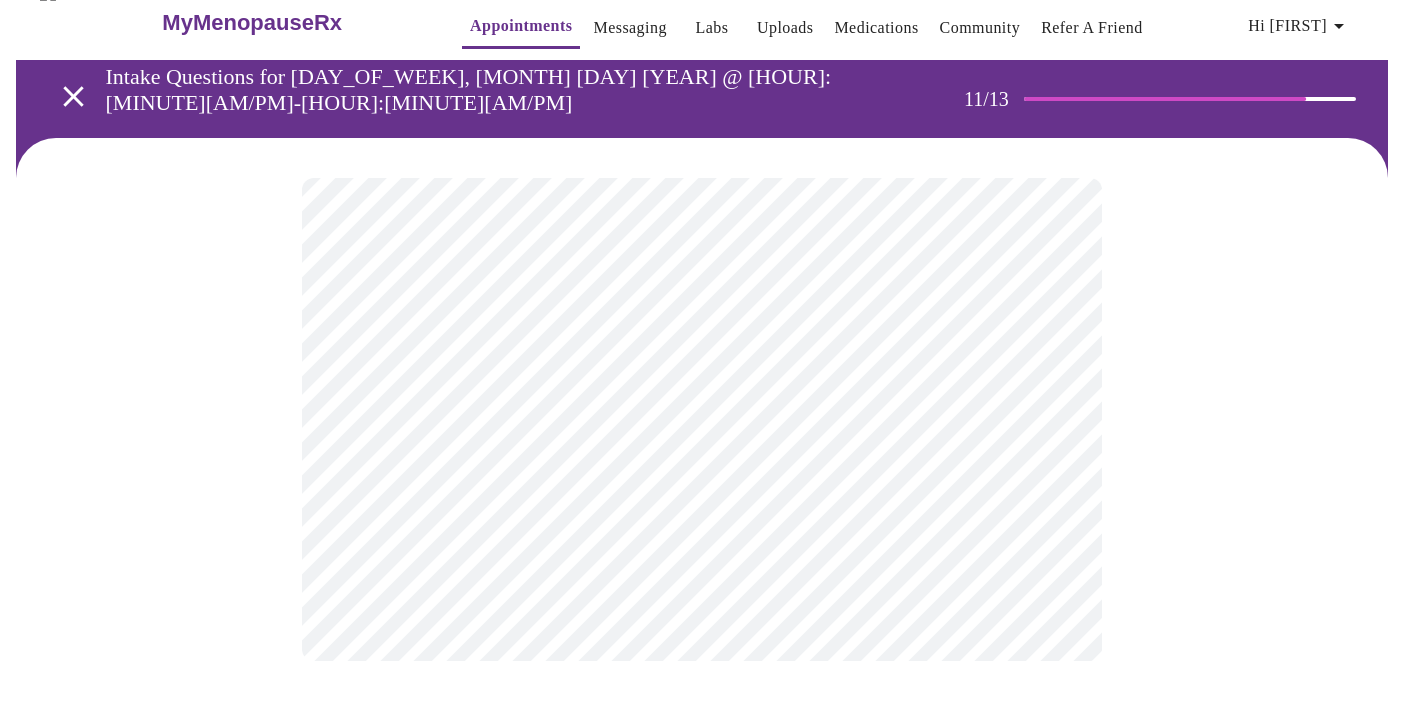 scroll, scrollTop: 0, scrollLeft: 0, axis: both 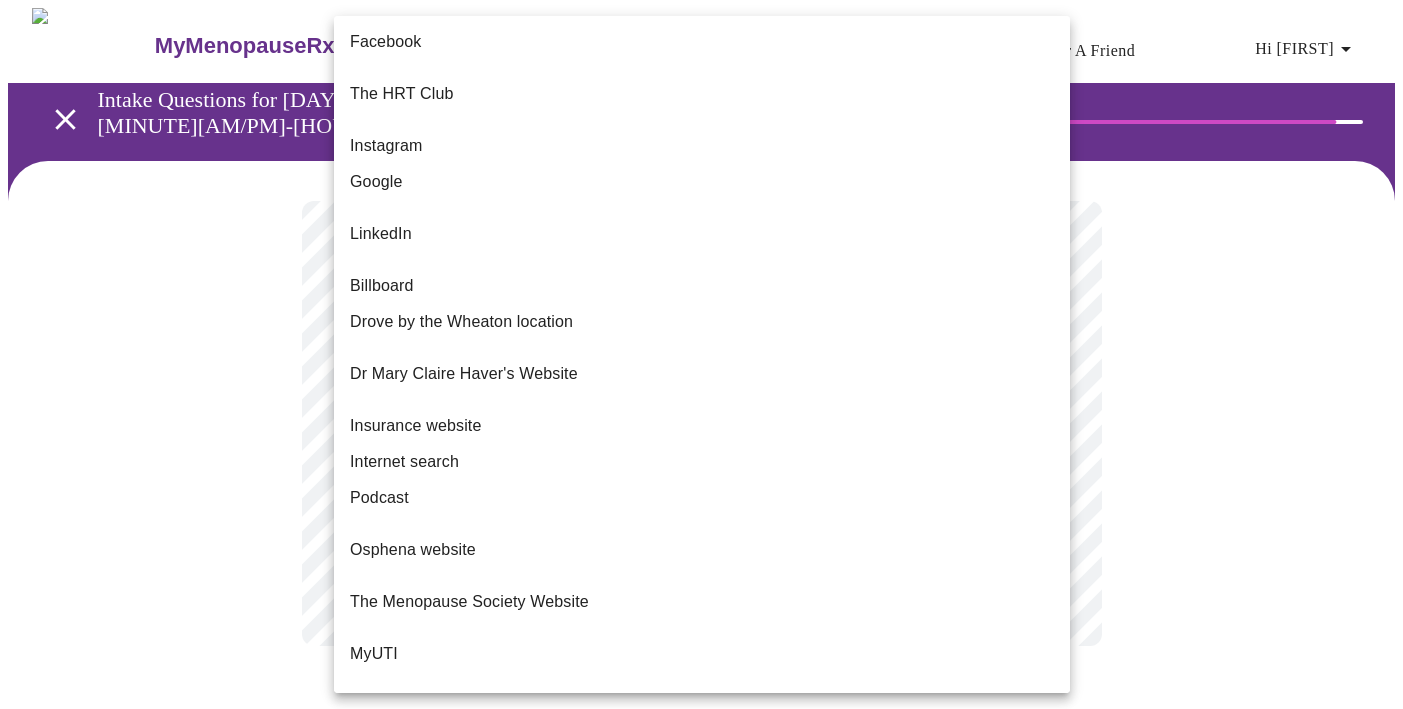 click on "Hi [FIRST] Intake Questions for [DAY_OF_WEEK], [MONTH] [DAY] [YEAR] @ [HOUR]:[MINUTE][AM/PM]-[HOUR]:[MINUTE][AM/PM] [NUMBER] / [NUMBER] Settings Billing Invoices Log out Facebook The HRT Club Instagram Google LinkedIn Billboard Drove by the Wheaton location Dr [NAME]'s Website Insurance website Internet search Podcast Osphena website The Menopause Society Website MyUTI Referral from your physician Referral from a current patient. Versalie Word of mouth Other" at bounding box center (701, 347) 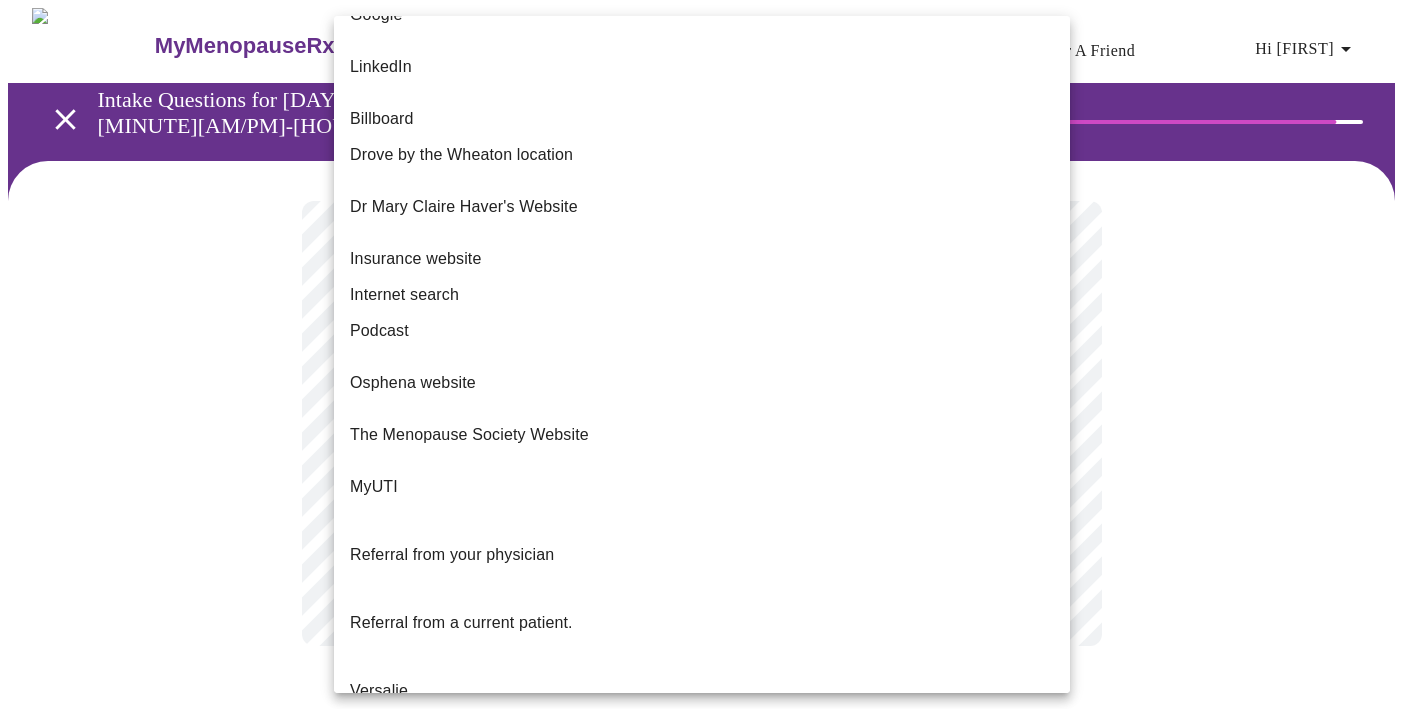 scroll, scrollTop: 0, scrollLeft: 0, axis: both 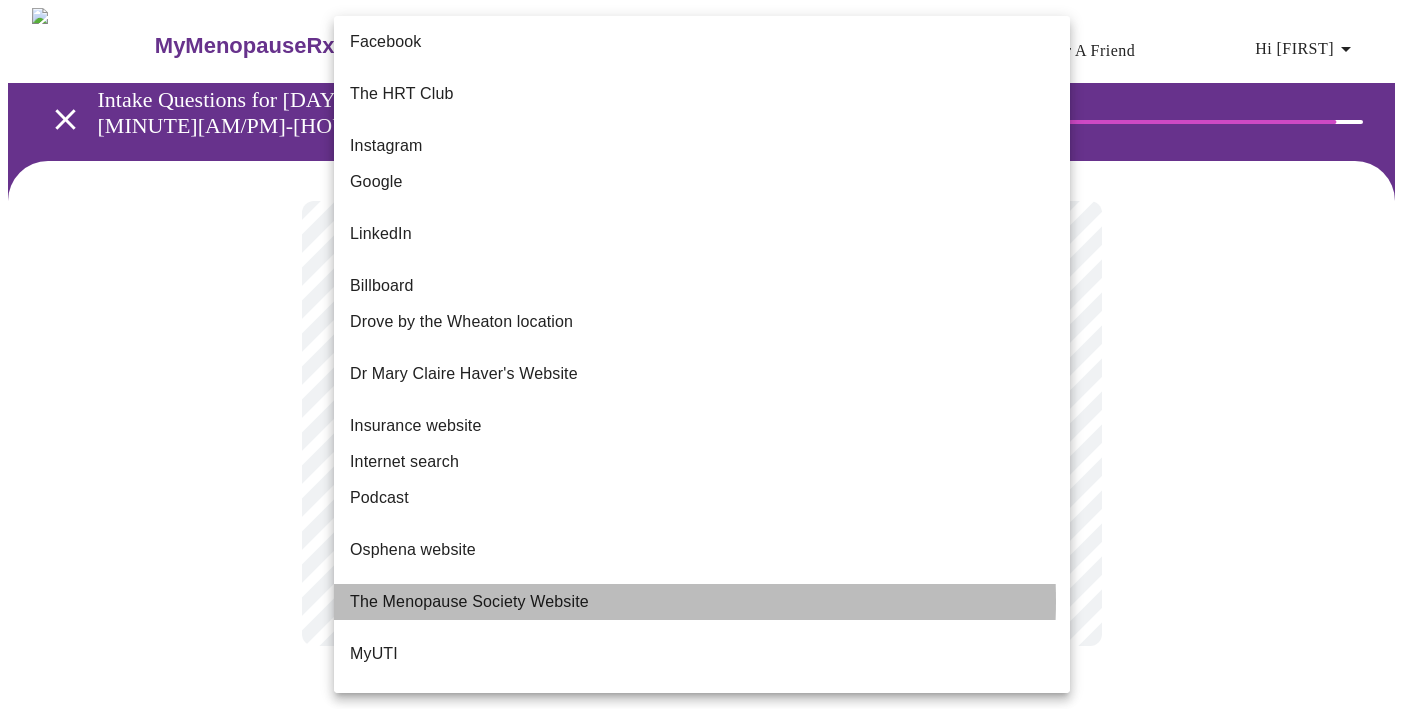 click on "The Menopause Society Website" at bounding box center (469, 602) 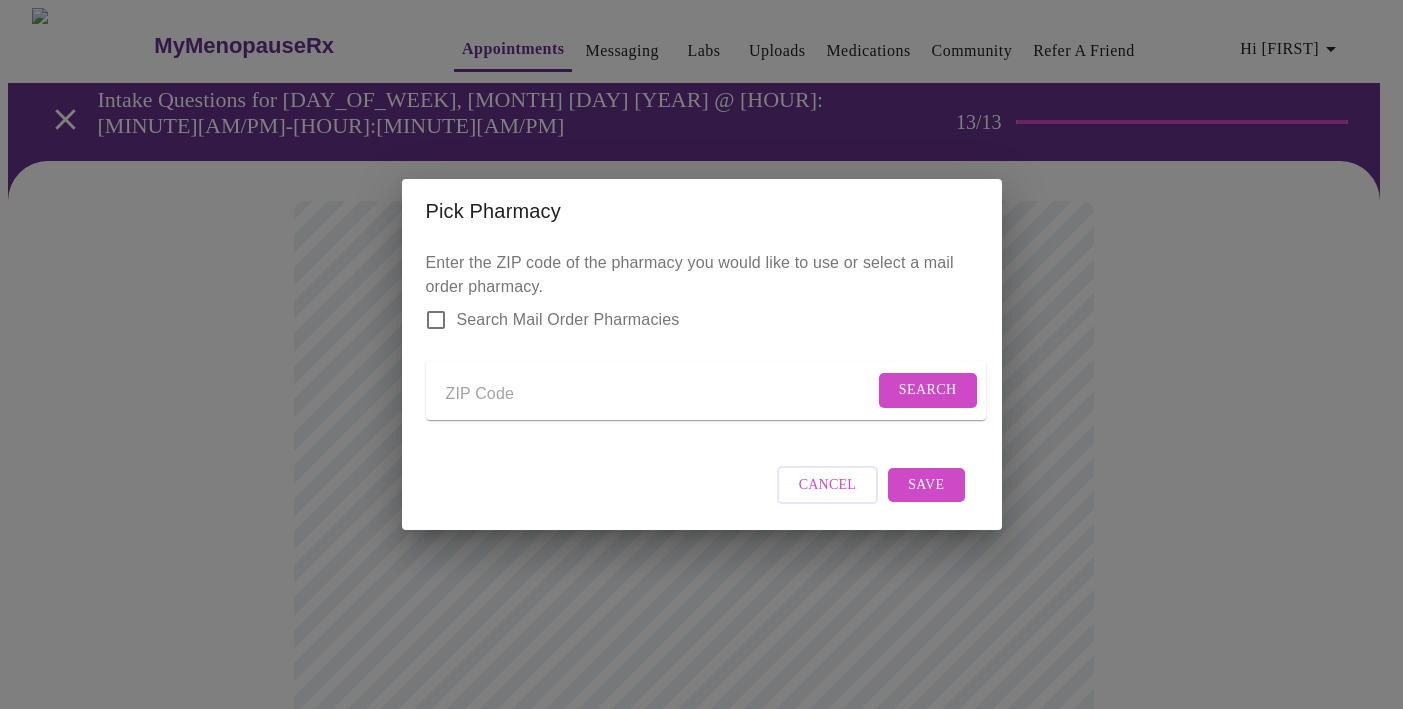 click at bounding box center [660, 394] 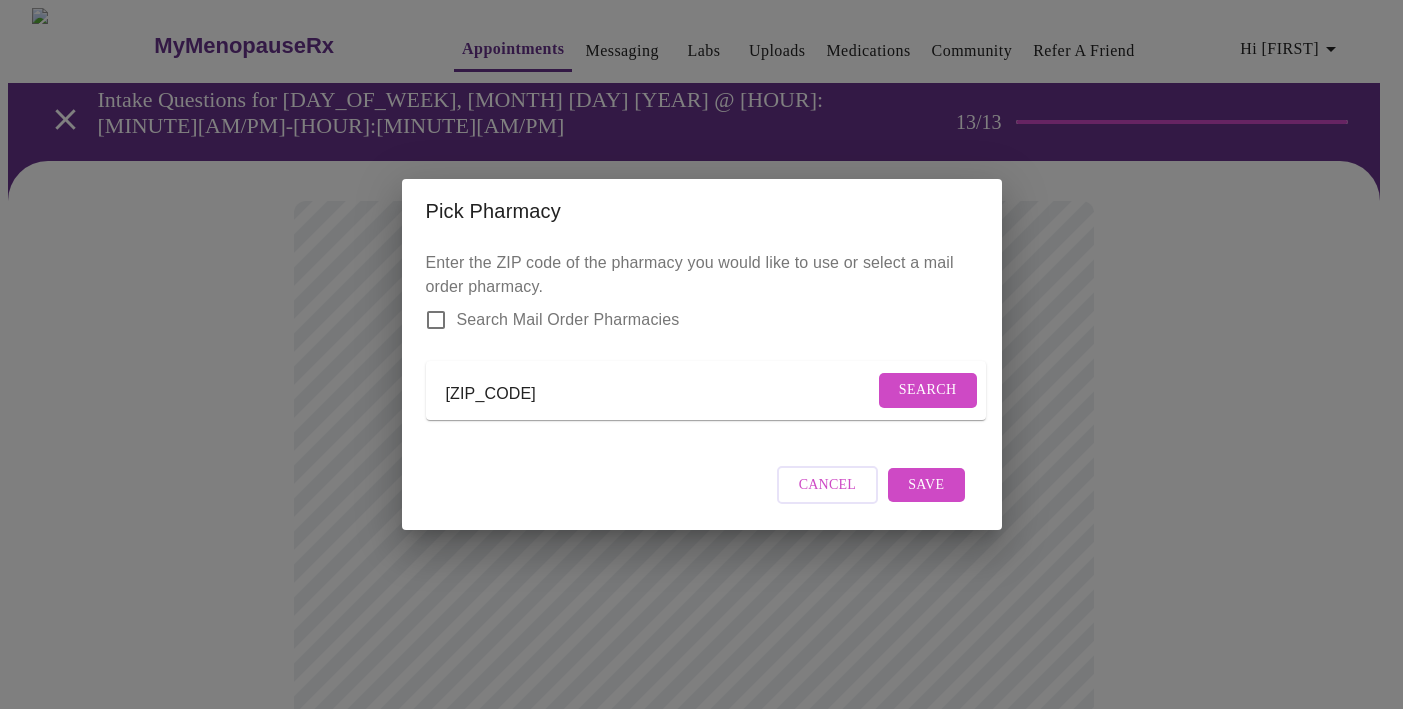 click on "Search" at bounding box center [928, 390] 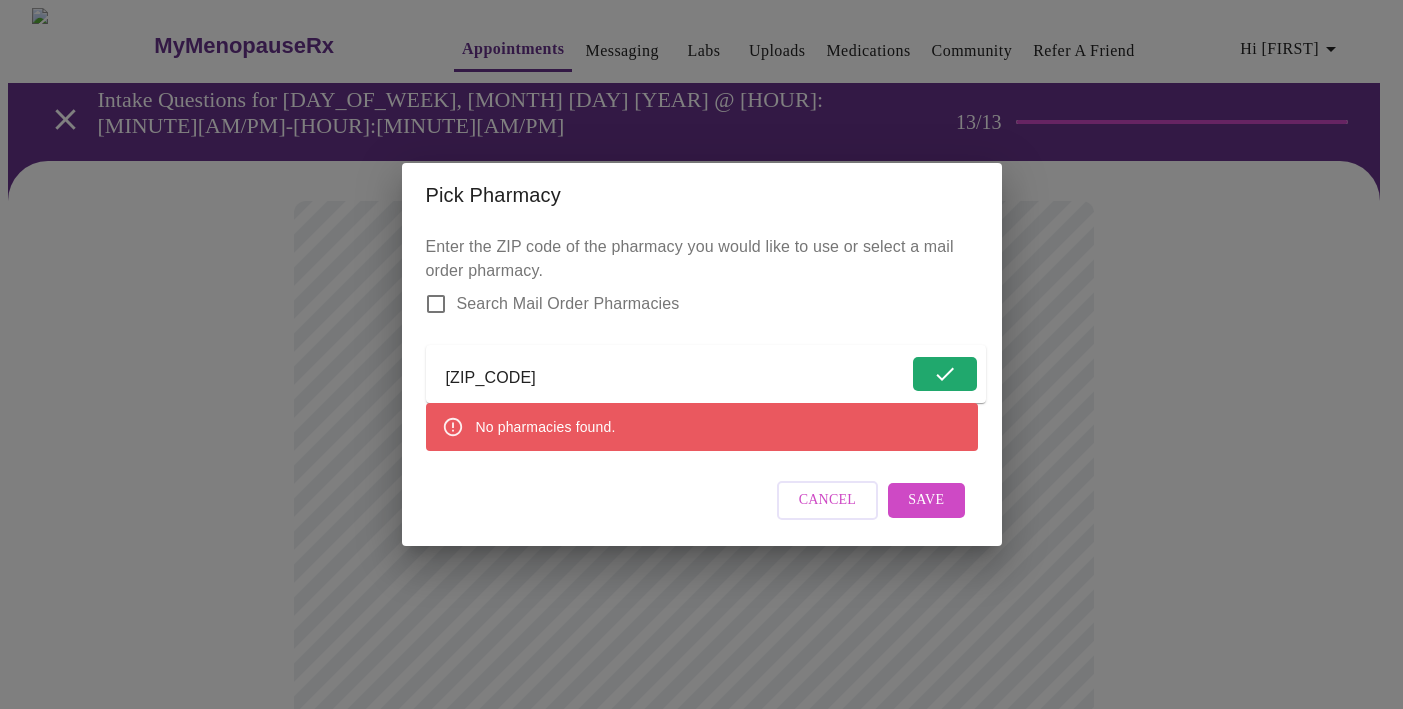 click on "[ZIP_CODE]" at bounding box center [677, 378] 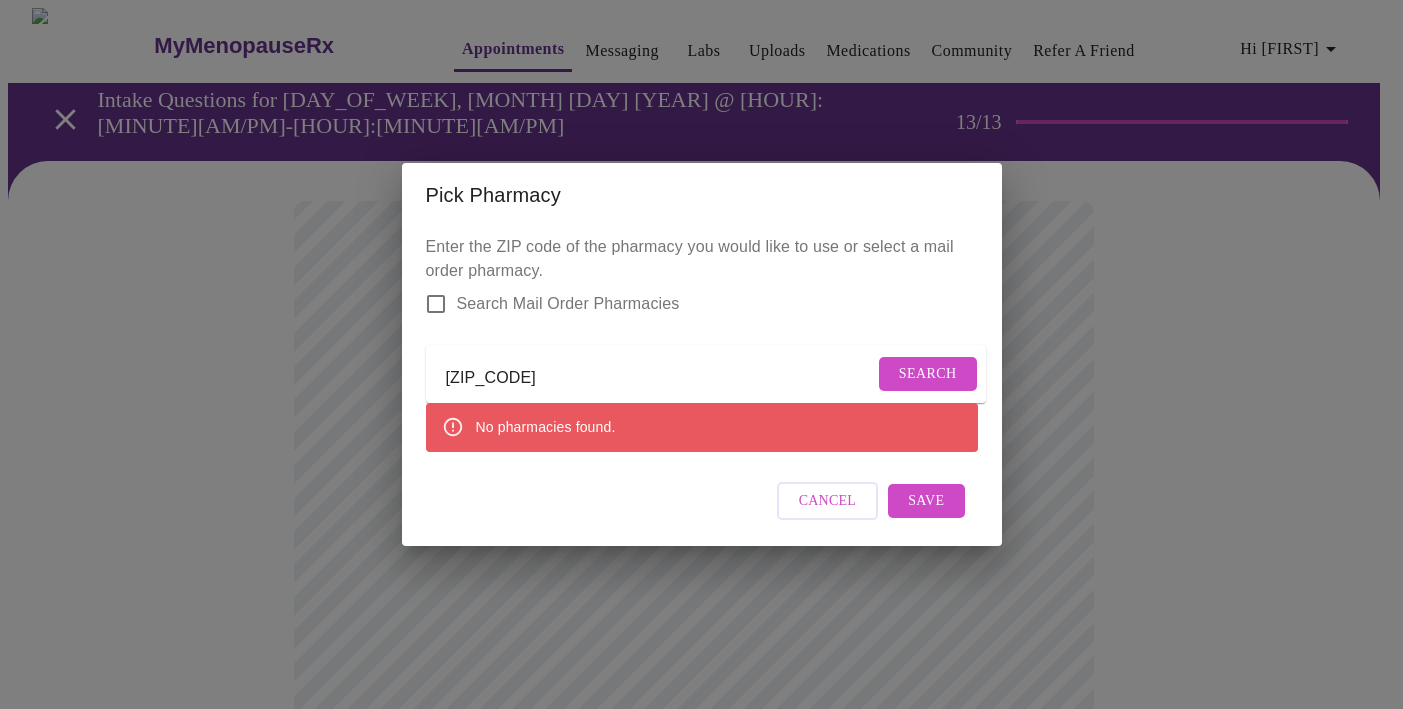 drag, startPoint x: 672, startPoint y: 368, endPoint x: 336, endPoint y: 355, distance: 336.2514 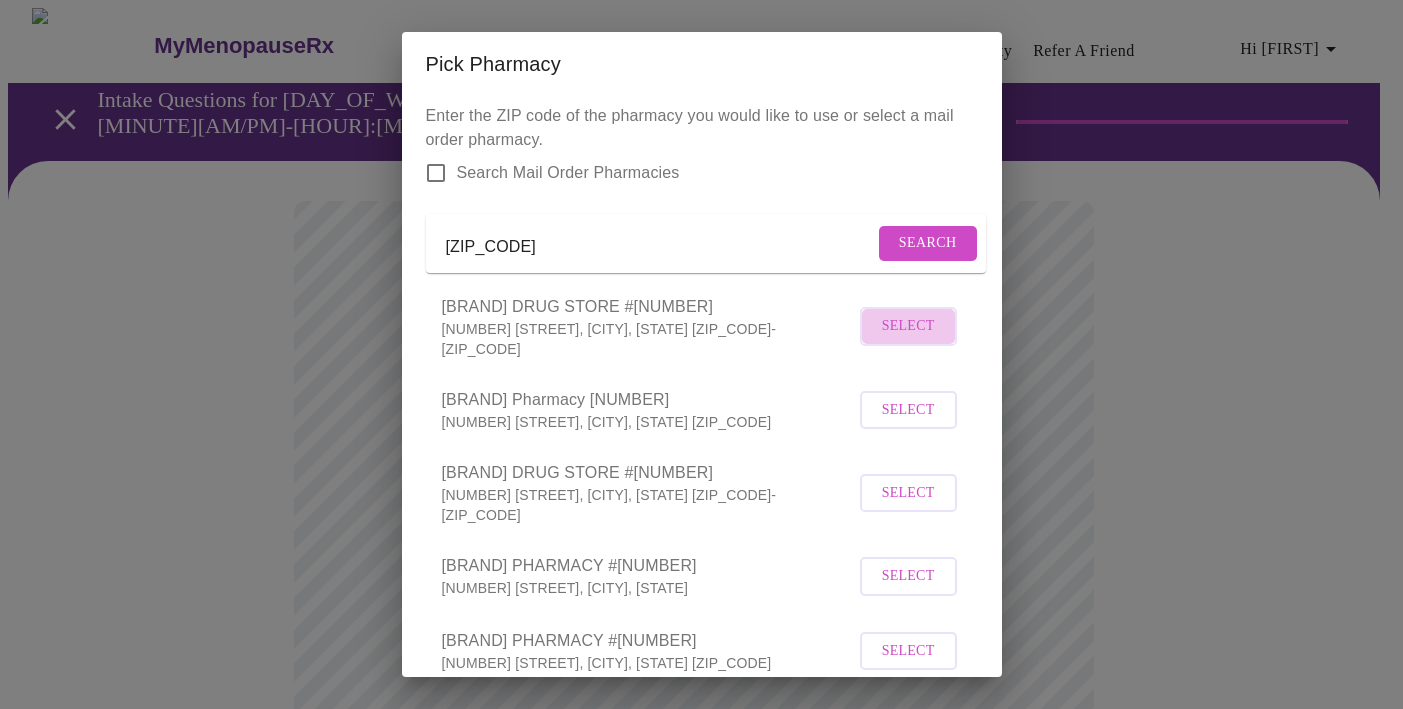 click on "Select" at bounding box center (908, 326) 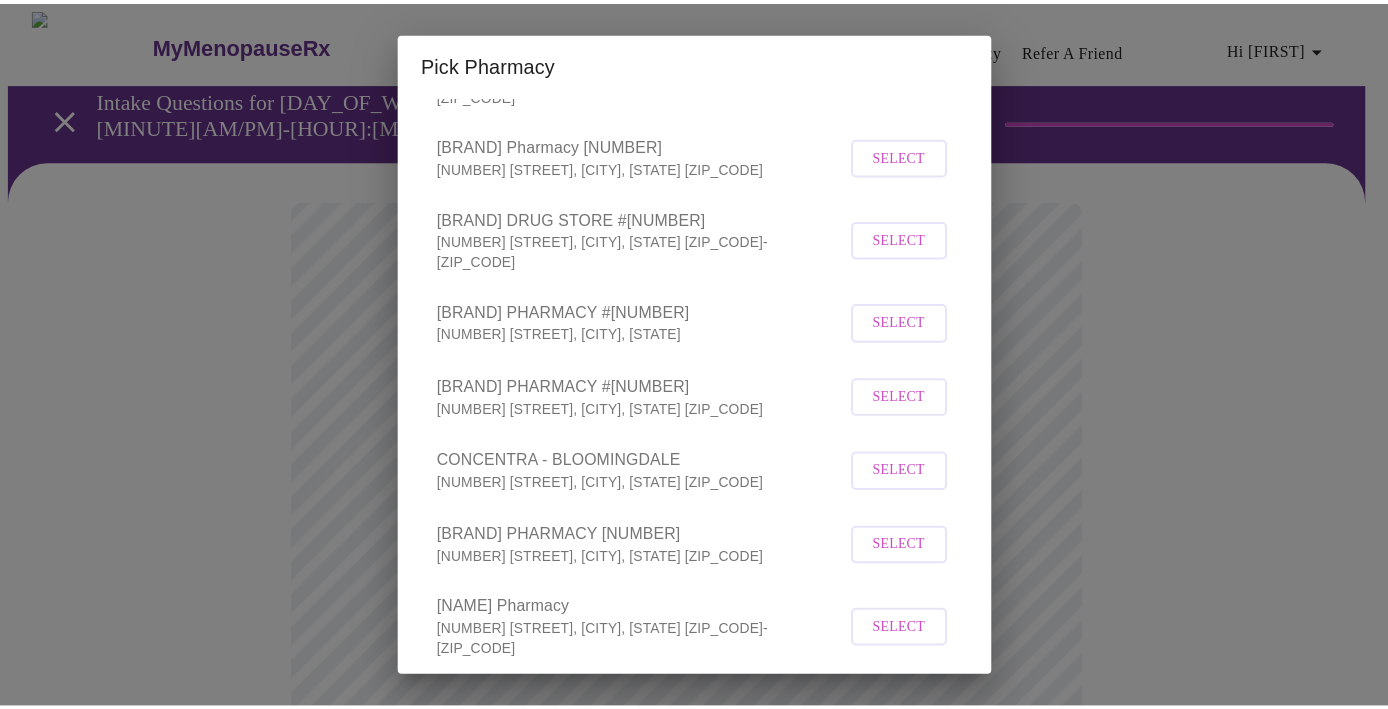 scroll, scrollTop: 323, scrollLeft: 0, axis: vertical 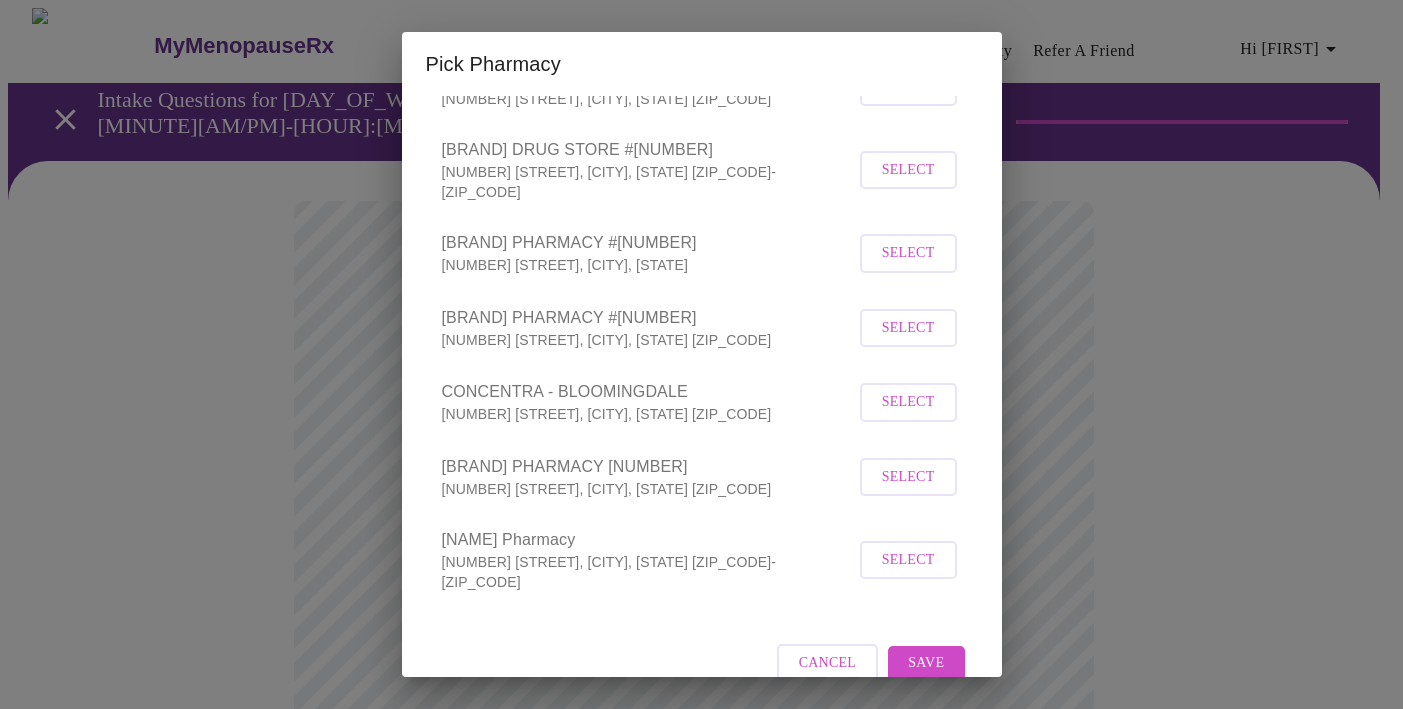 click on "Save" at bounding box center [926, 663] 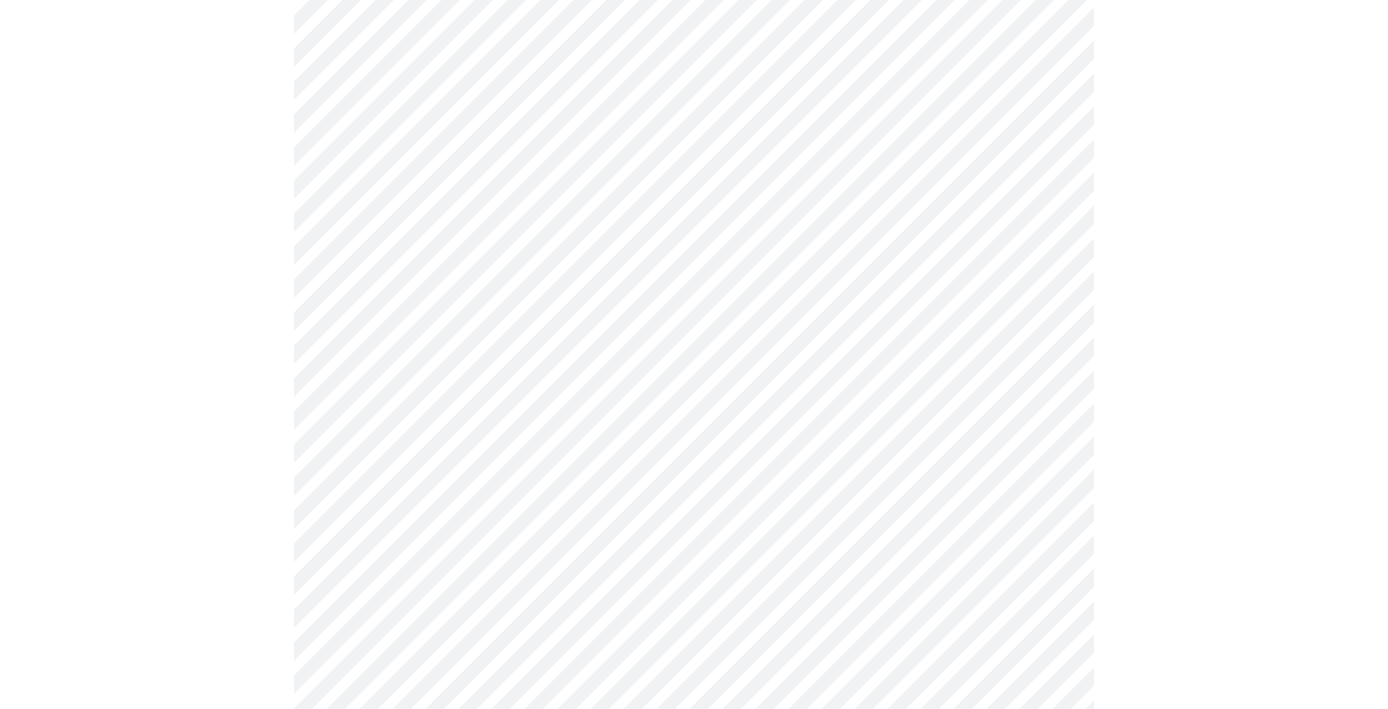 scroll, scrollTop: 789, scrollLeft: 0, axis: vertical 